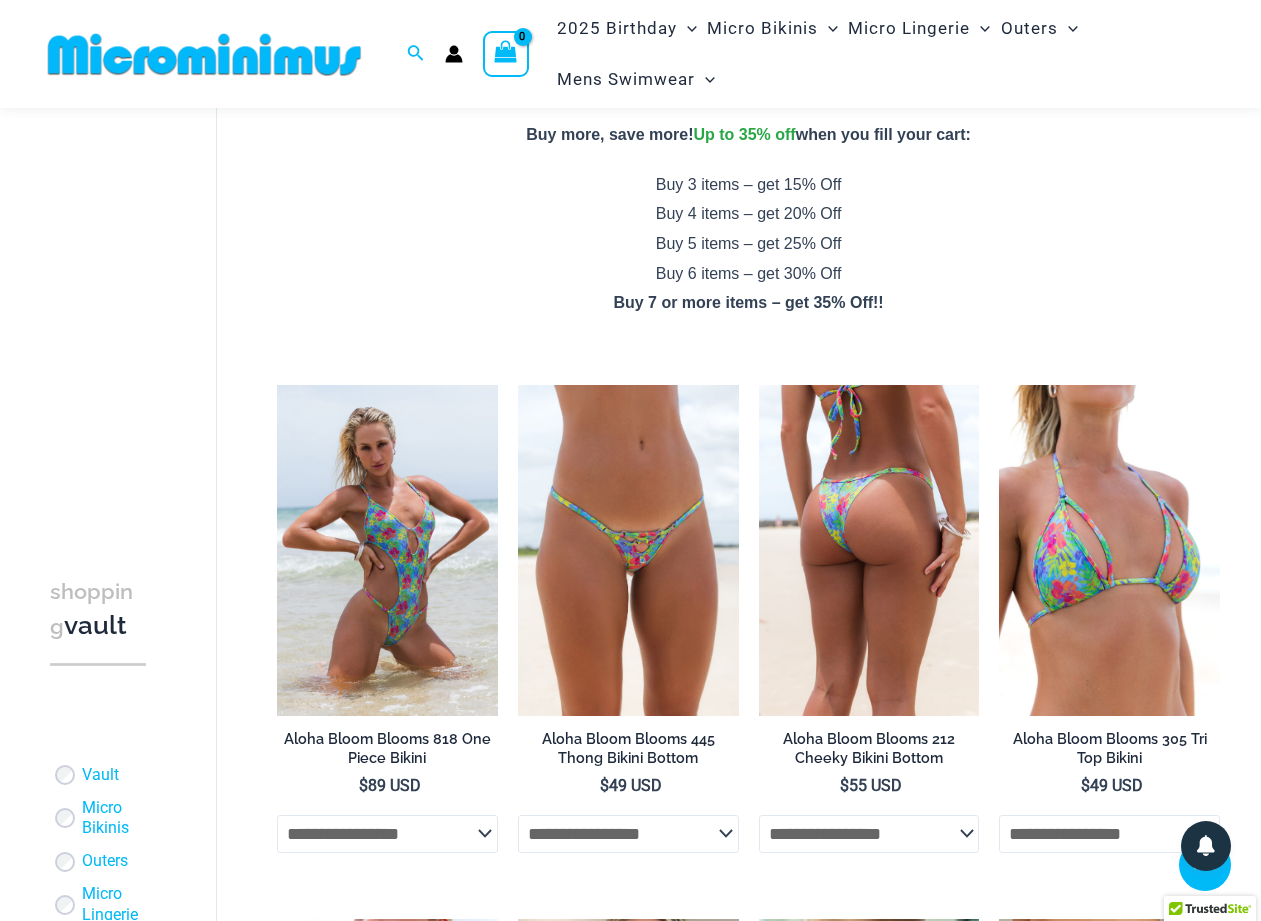 scroll, scrollTop: 560, scrollLeft: 0, axis: vertical 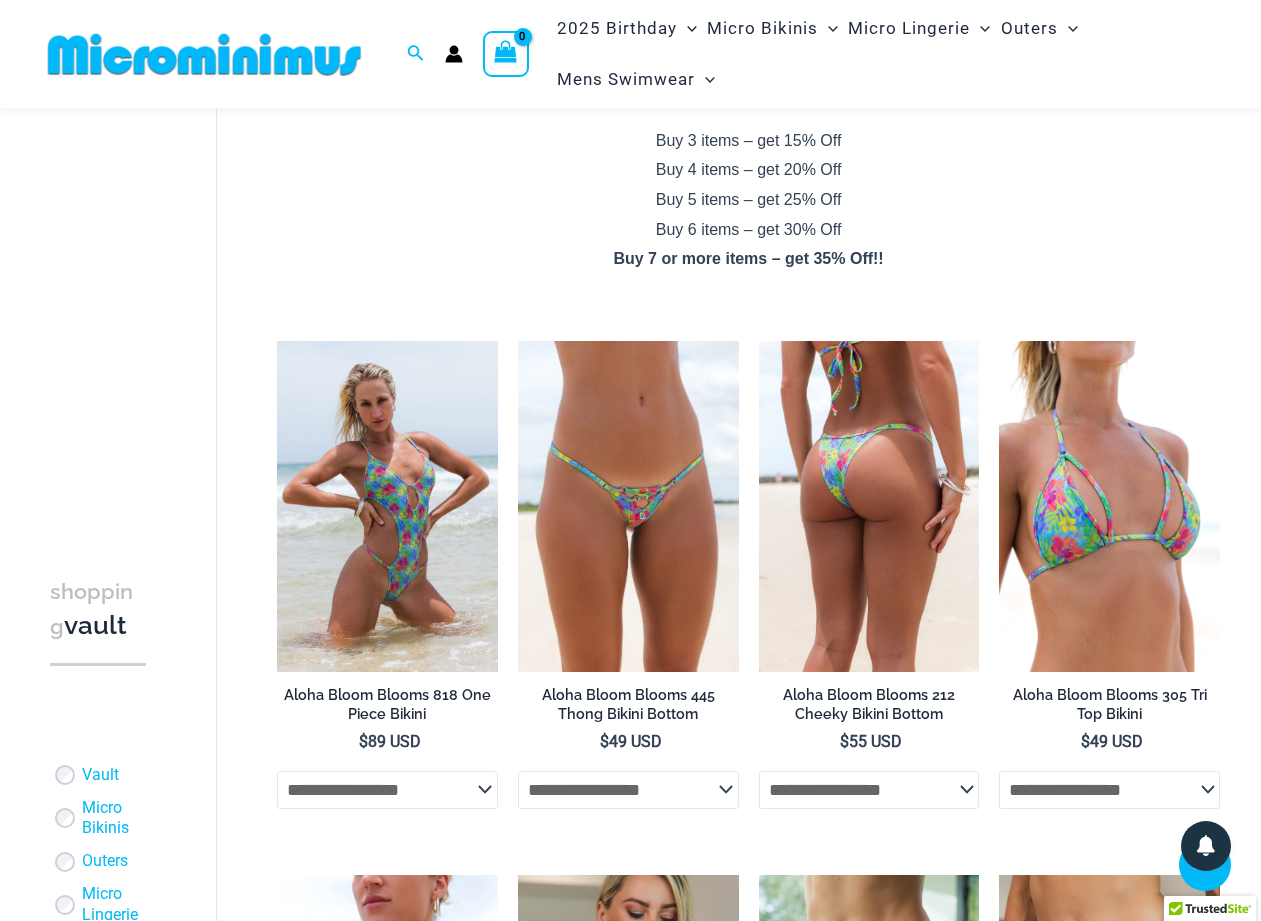 type on "**********" 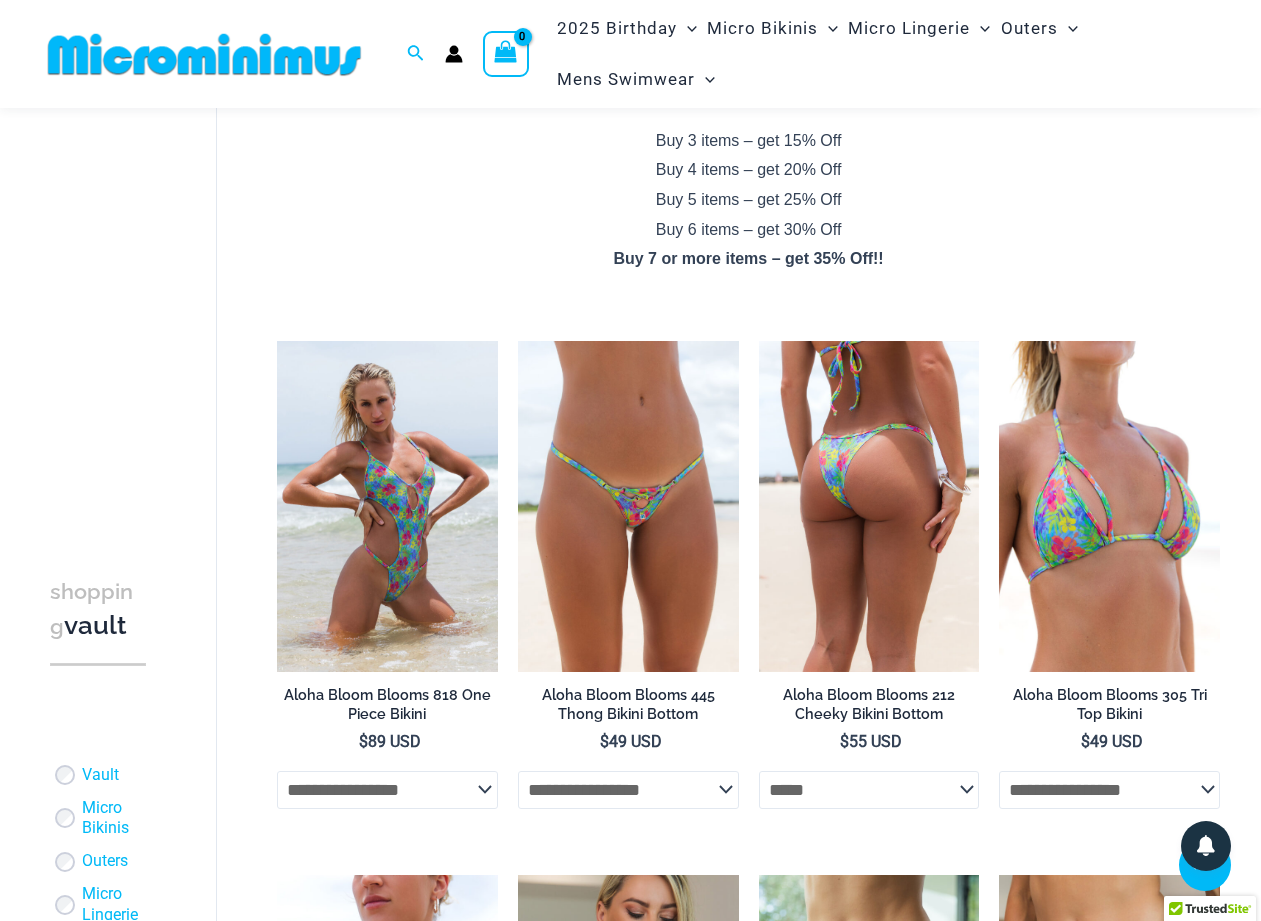 select on "*****" 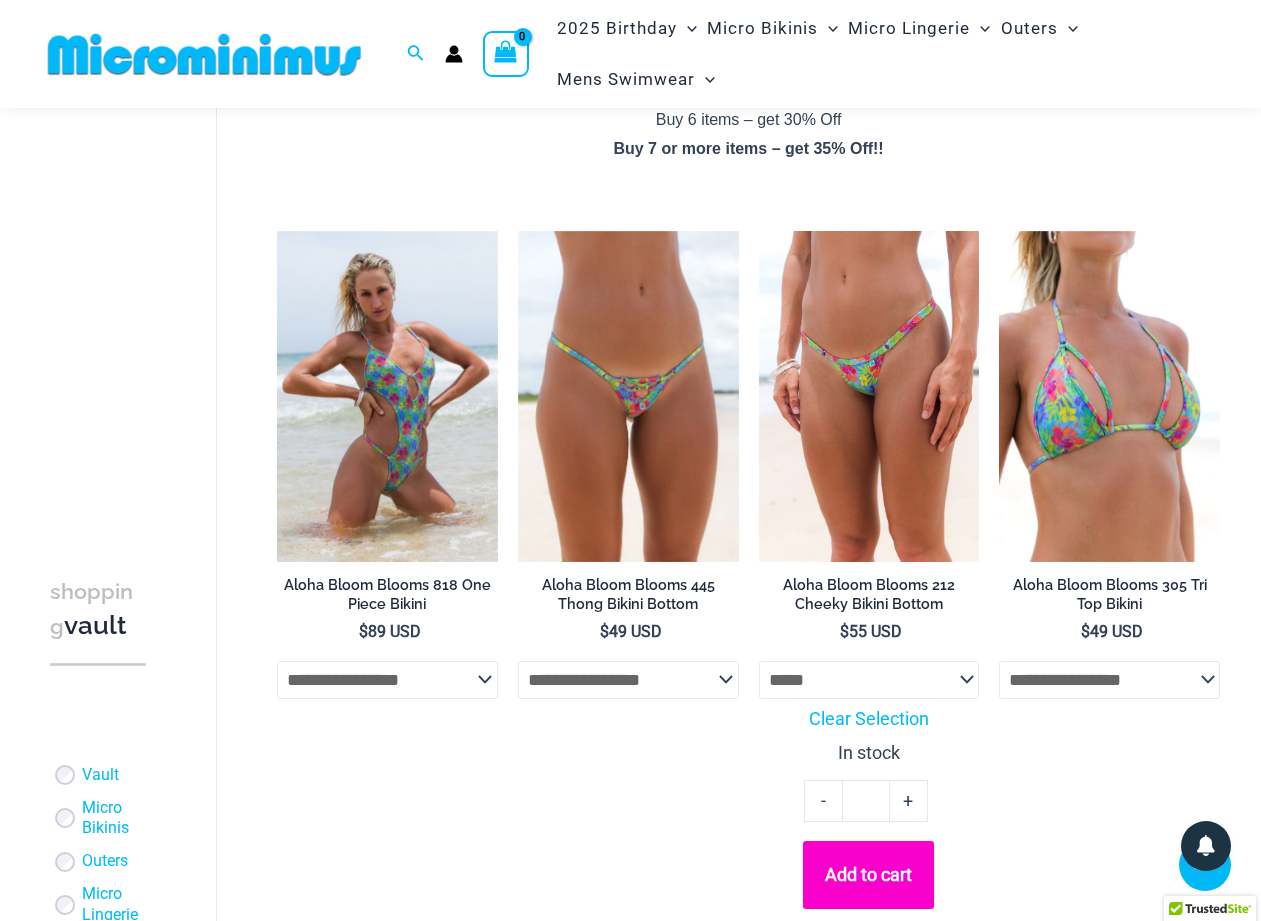 scroll, scrollTop: 683, scrollLeft: 0, axis: vertical 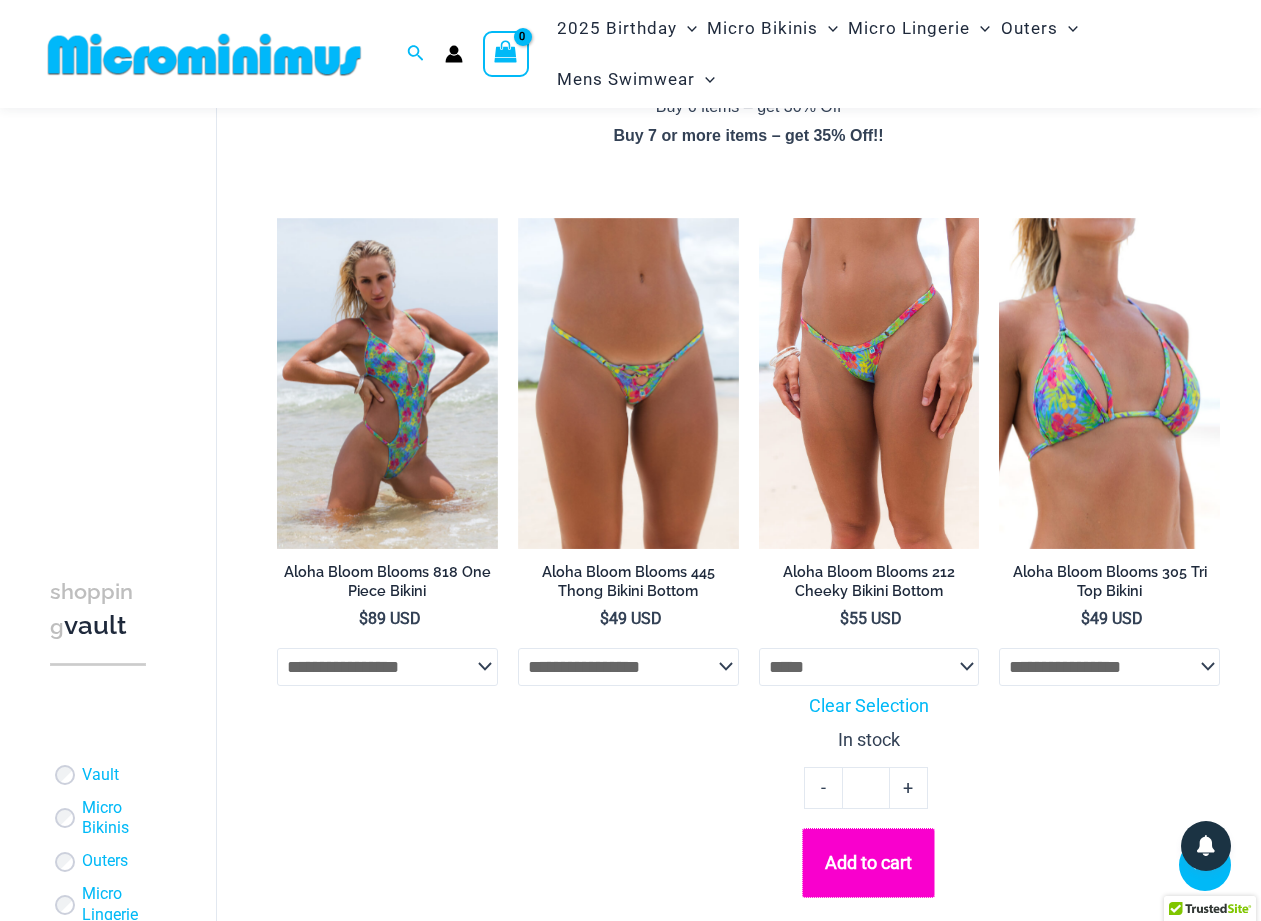 click on "Add to cart" 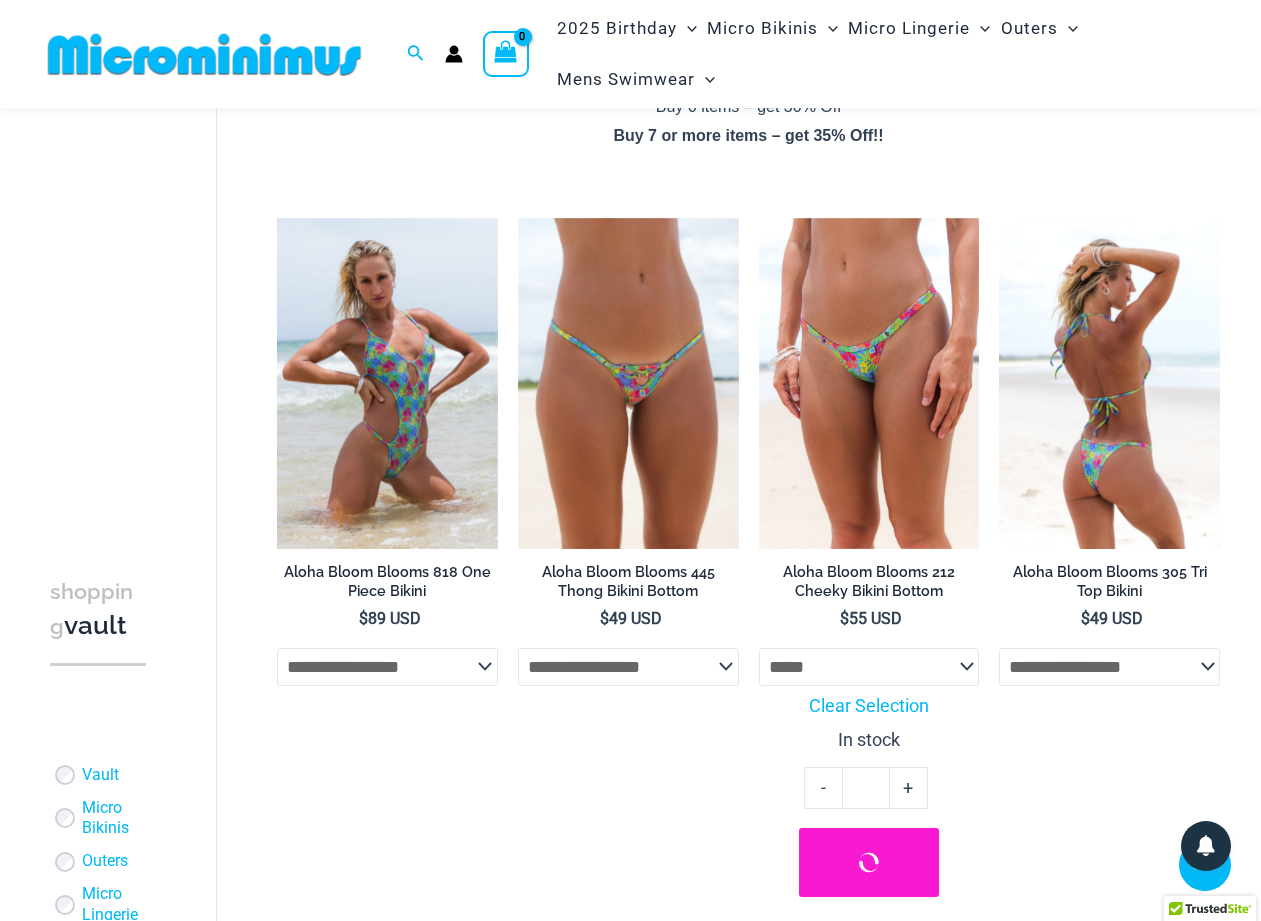 click on "**********" 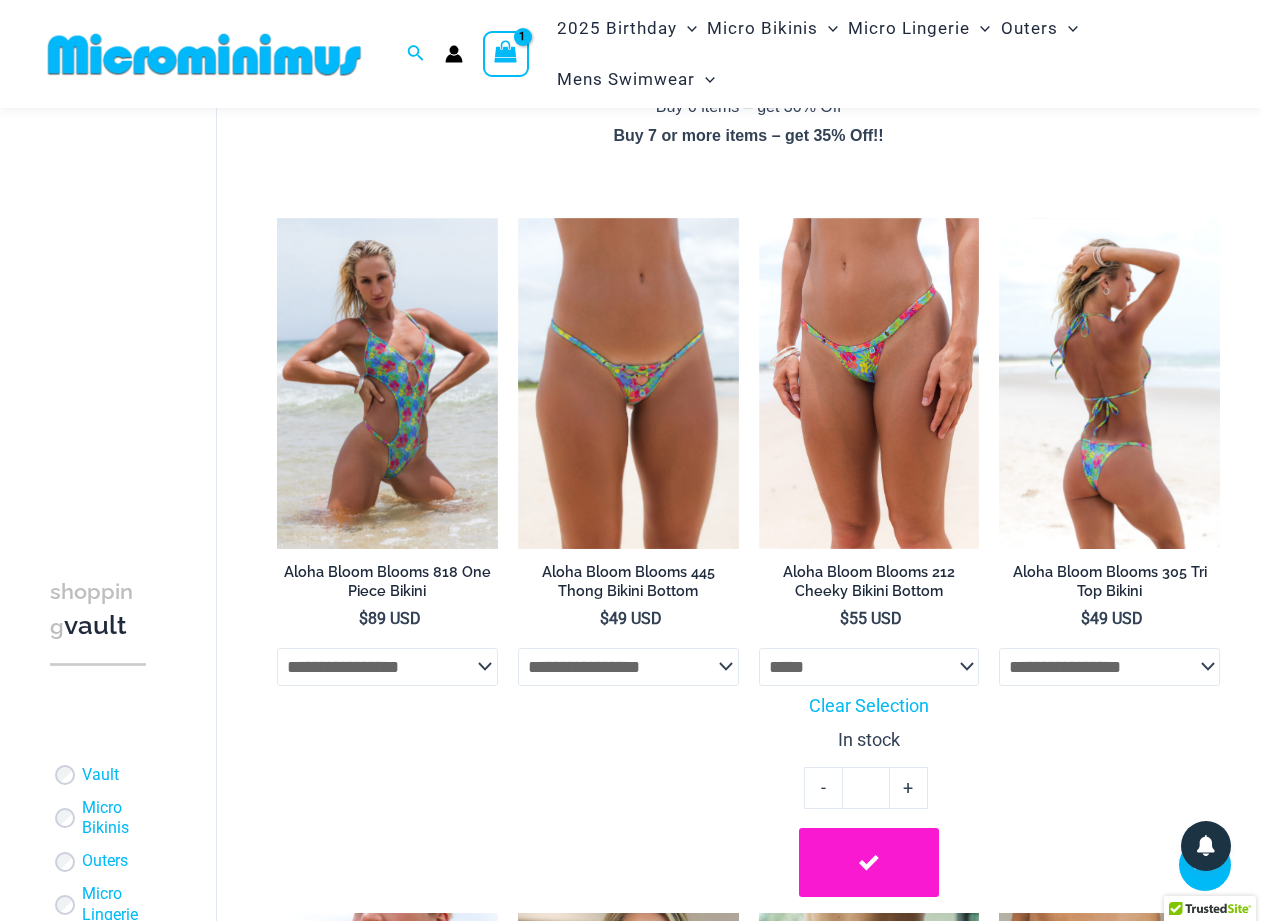 select on "********" 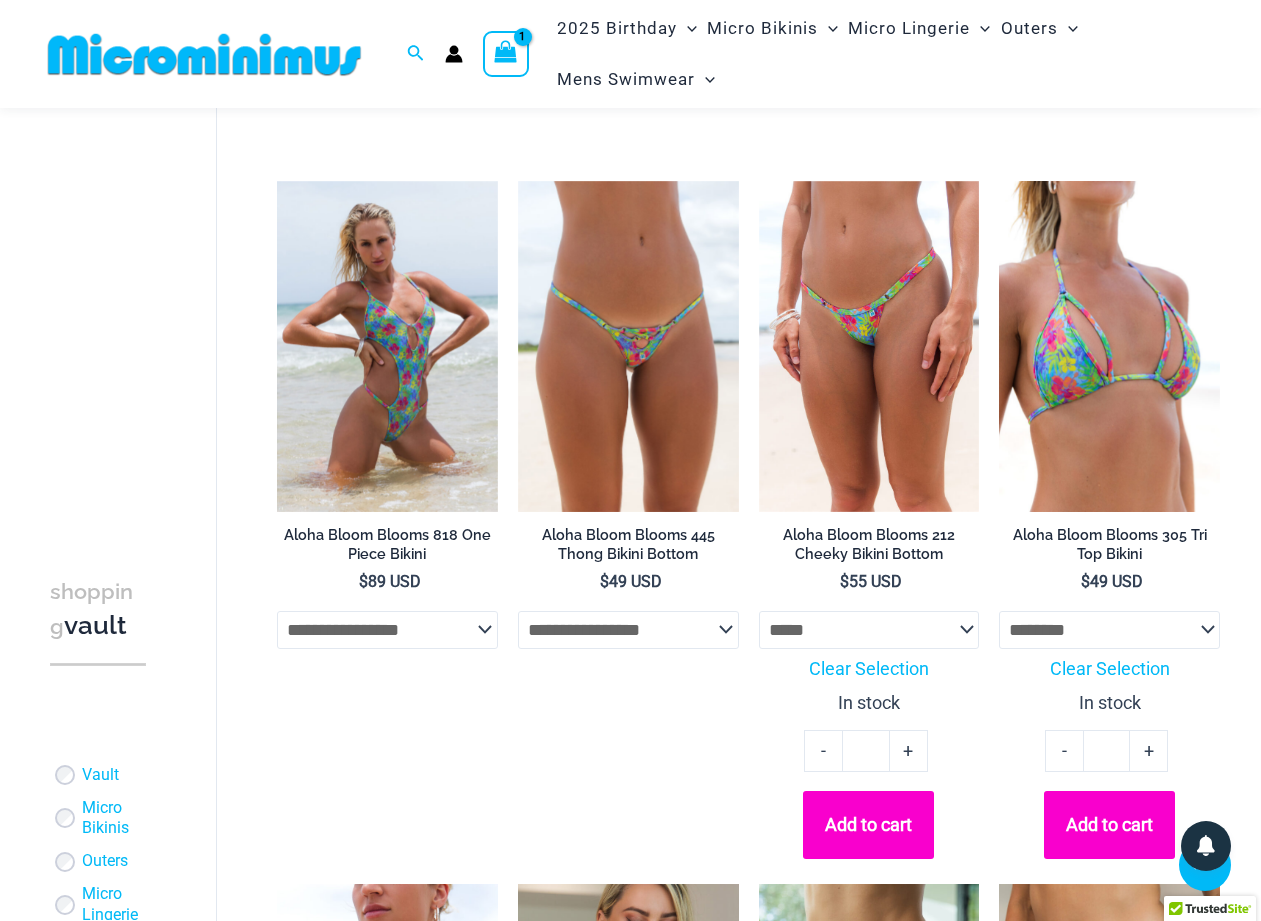 scroll, scrollTop: 720, scrollLeft: 0, axis: vertical 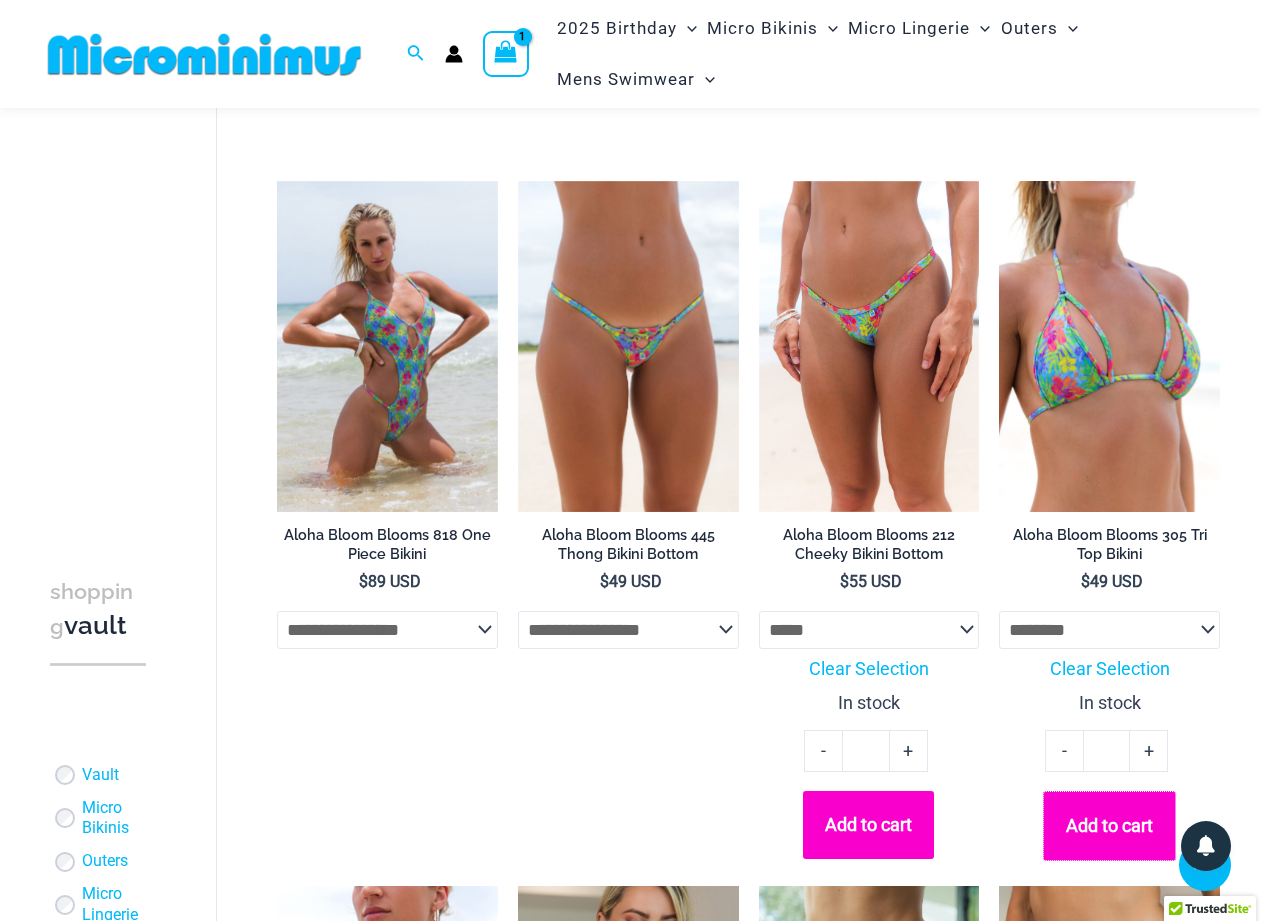 click on "Add to cart" 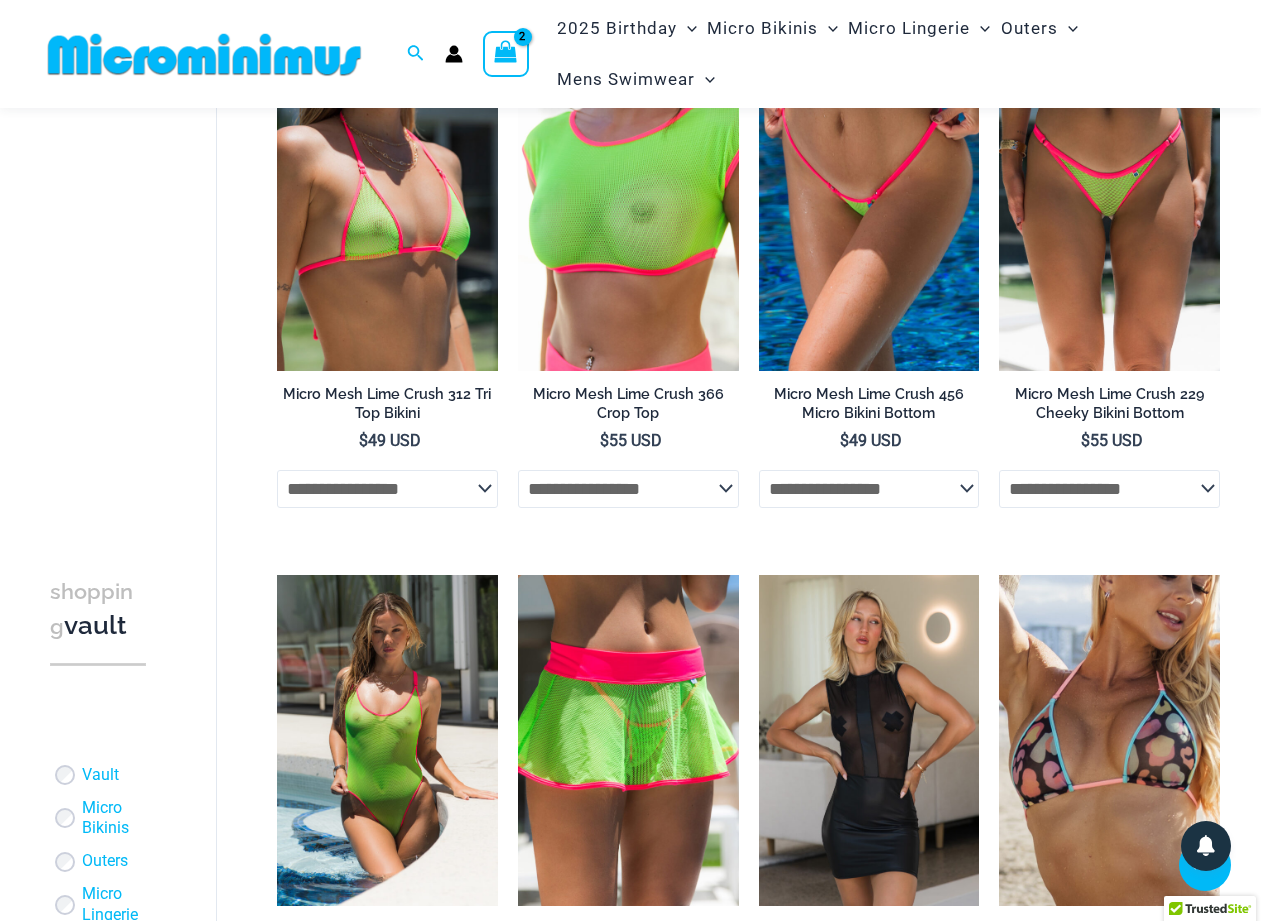 scroll, scrollTop: 3540, scrollLeft: 0, axis: vertical 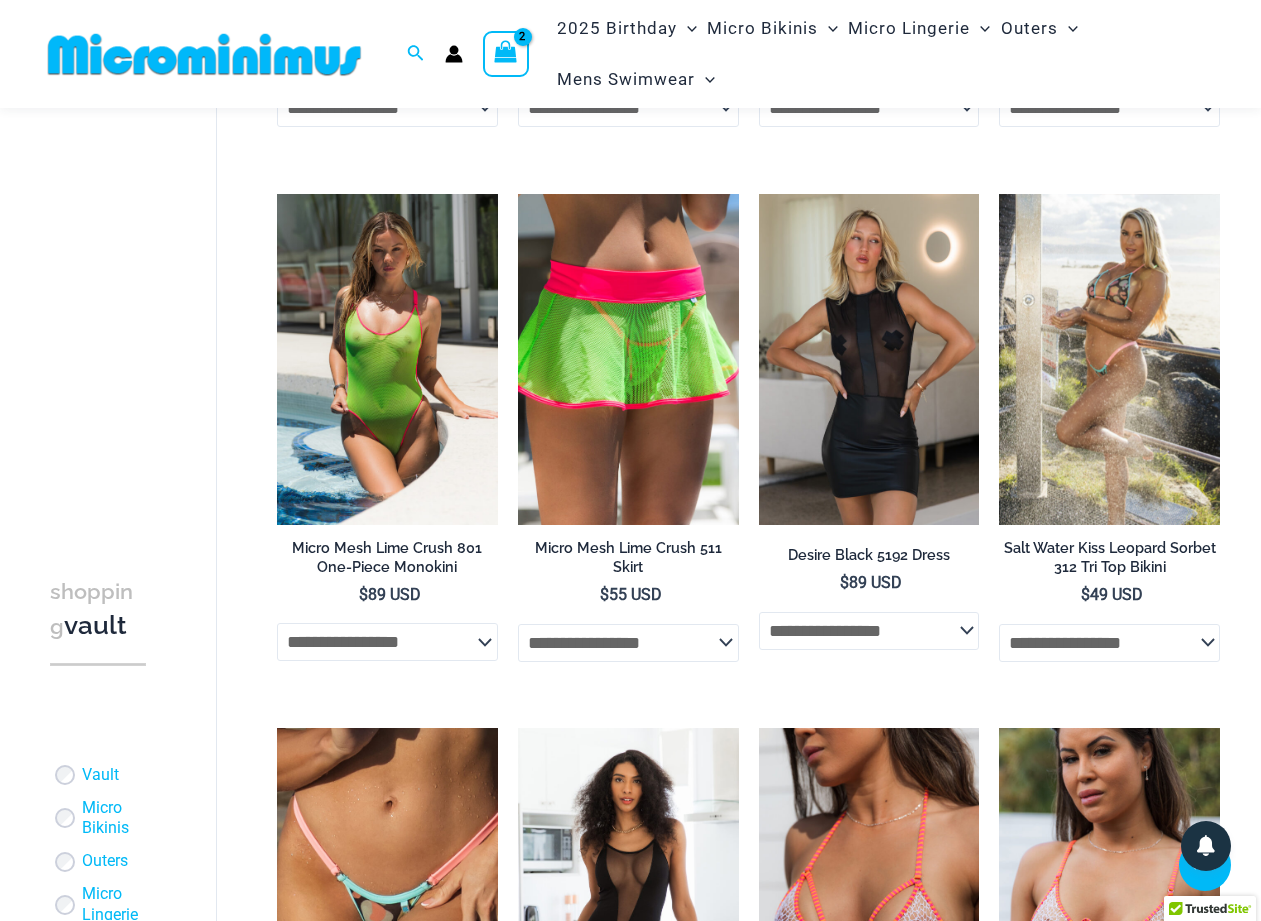 click on "**********" 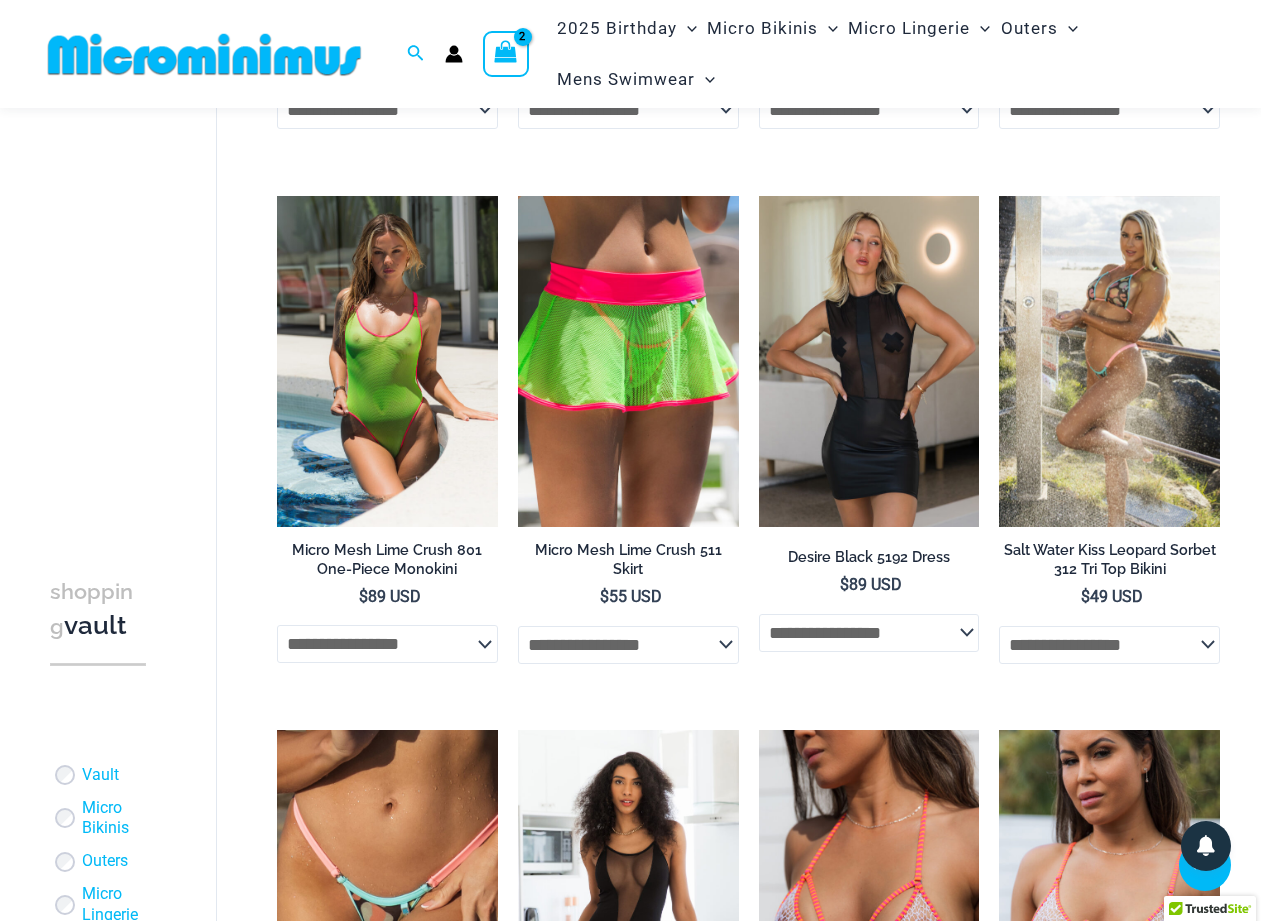 select on "********" 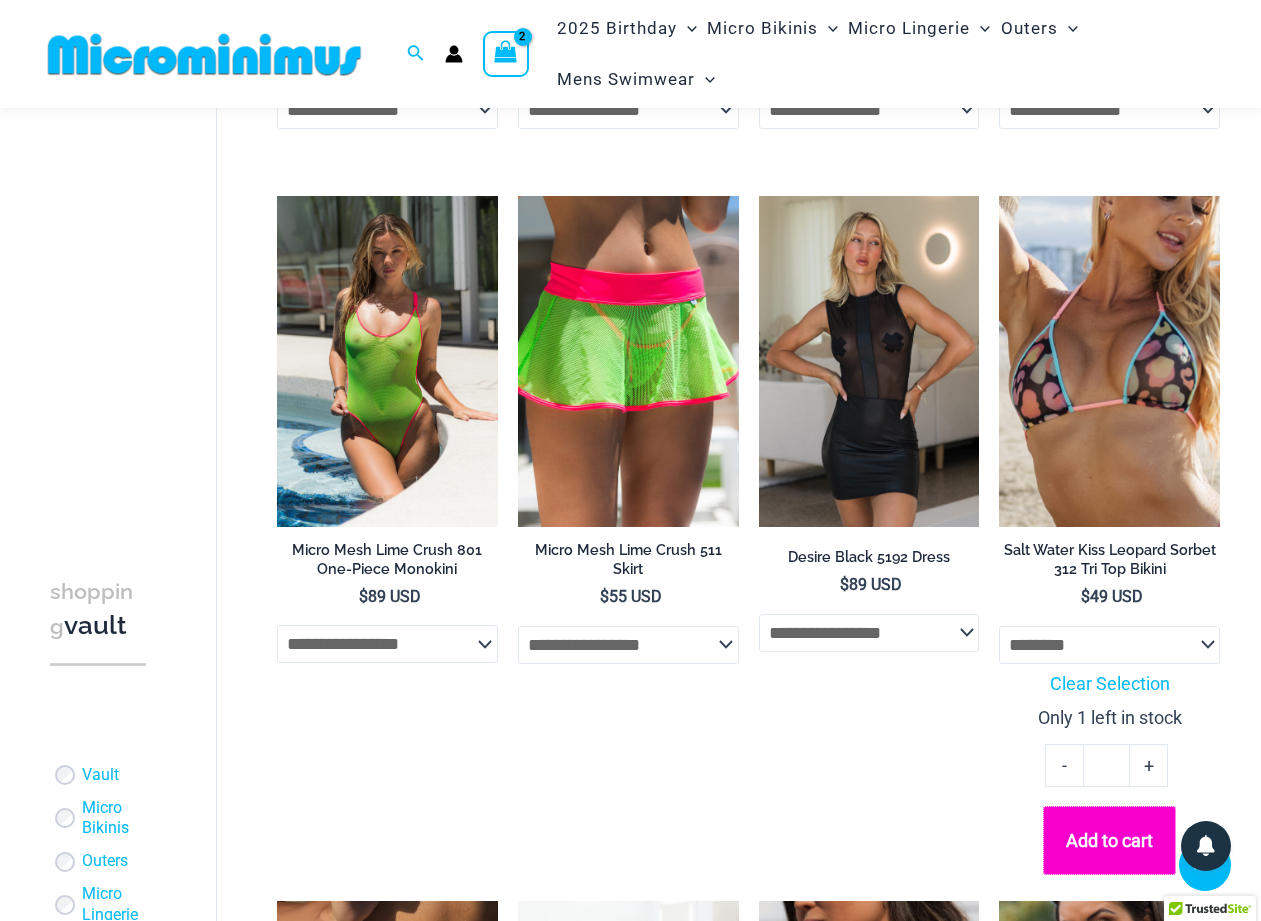 click on "Add to cart" 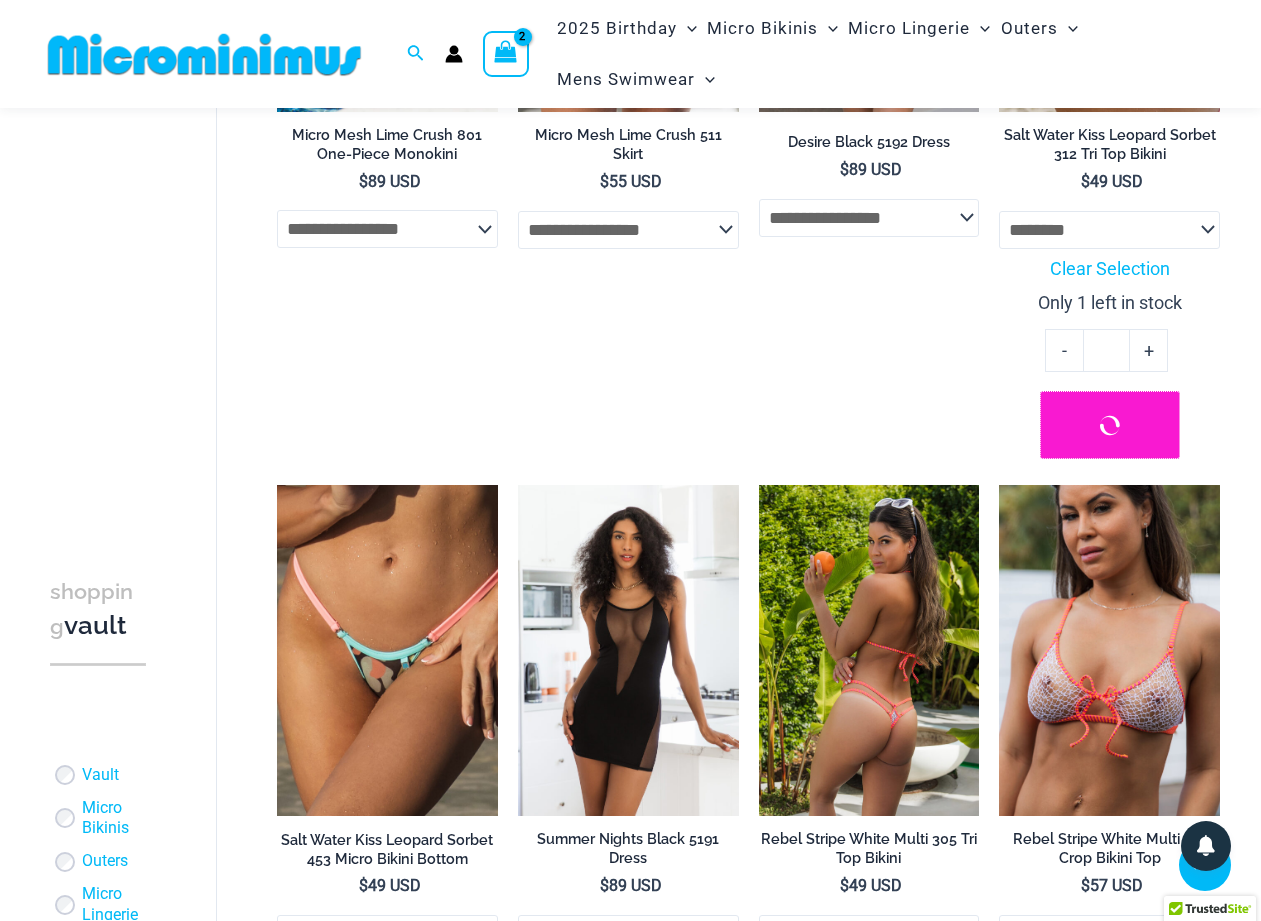 scroll, scrollTop: 4202, scrollLeft: 0, axis: vertical 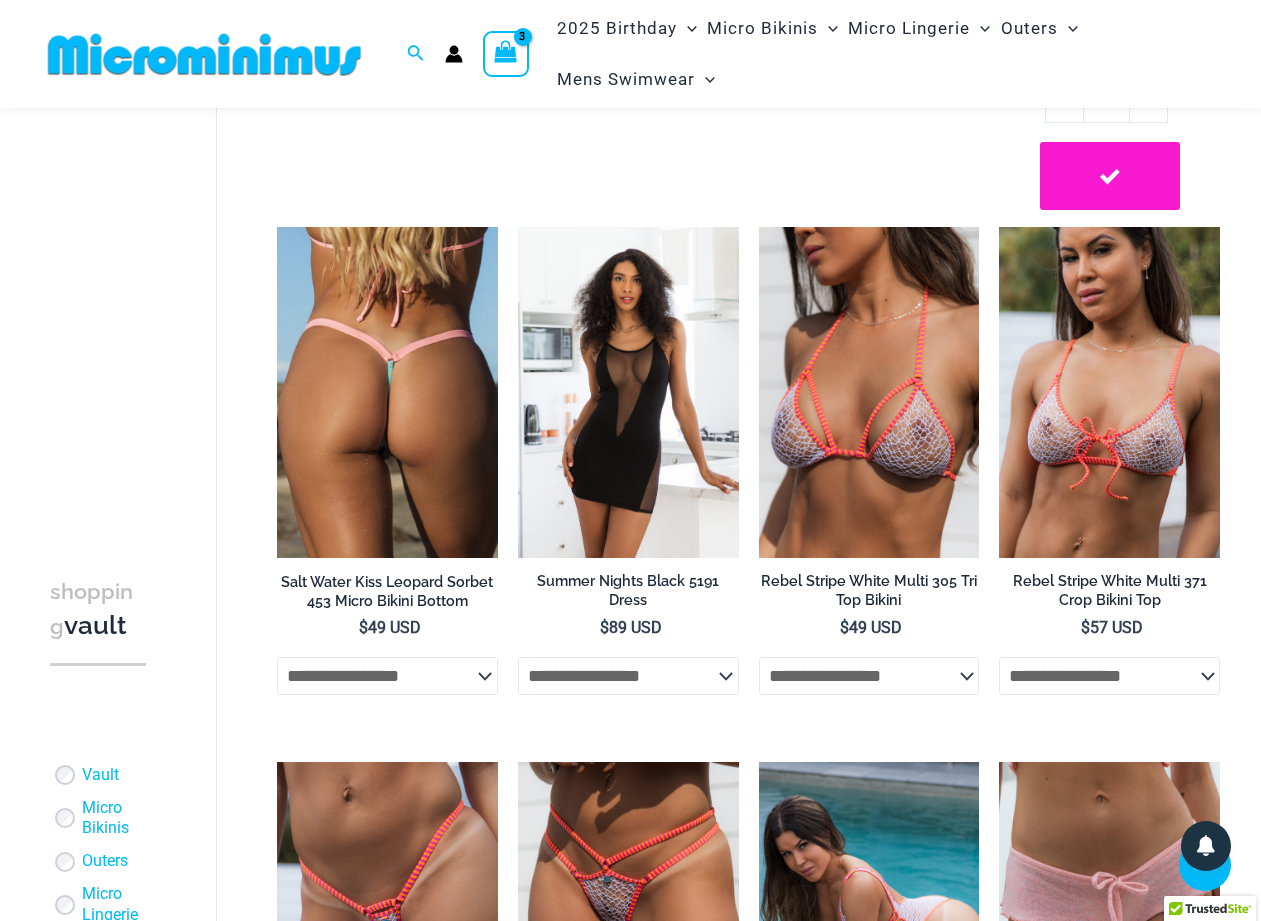 click on "**********" 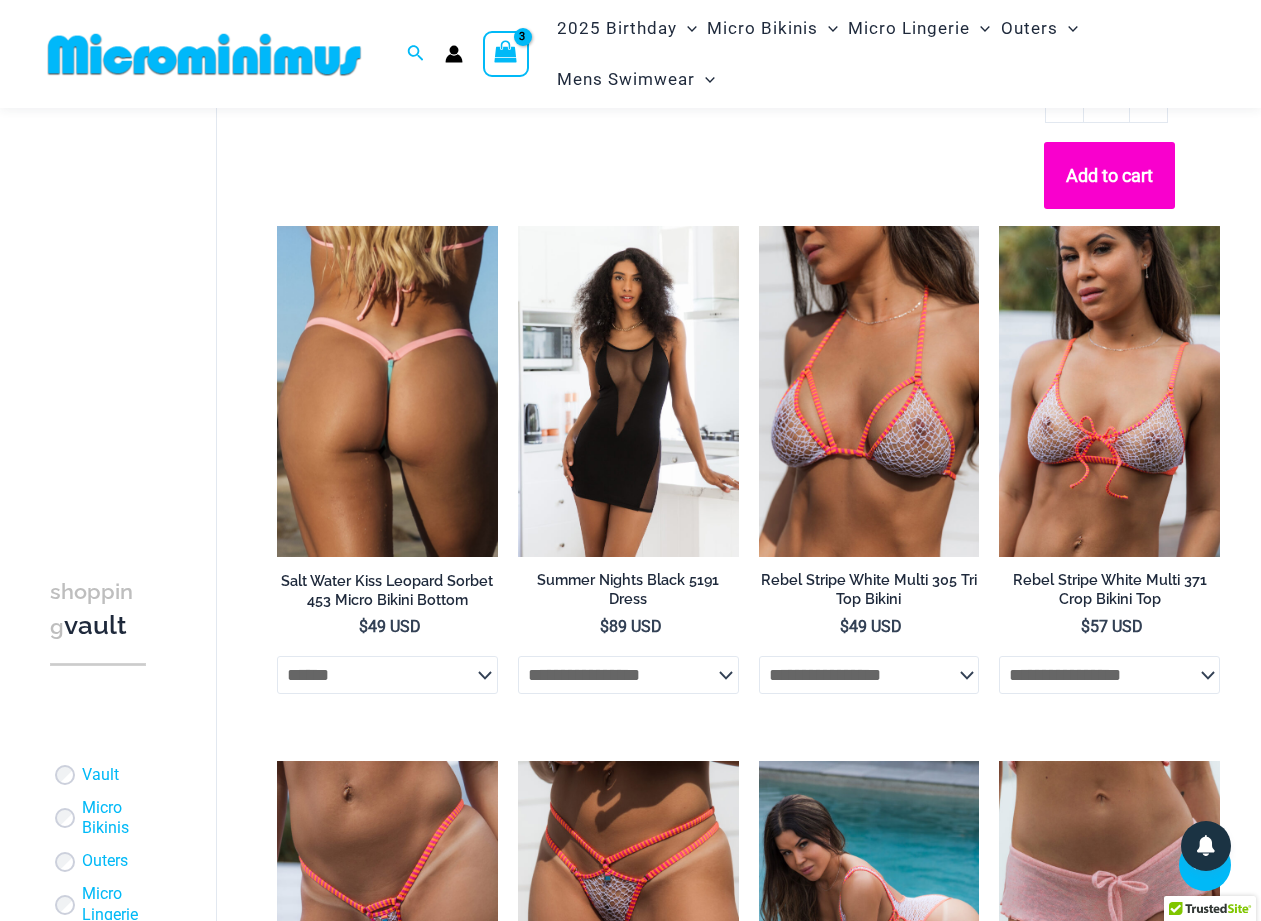 select on "******" 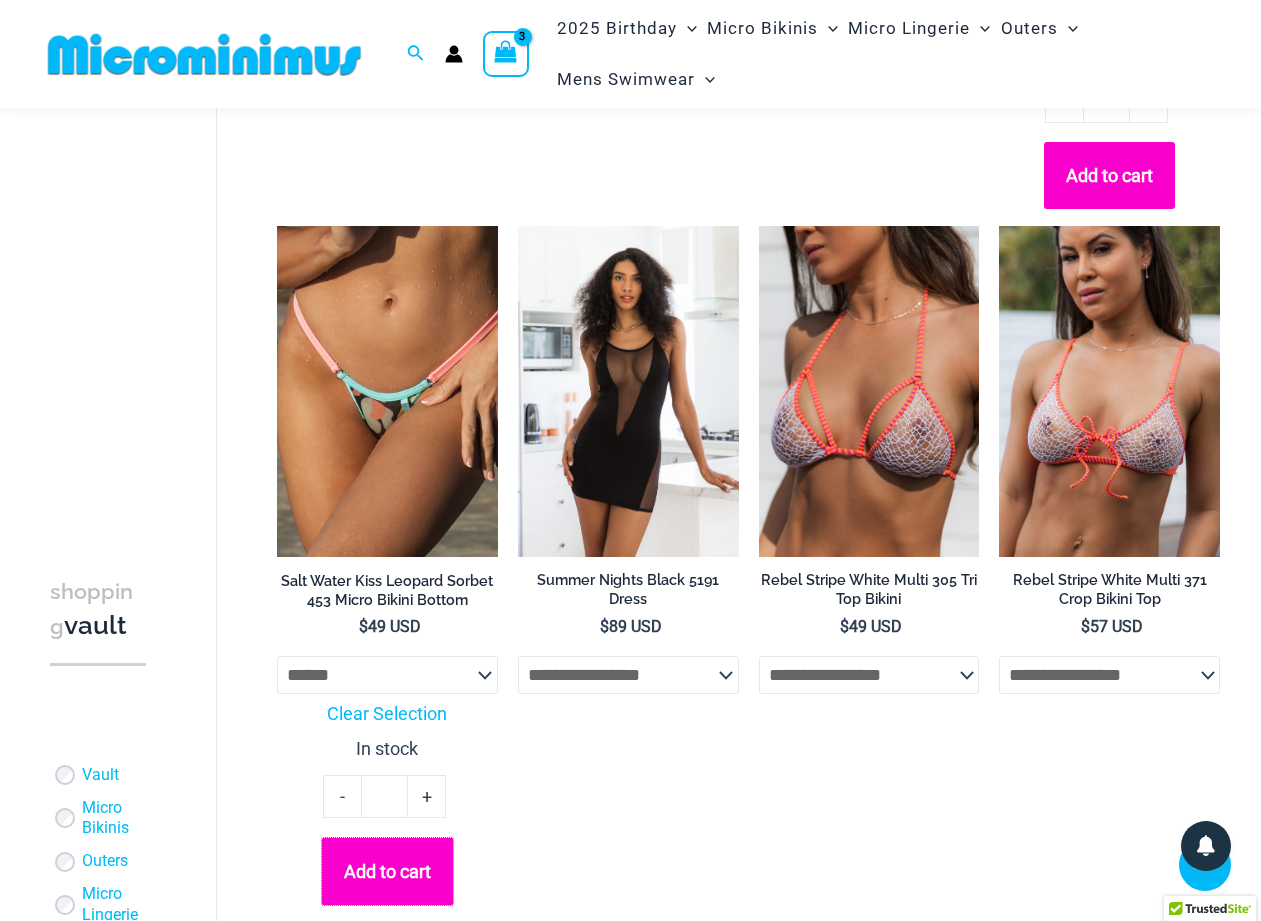 click on "Add to cart" 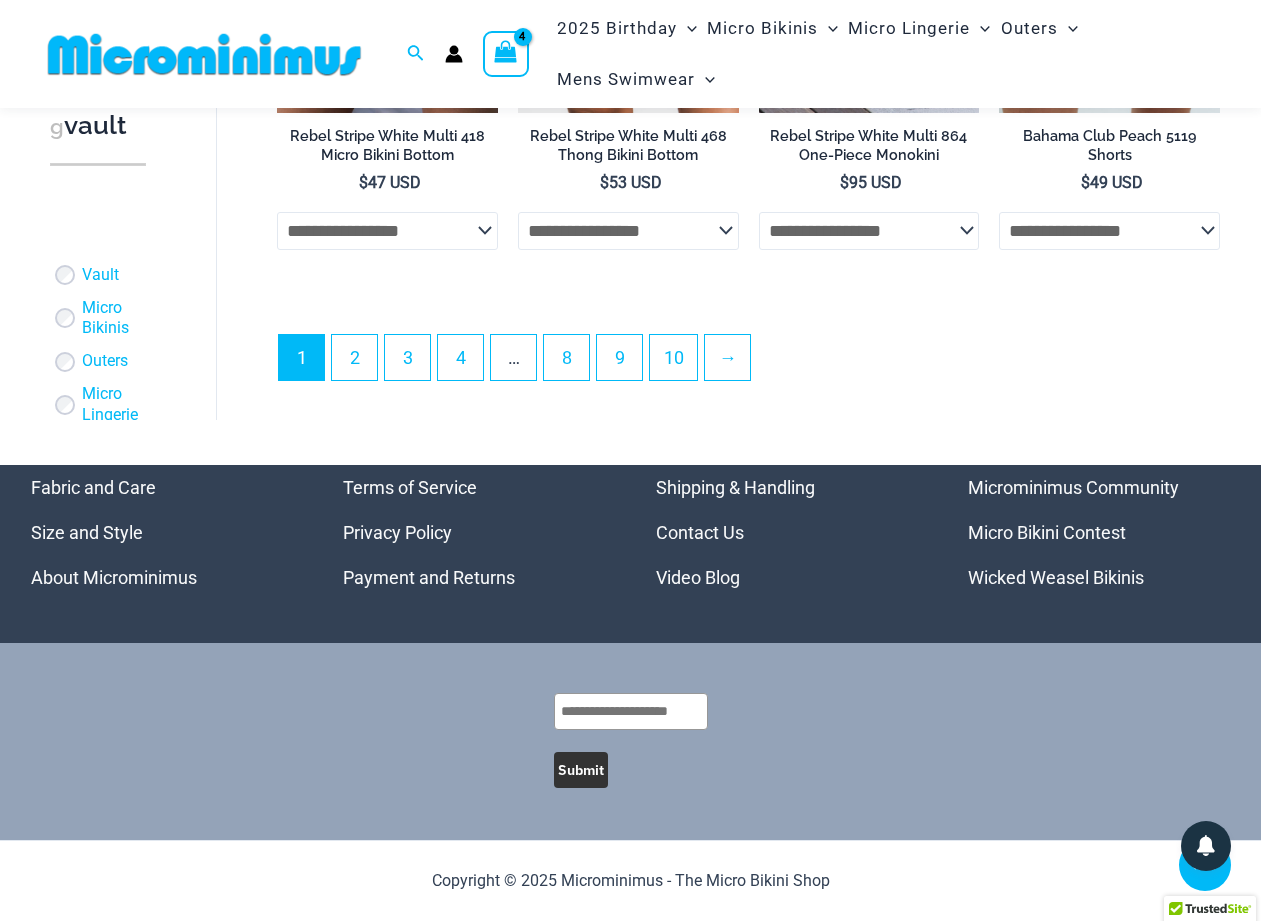 scroll, scrollTop: 5356, scrollLeft: 0, axis: vertical 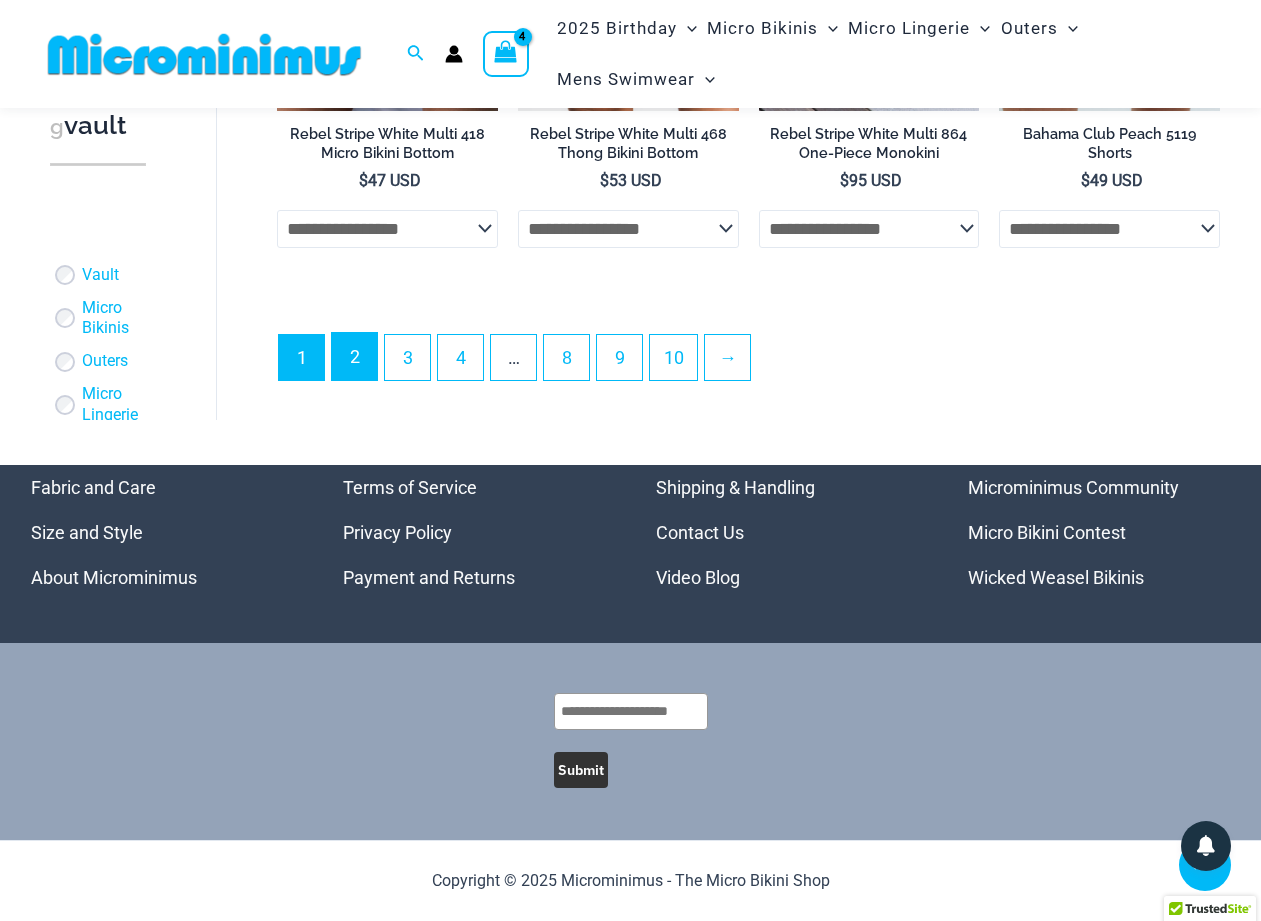 click on "2" at bounding box center (354, 356) 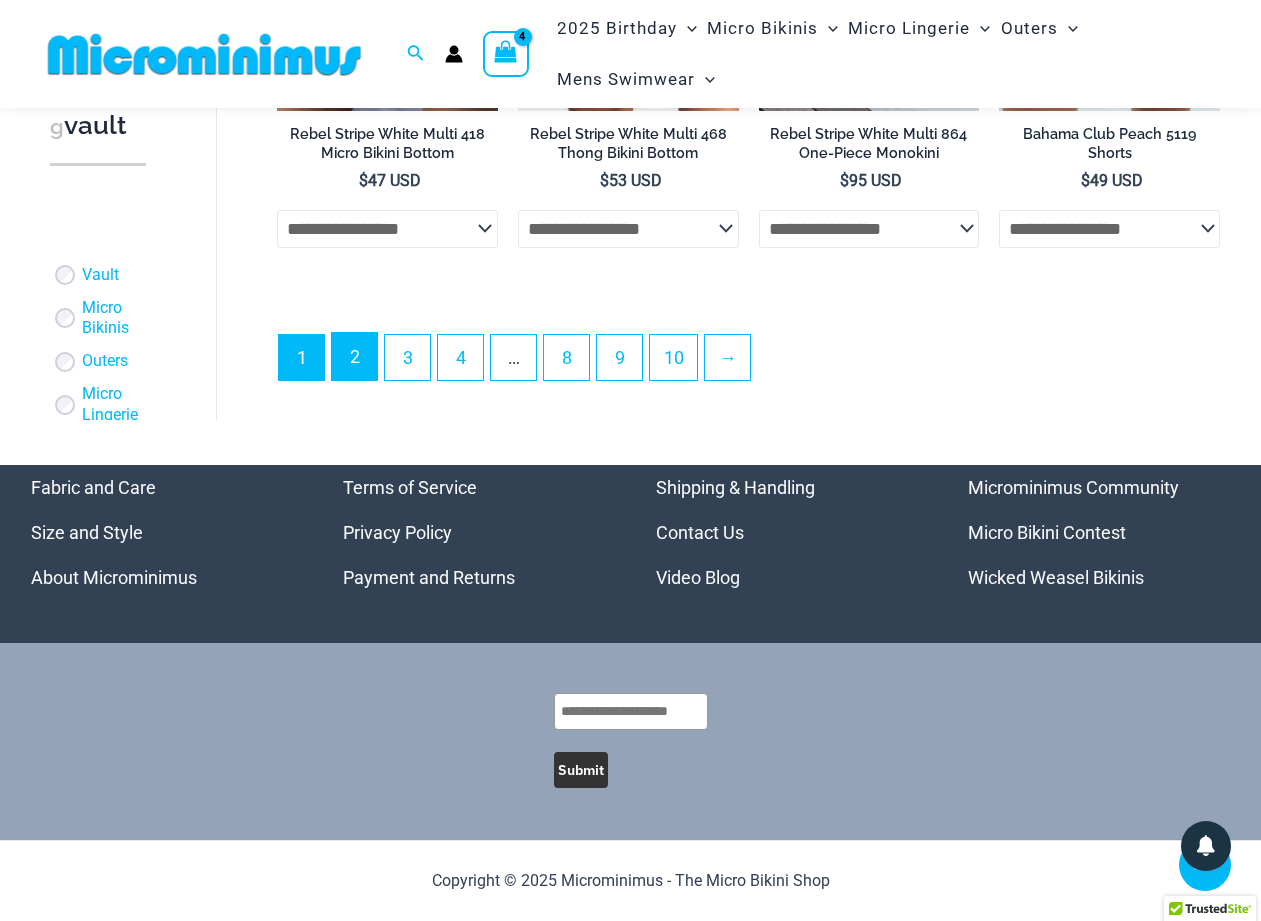 scroll, scrollTop: 5357, scrollLeft: 0, axis: vertical 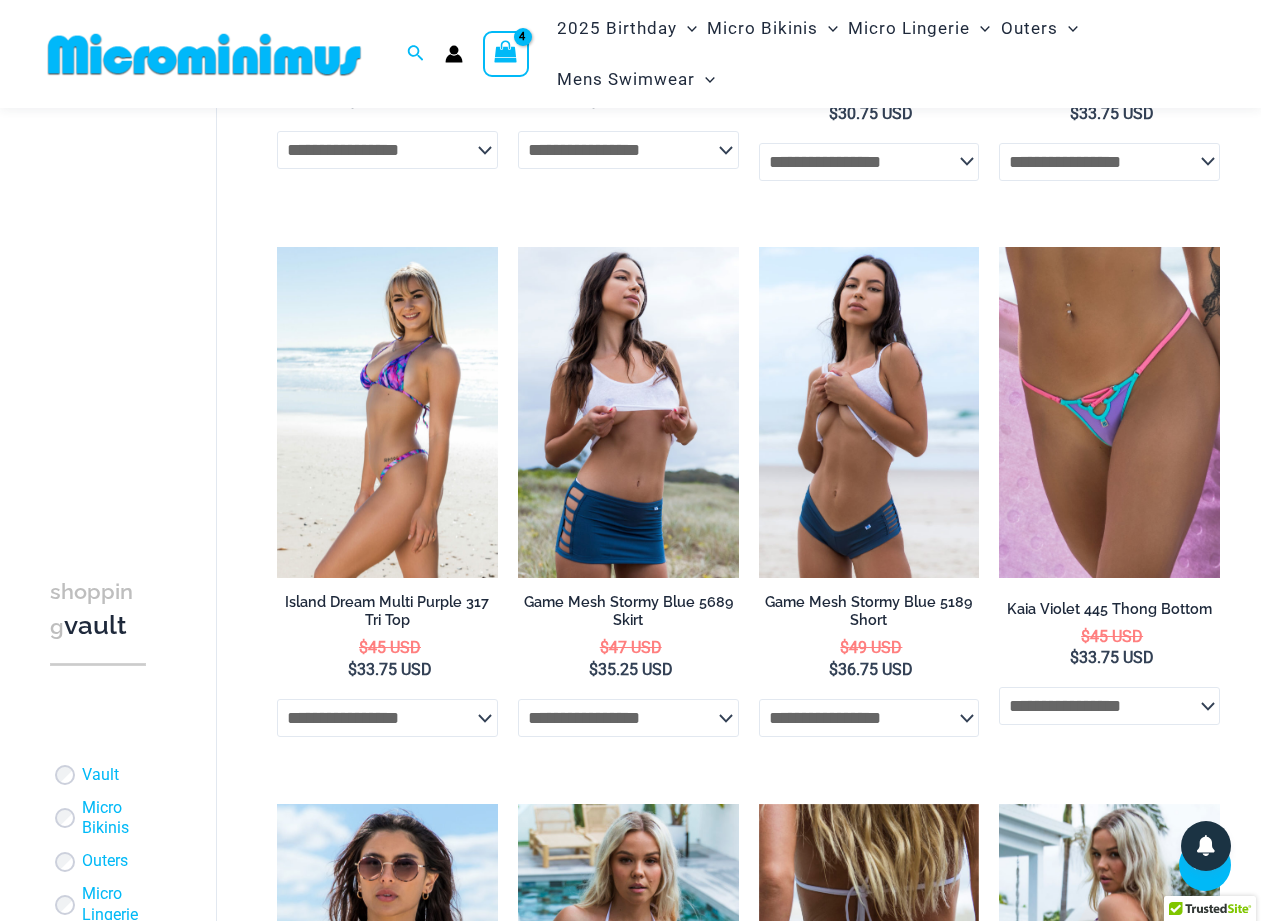type on "**********" 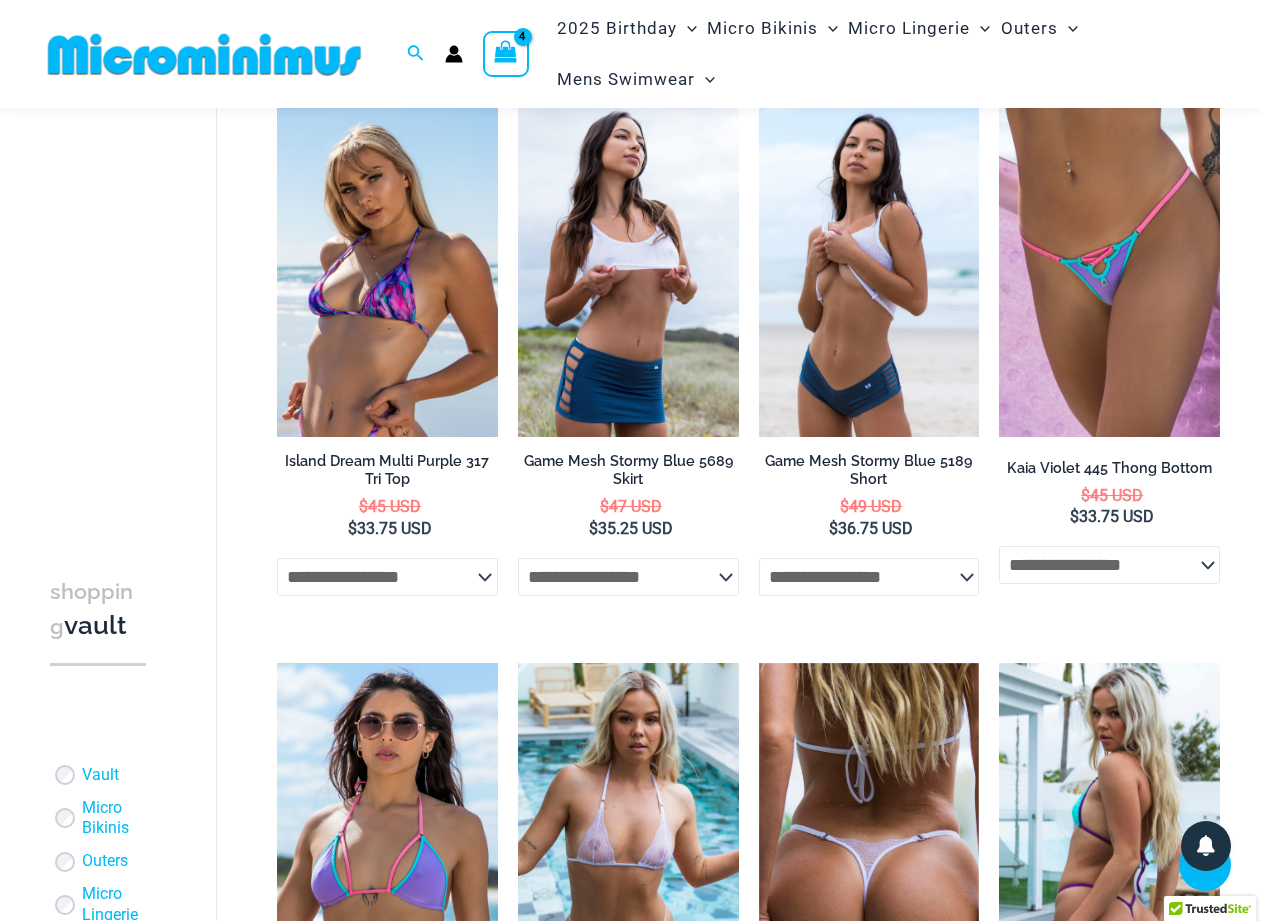 scroll, scrollTop: 2978, scrollLeft: 0, axis: vertical 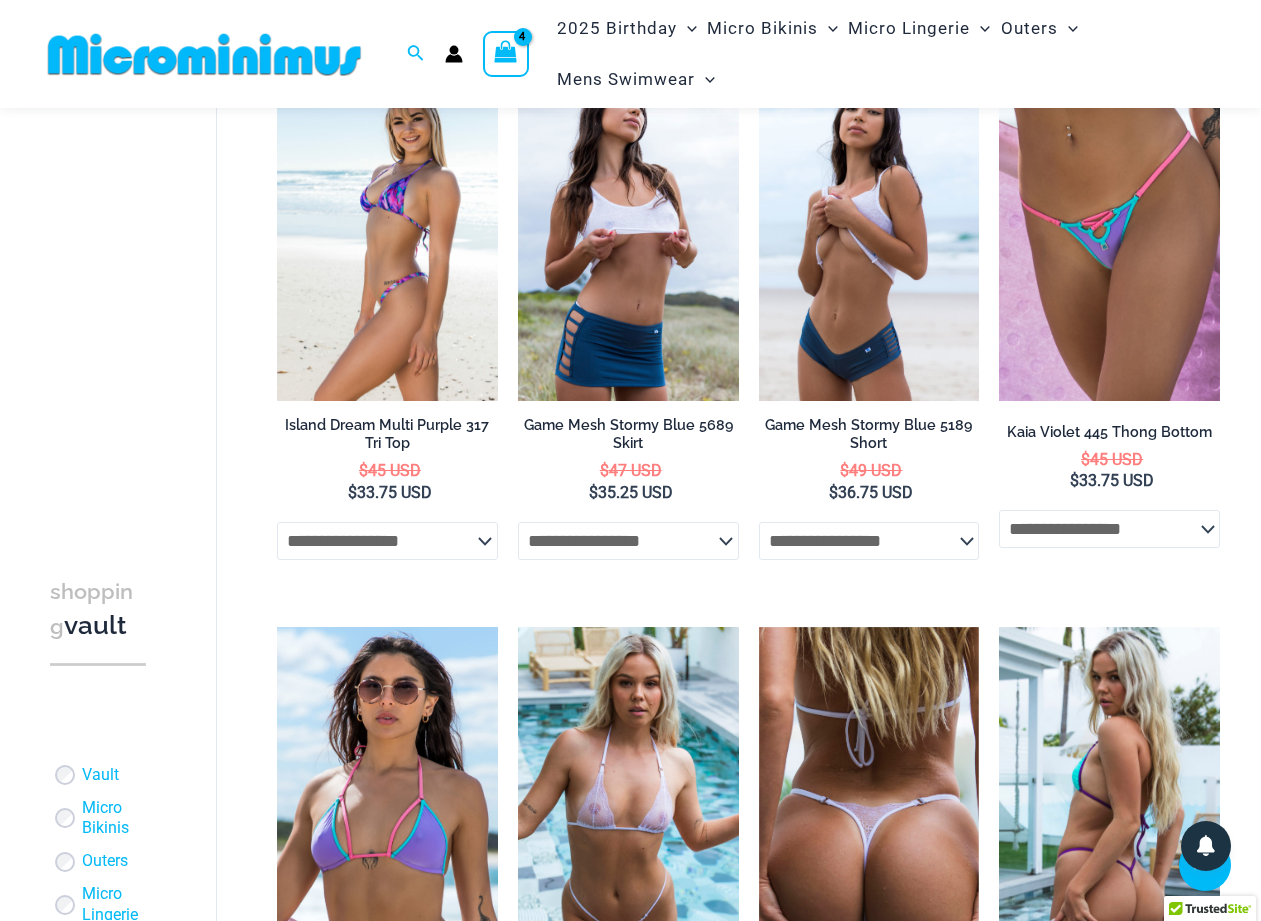 click on "**********" 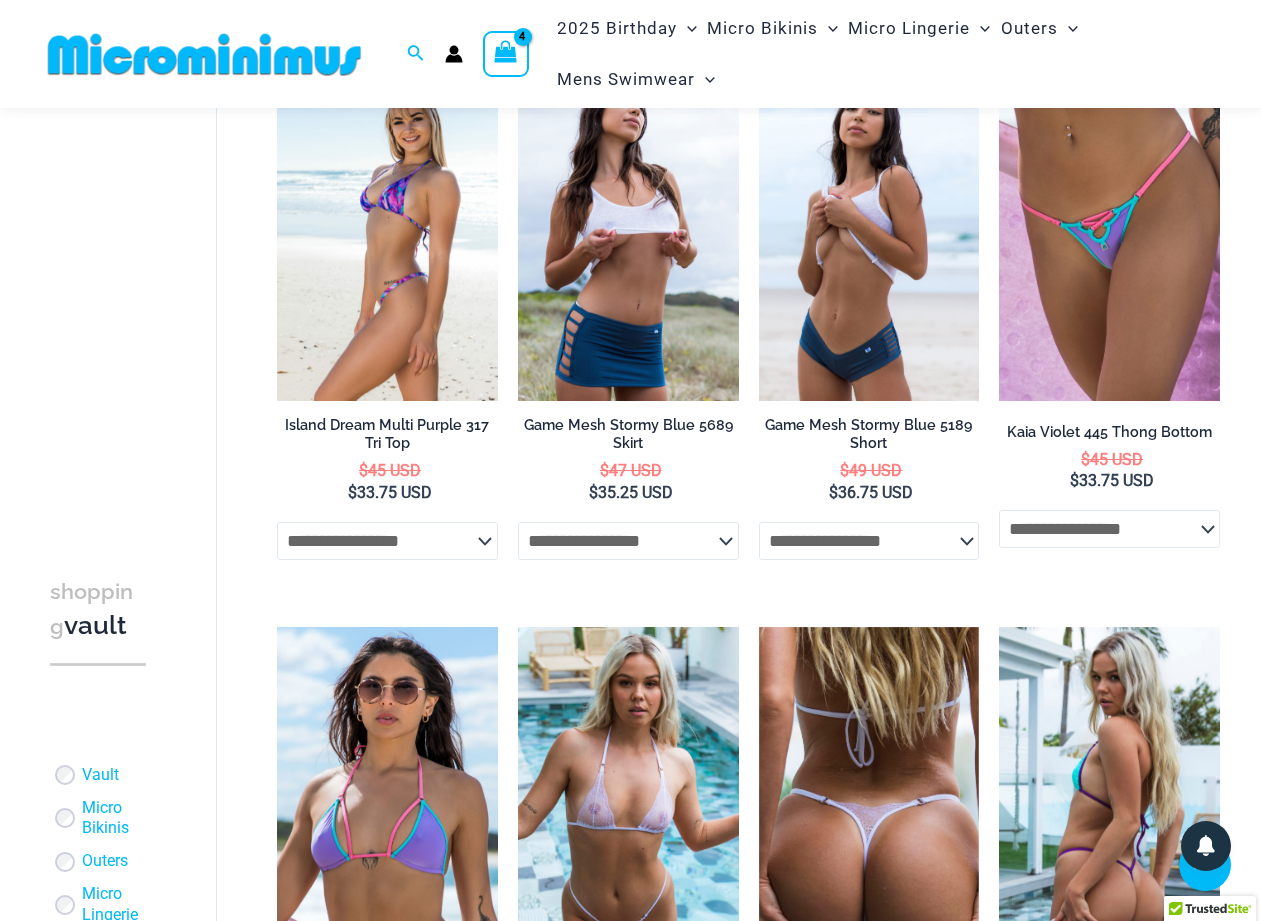 select on "********" 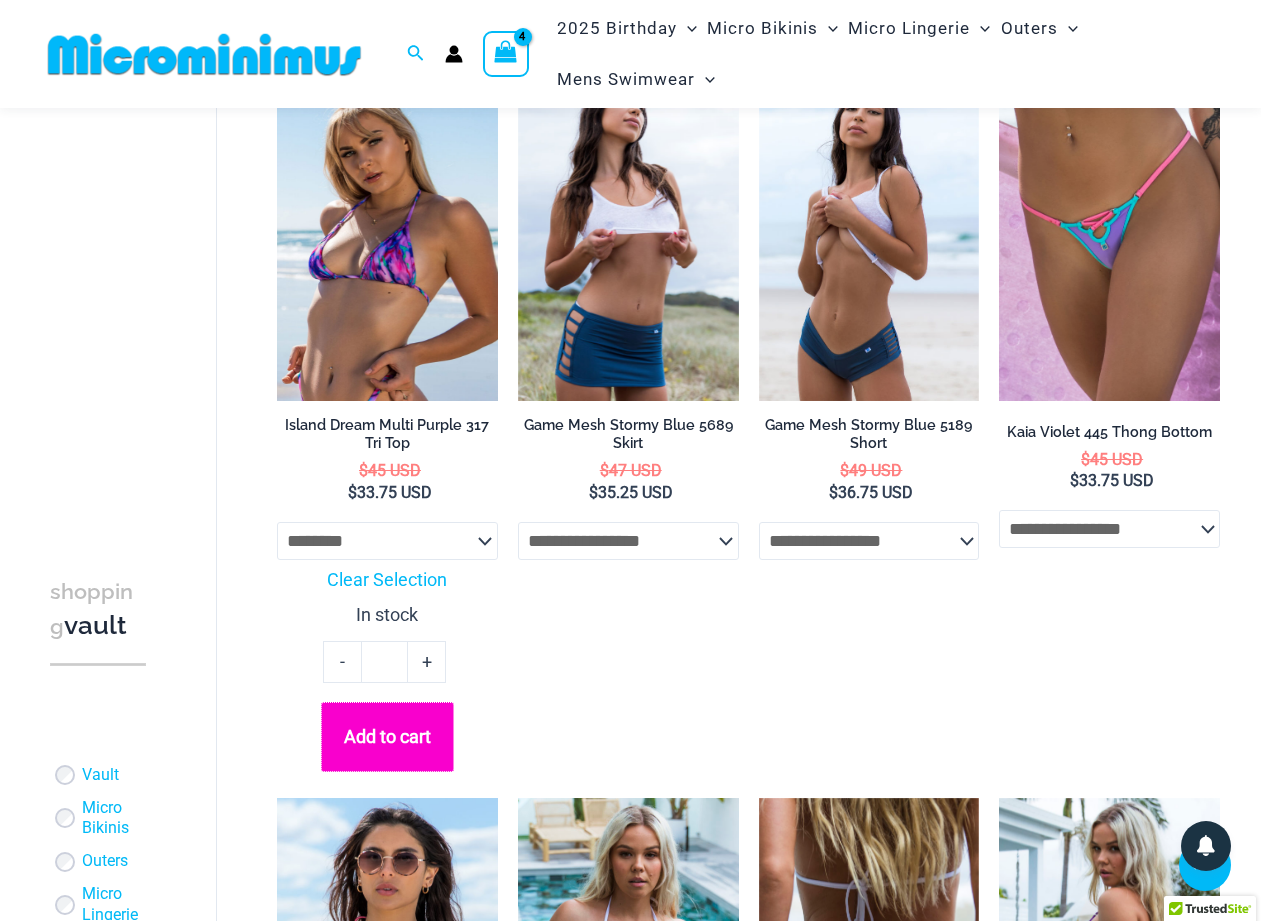 click on "Add to cart" 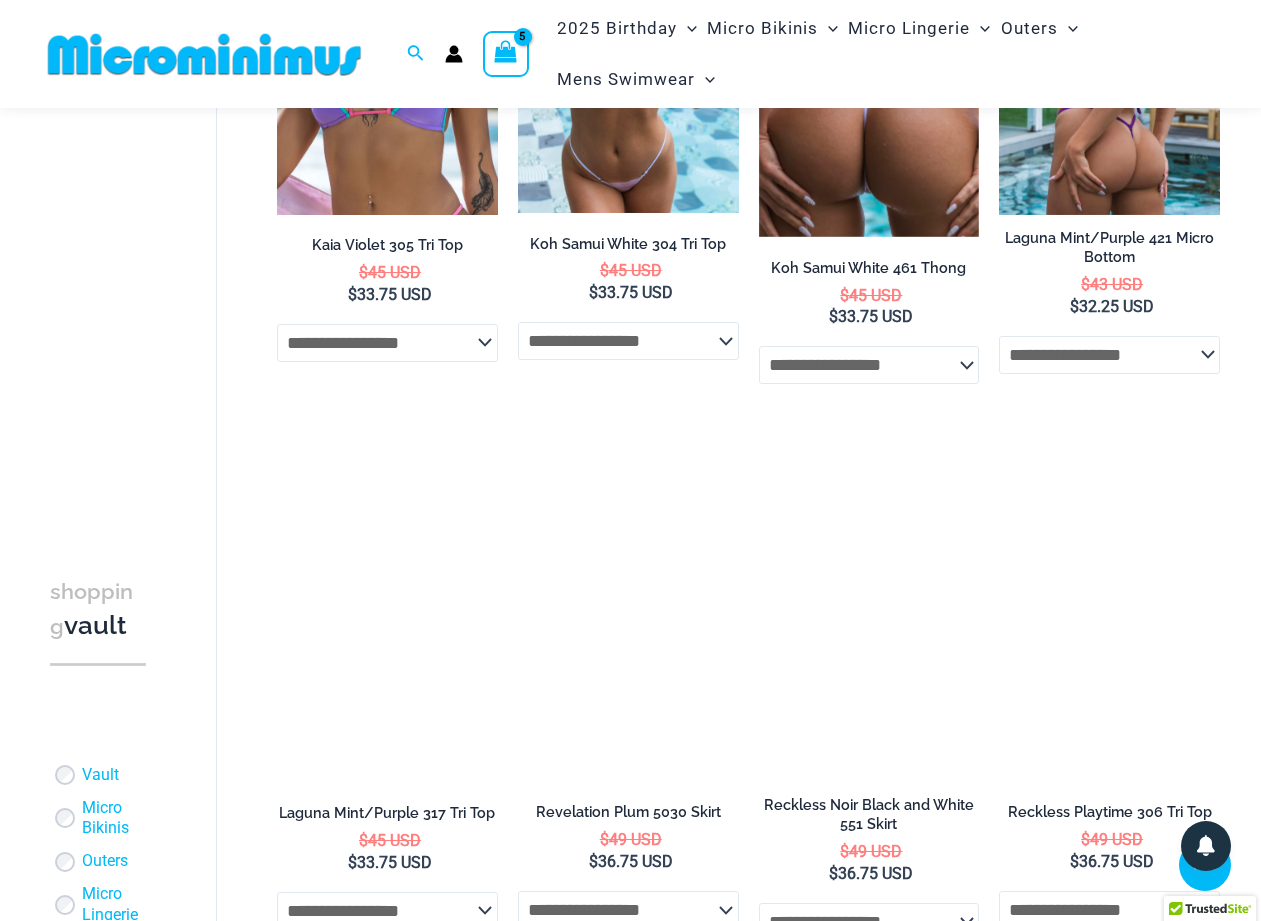 scroll, scrollTop: 4053, scrollLeft: 0, axis: vertical 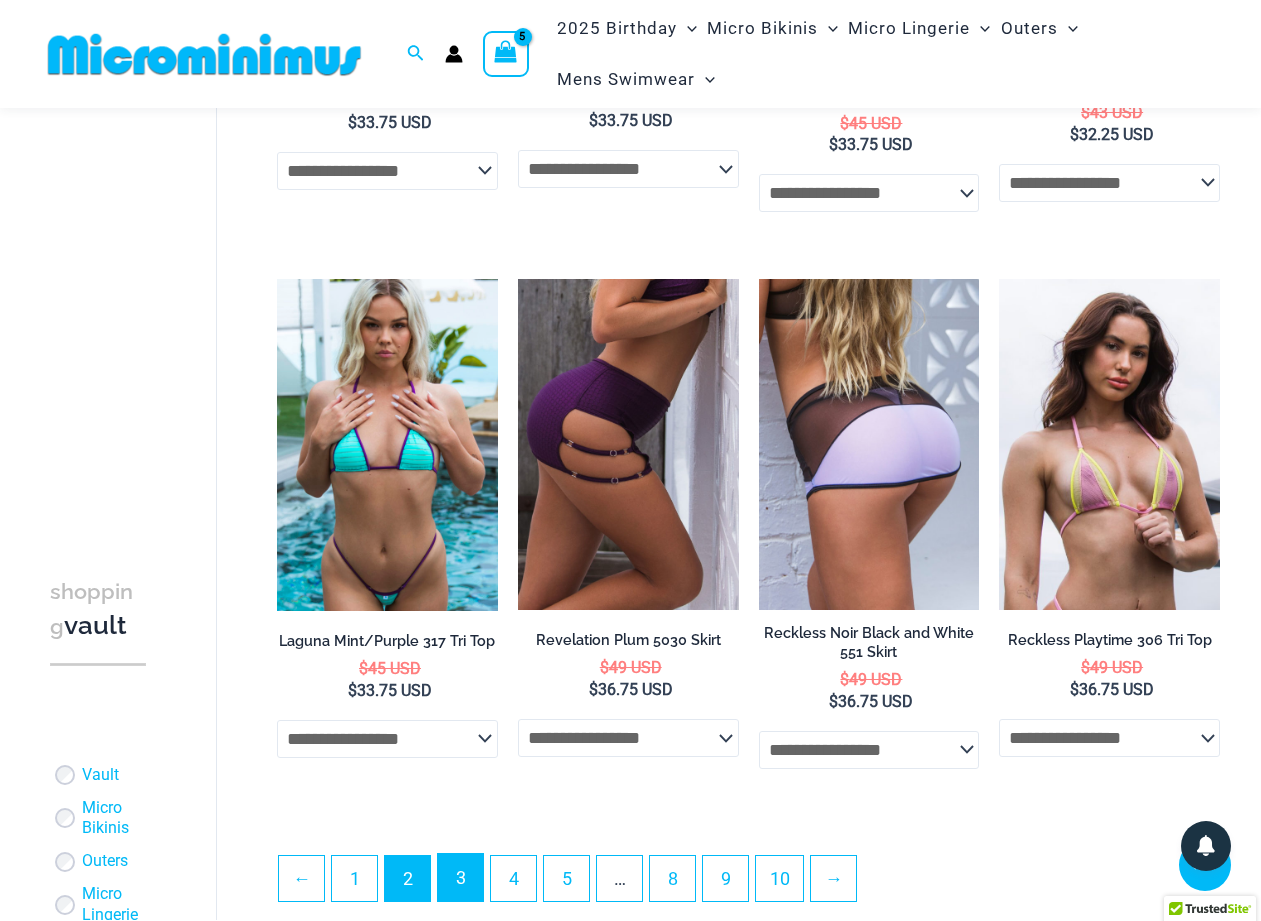 click on "3" at bounding box center [460, 877] 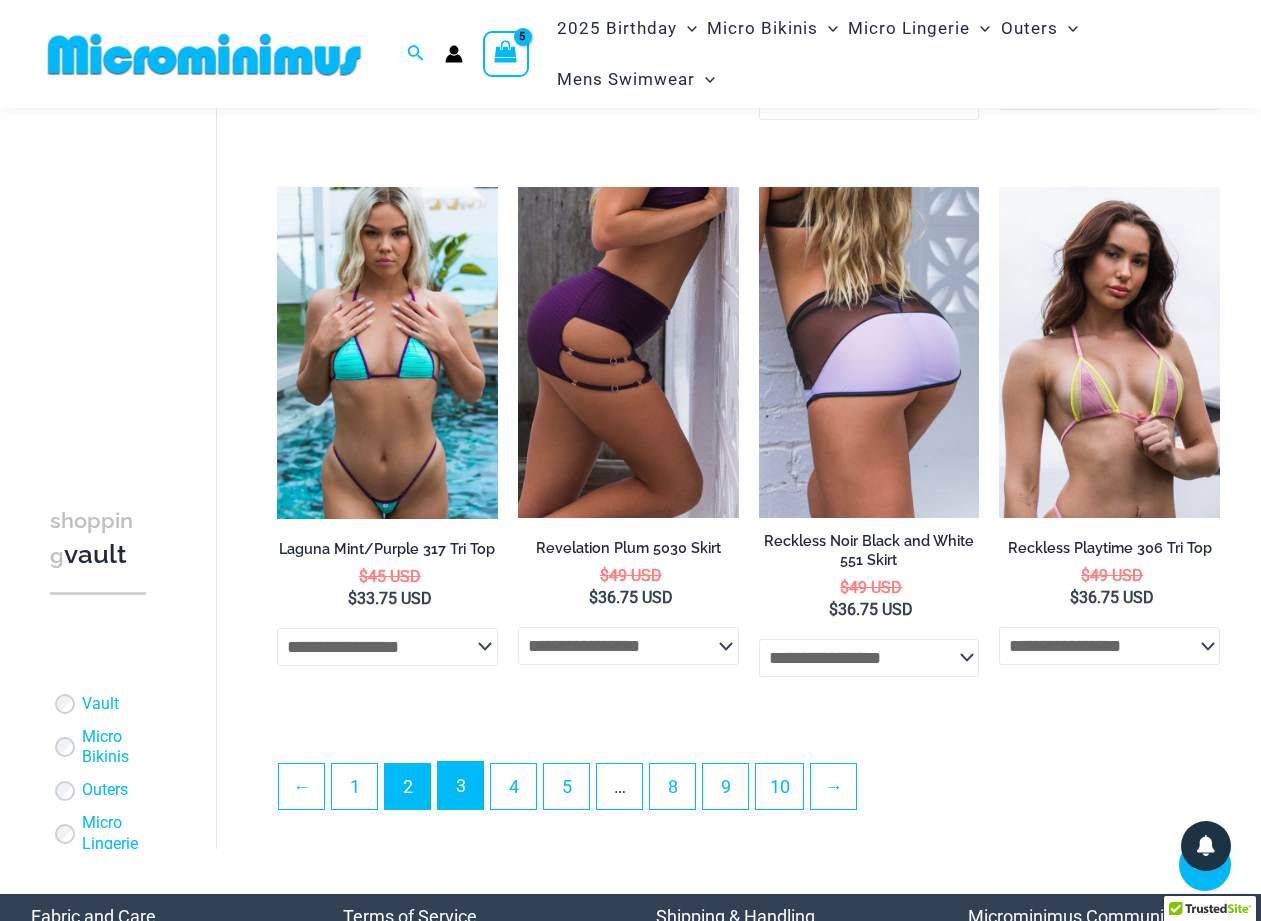 scroll, scrollTop: 4227, scrollLeft: 0, axis: vertical 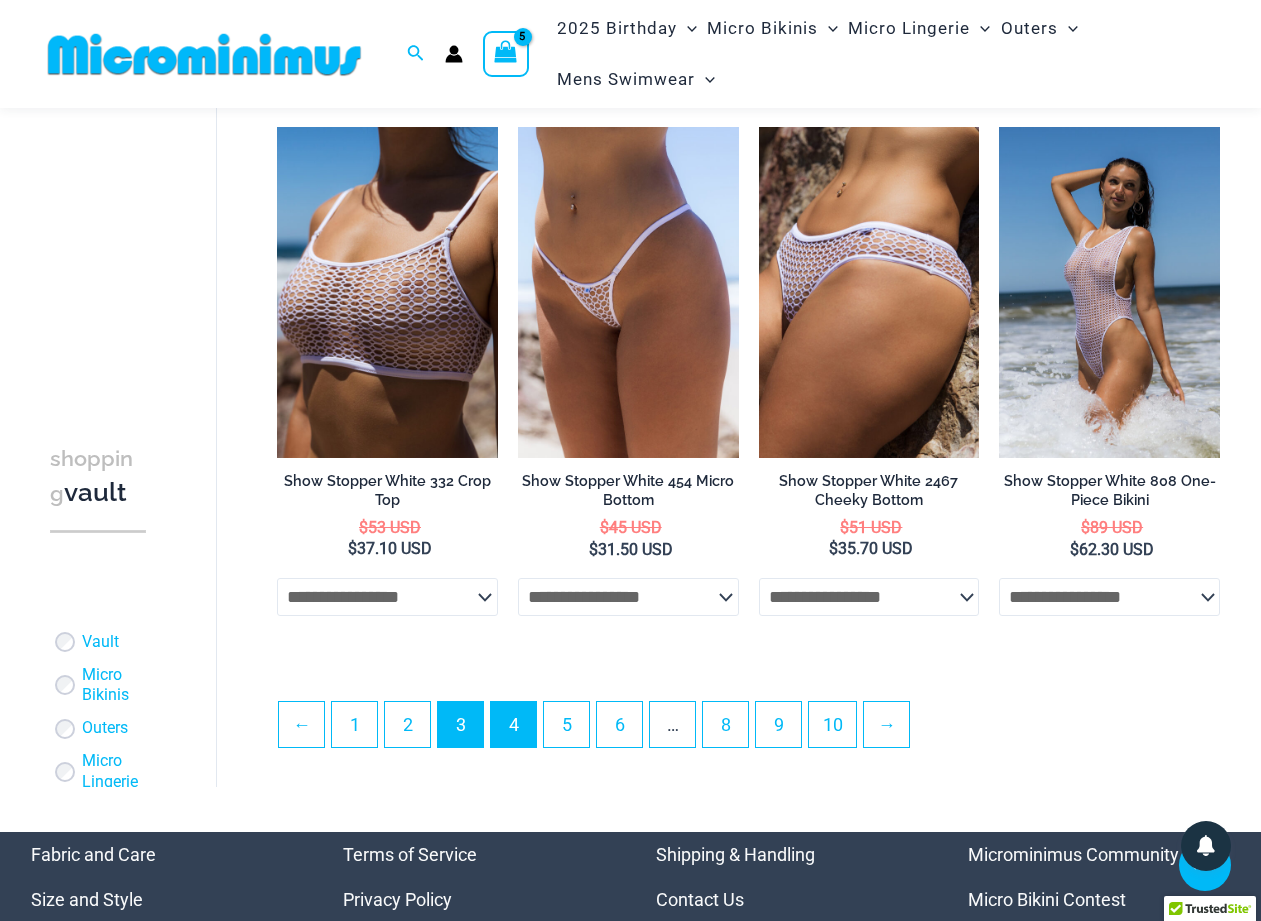 type on "**********" 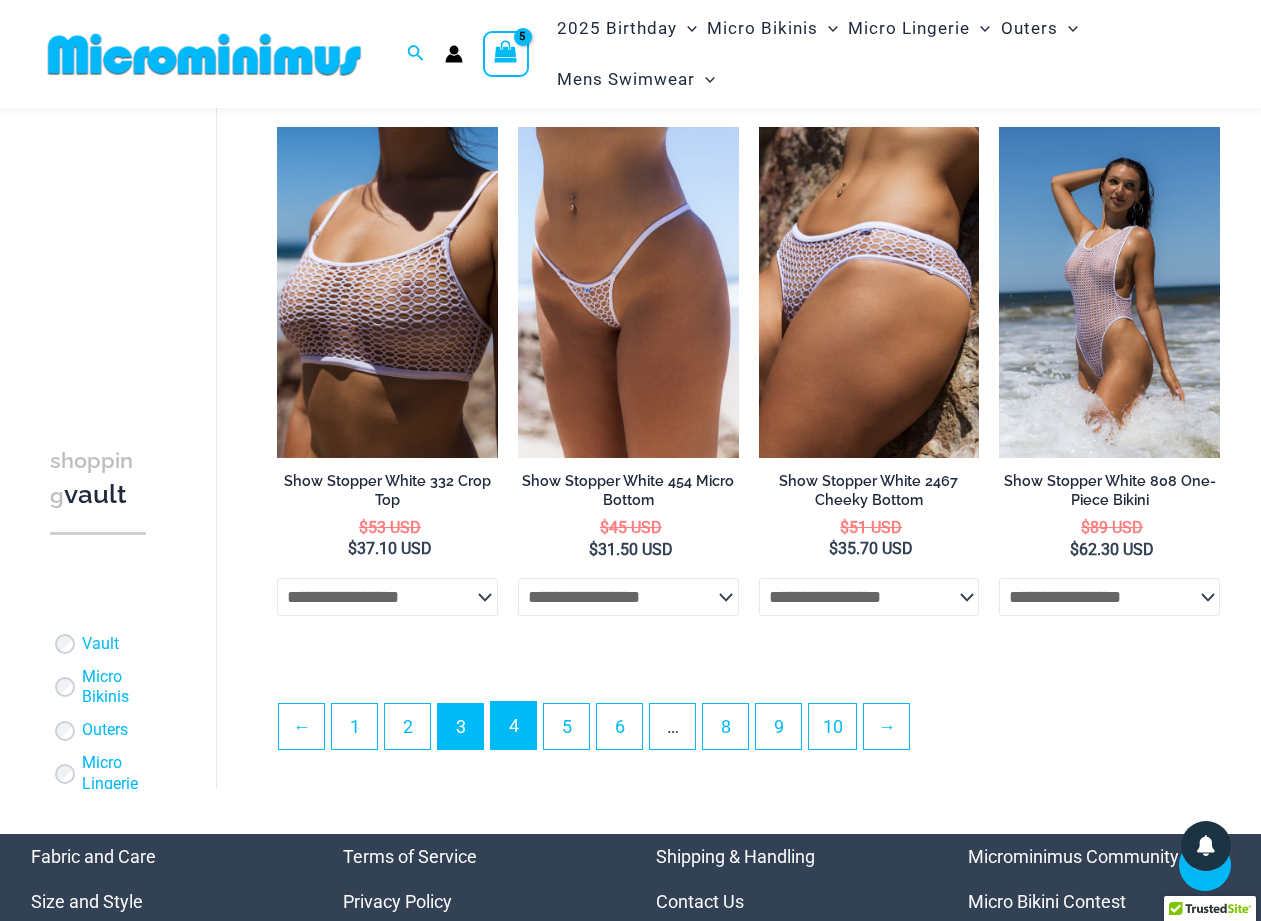click on "4" at bounding box center [513, 725] 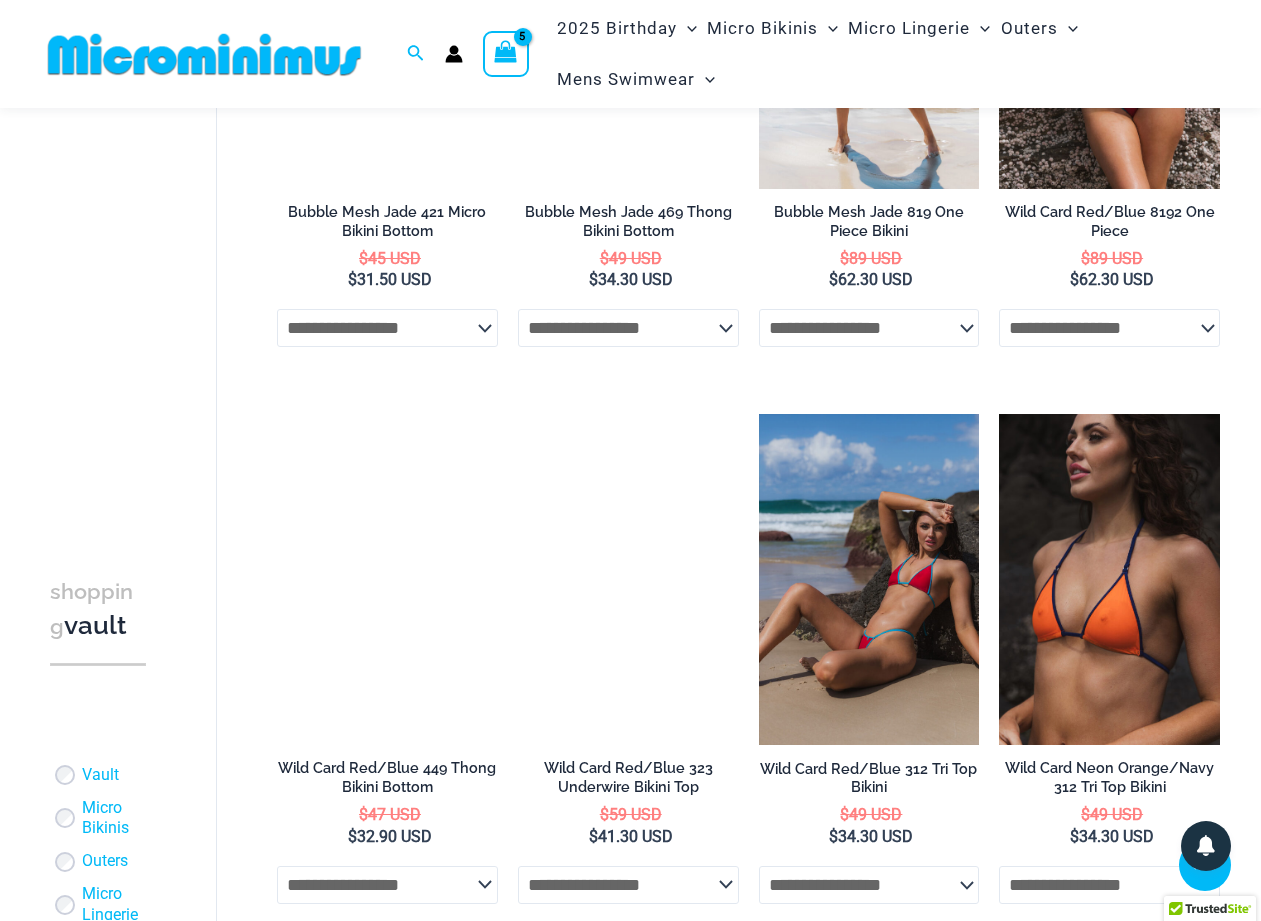 scroll, scrollTop: 2351, scrollLeft: 0, axis: vertical 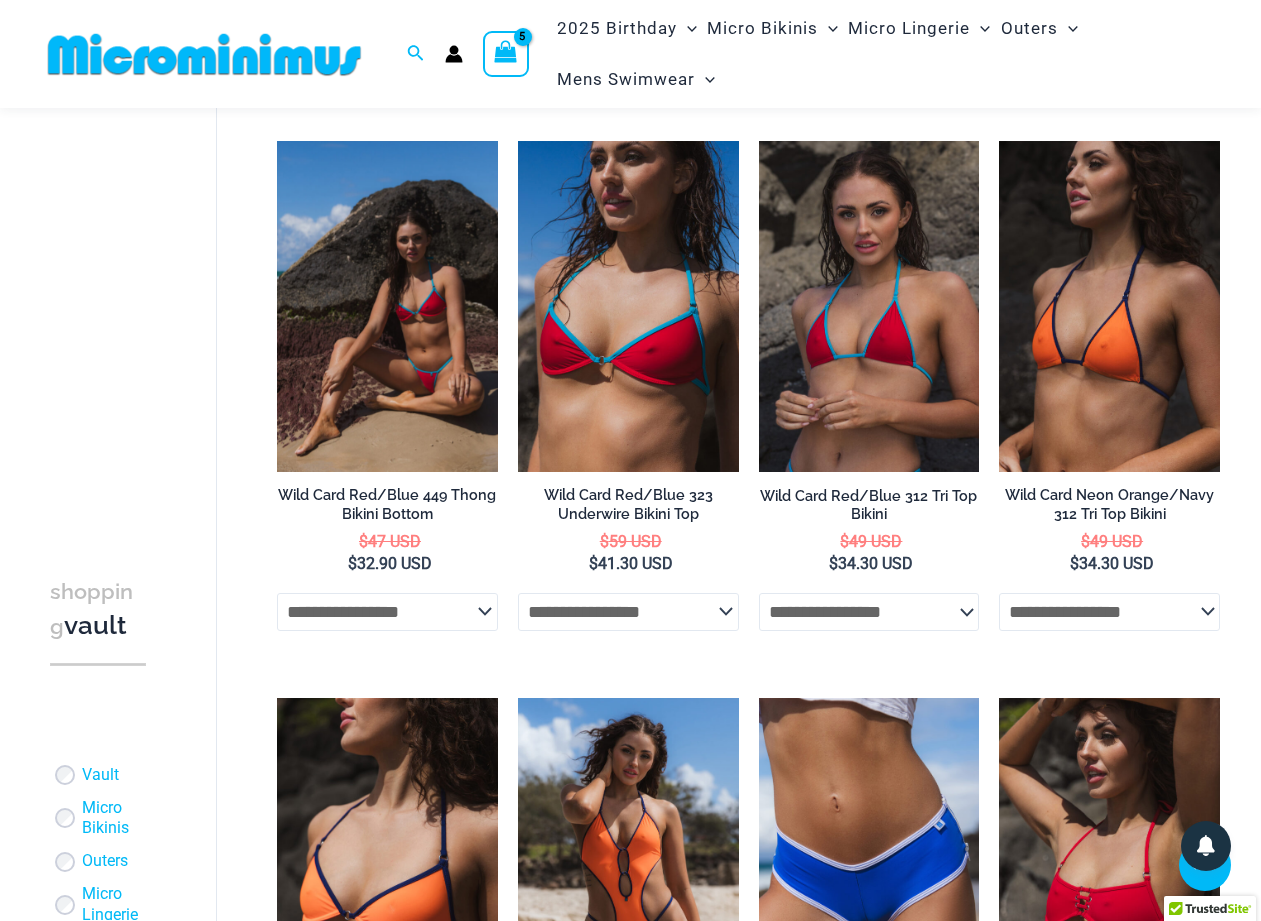type on "**********" 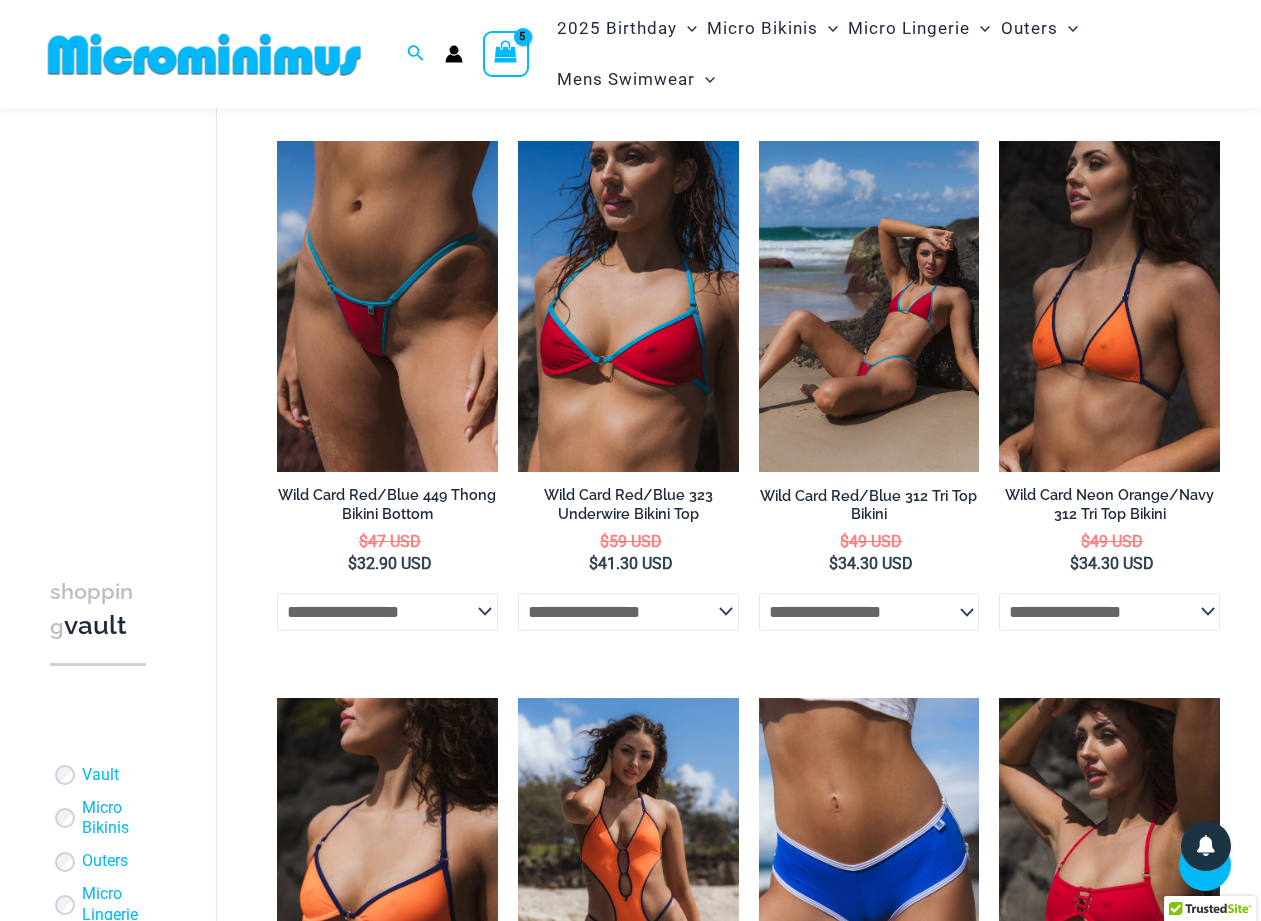 click on "**********" 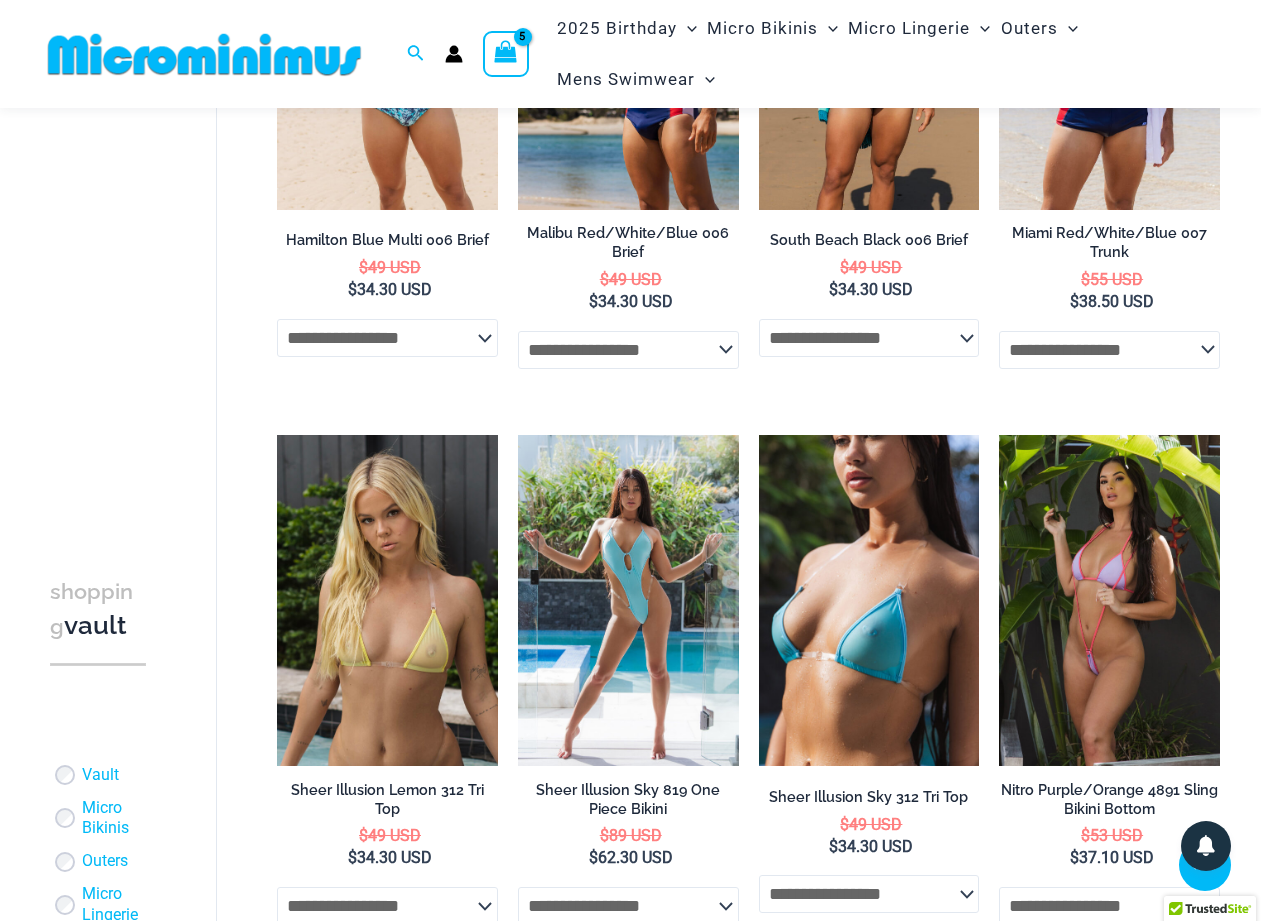 scroll, scrollTop: 4008, scrollLeft: 0, axis: vertical 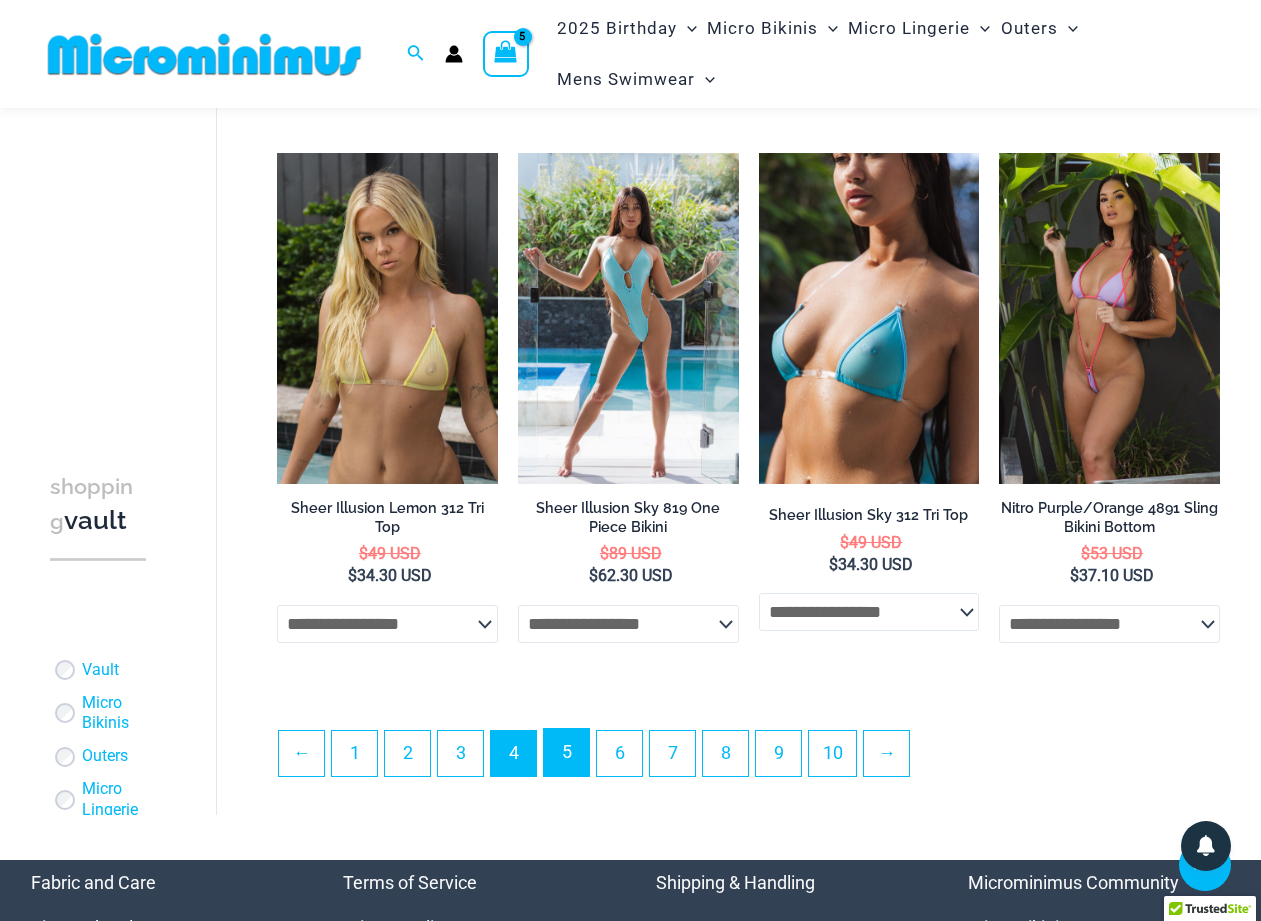 click on "5" at bounding box center [566, 752] 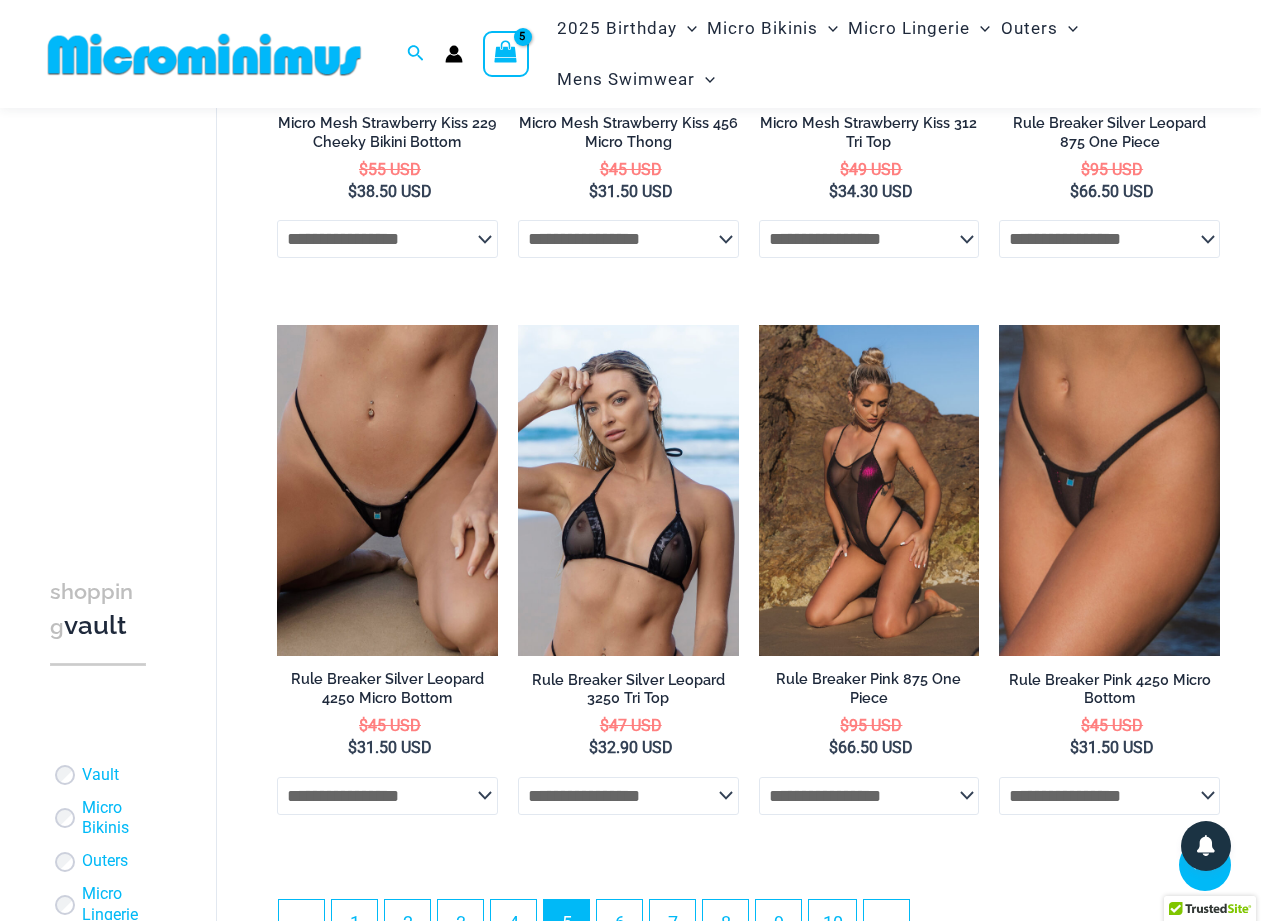 scroll, scrollTop: 3880, scrollLeft: 0, axis: vertical 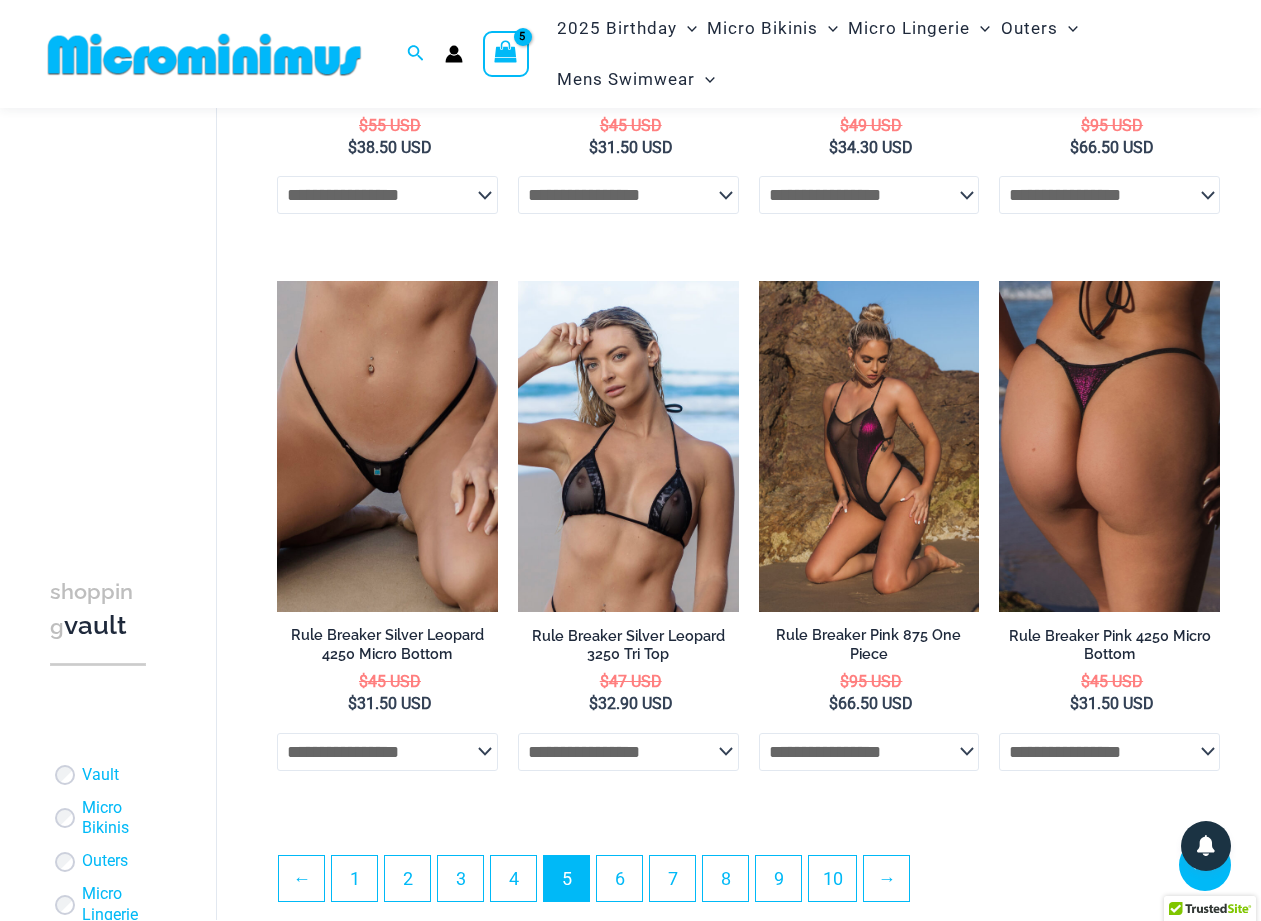 type on "**********" 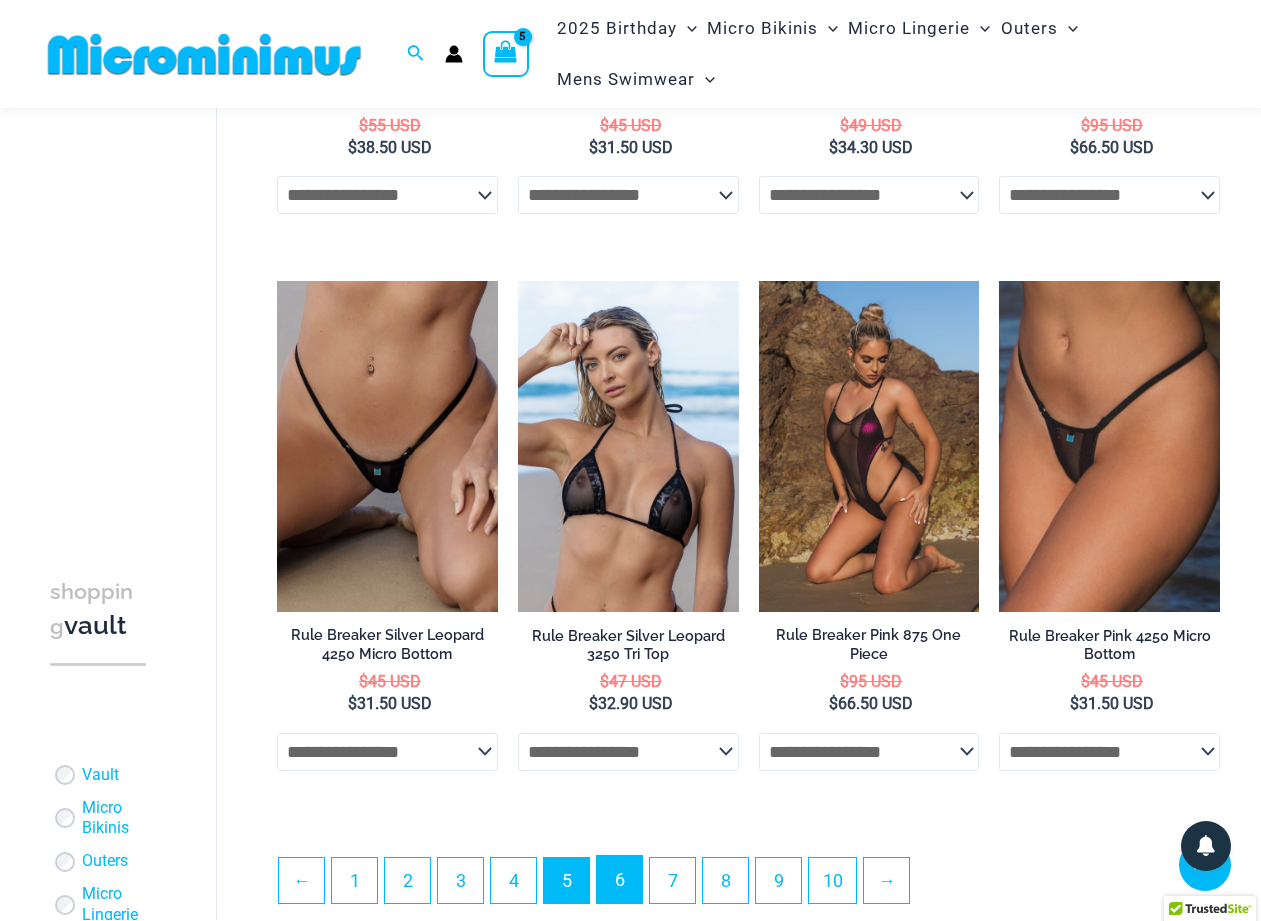 click on "6" at bounding box center (619, 879) 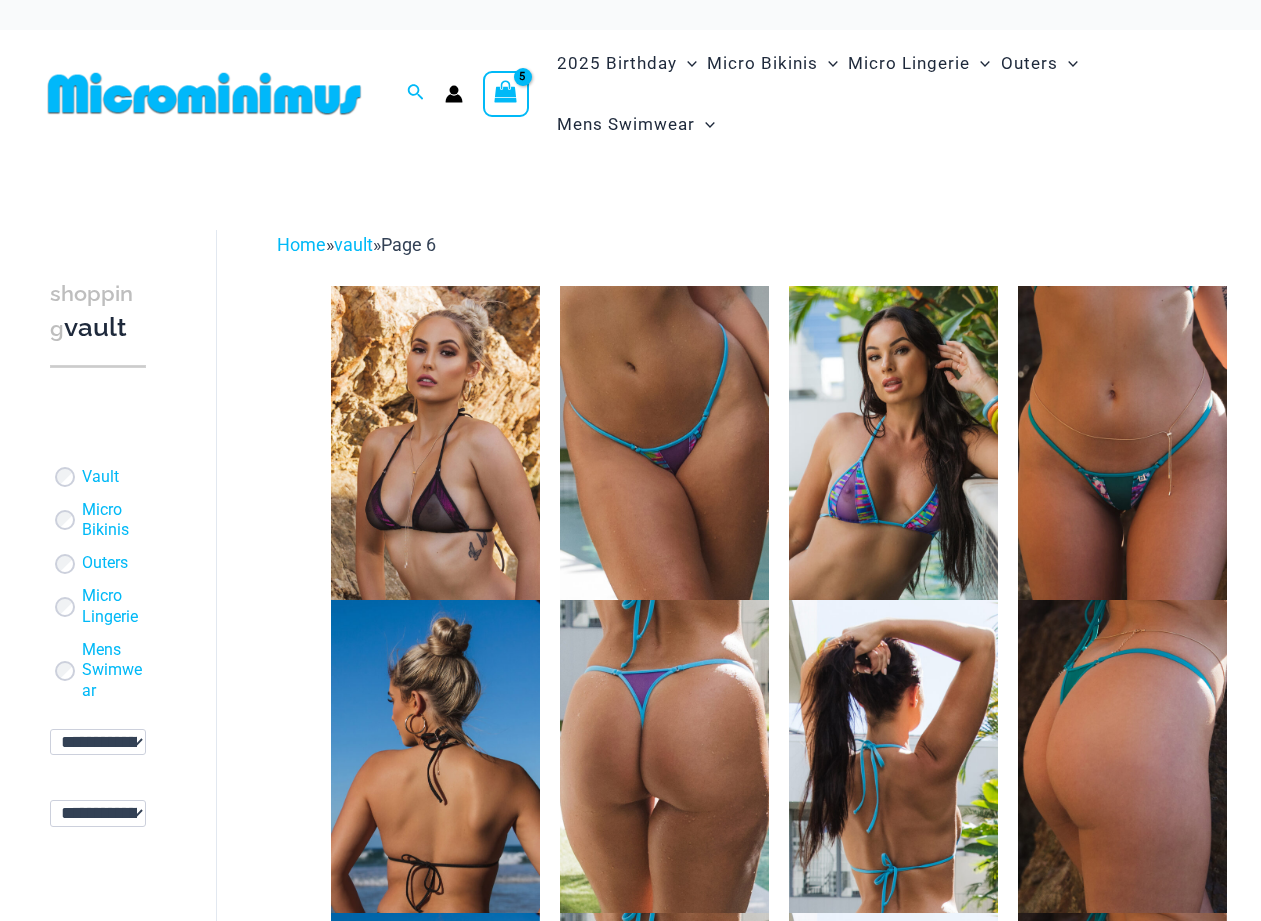 scroll, scrollTop: 0, scrollLeft: 0, axis: both 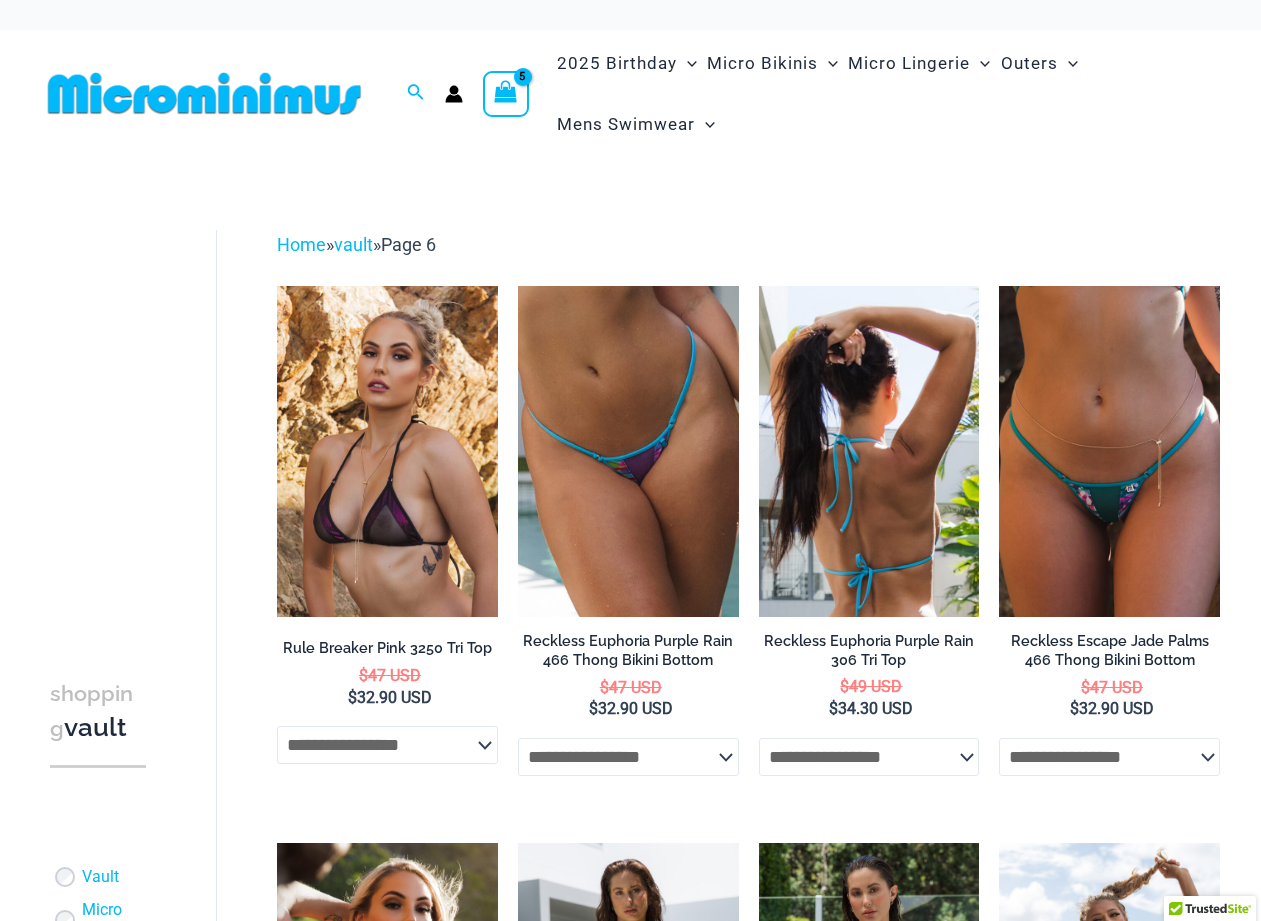 type on "**********" 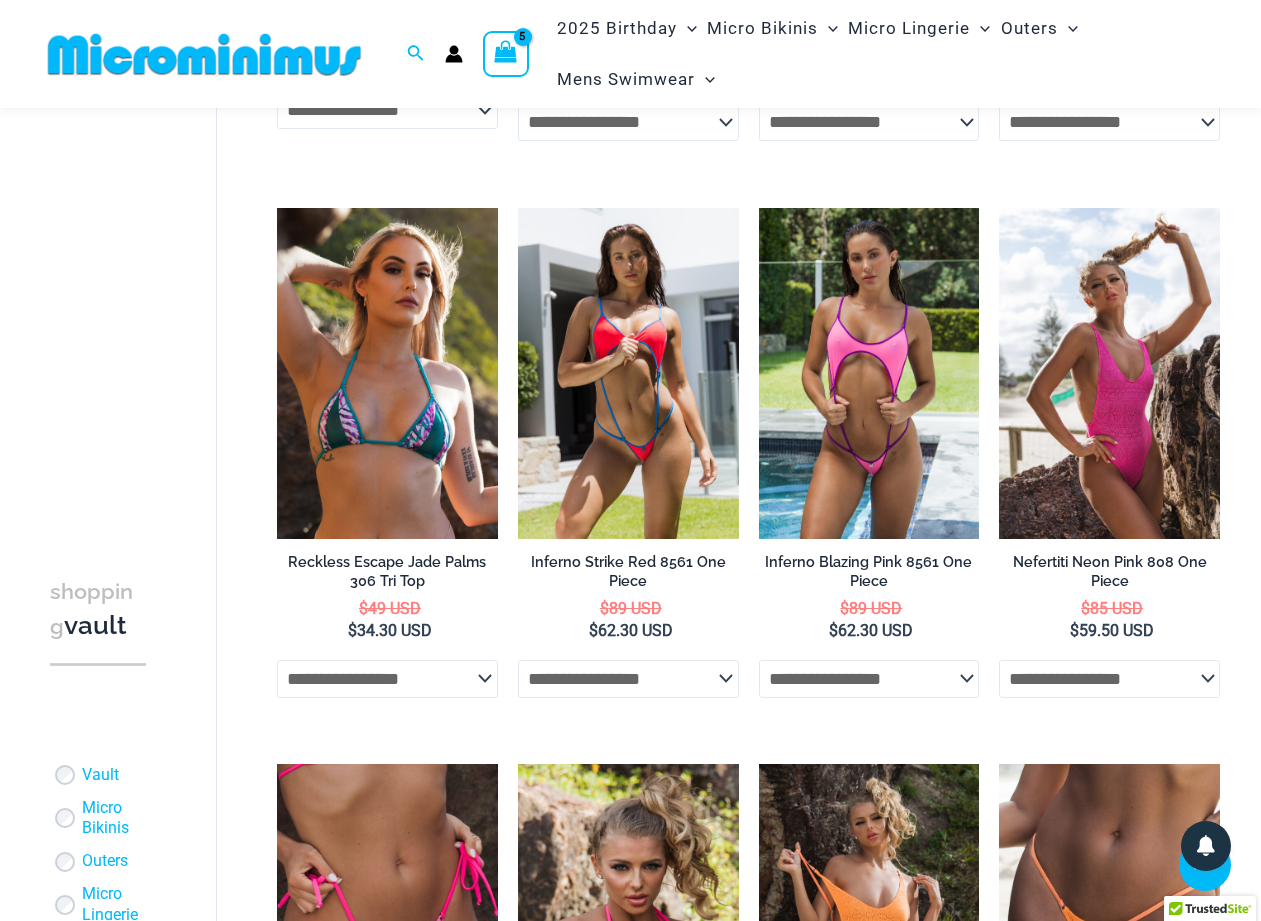 scroll, scrollTop: 612, scrollLeft: 0, axis: vertical 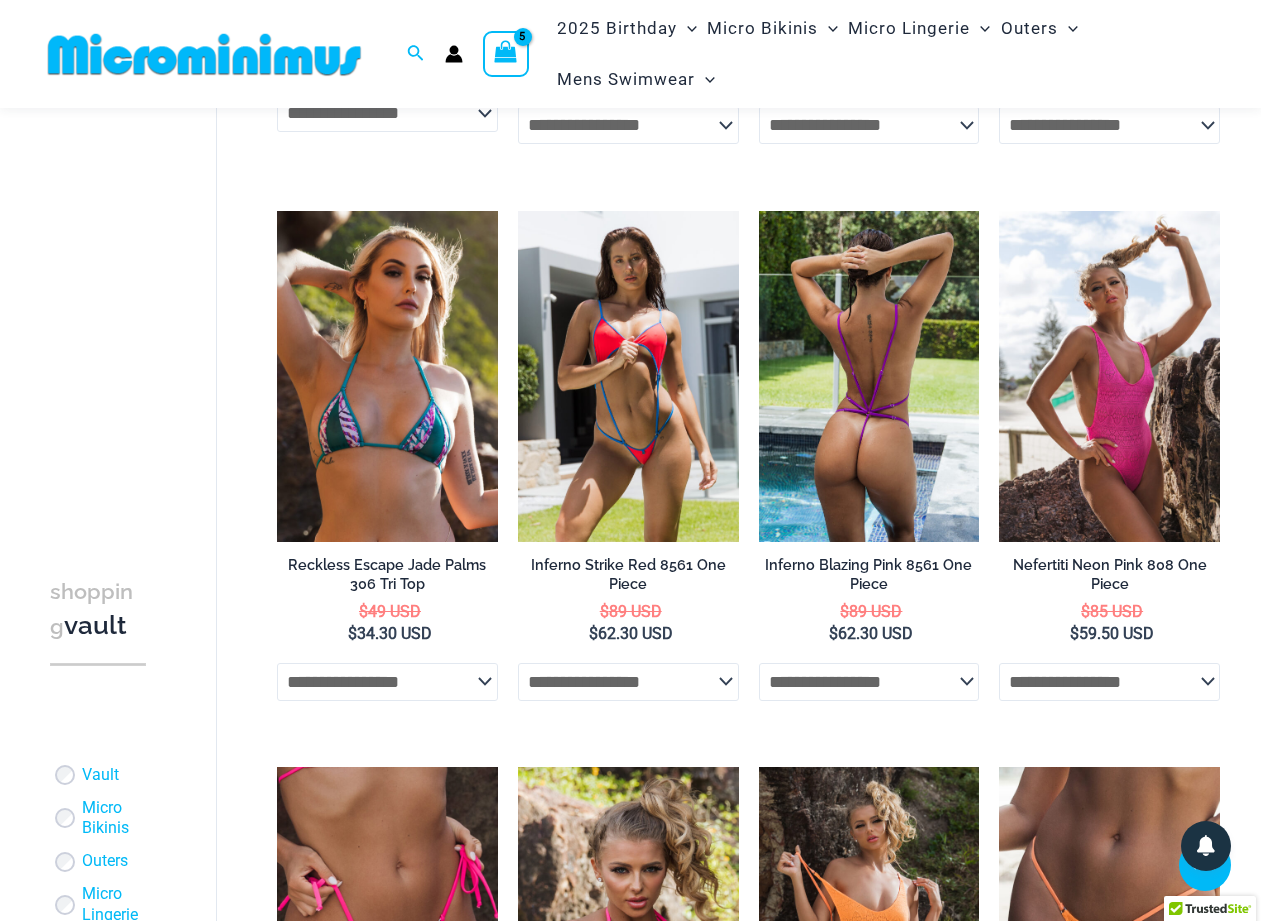 click on "**********" 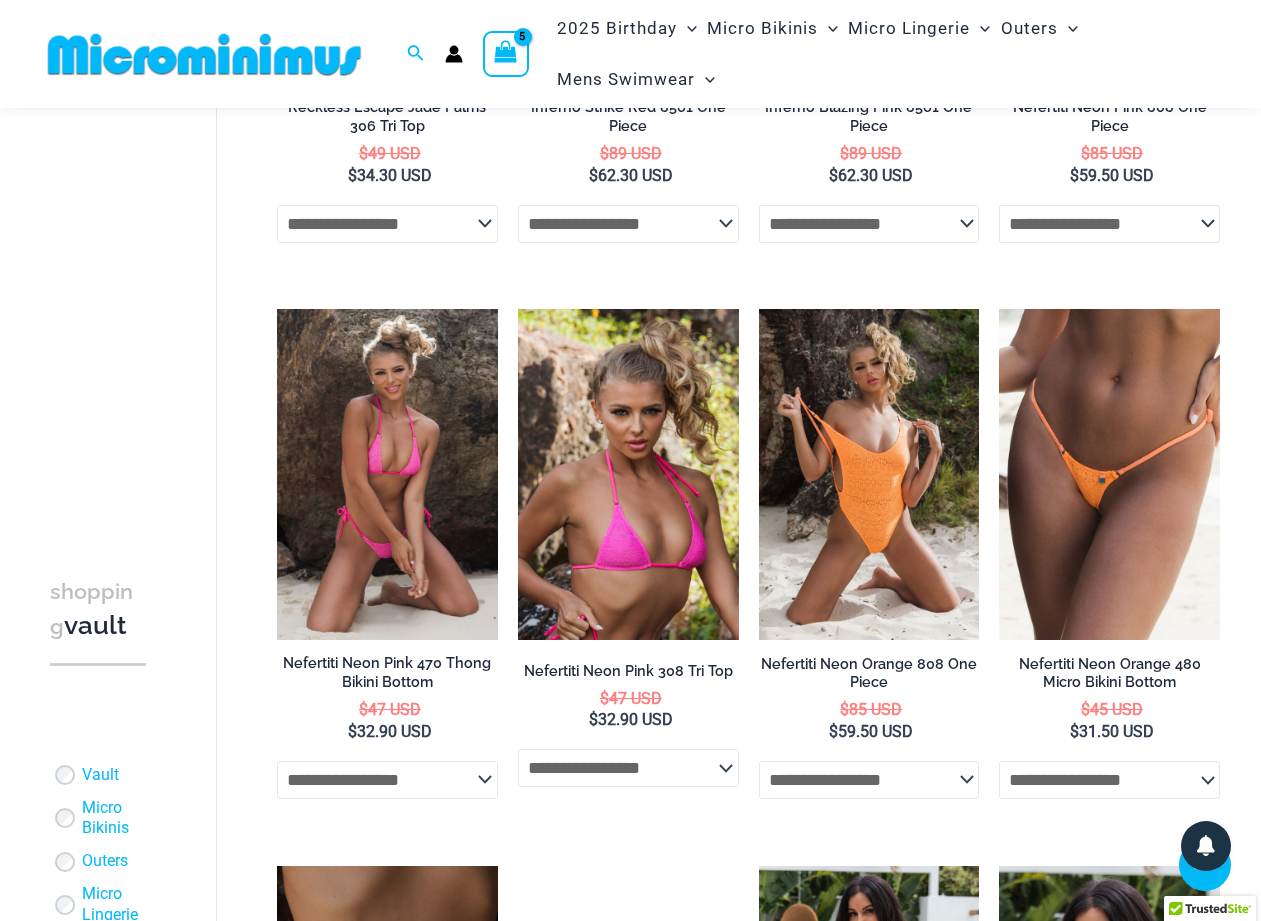 scroll, scrollTop: 1071, scrollLeft: 0, axis: vertical 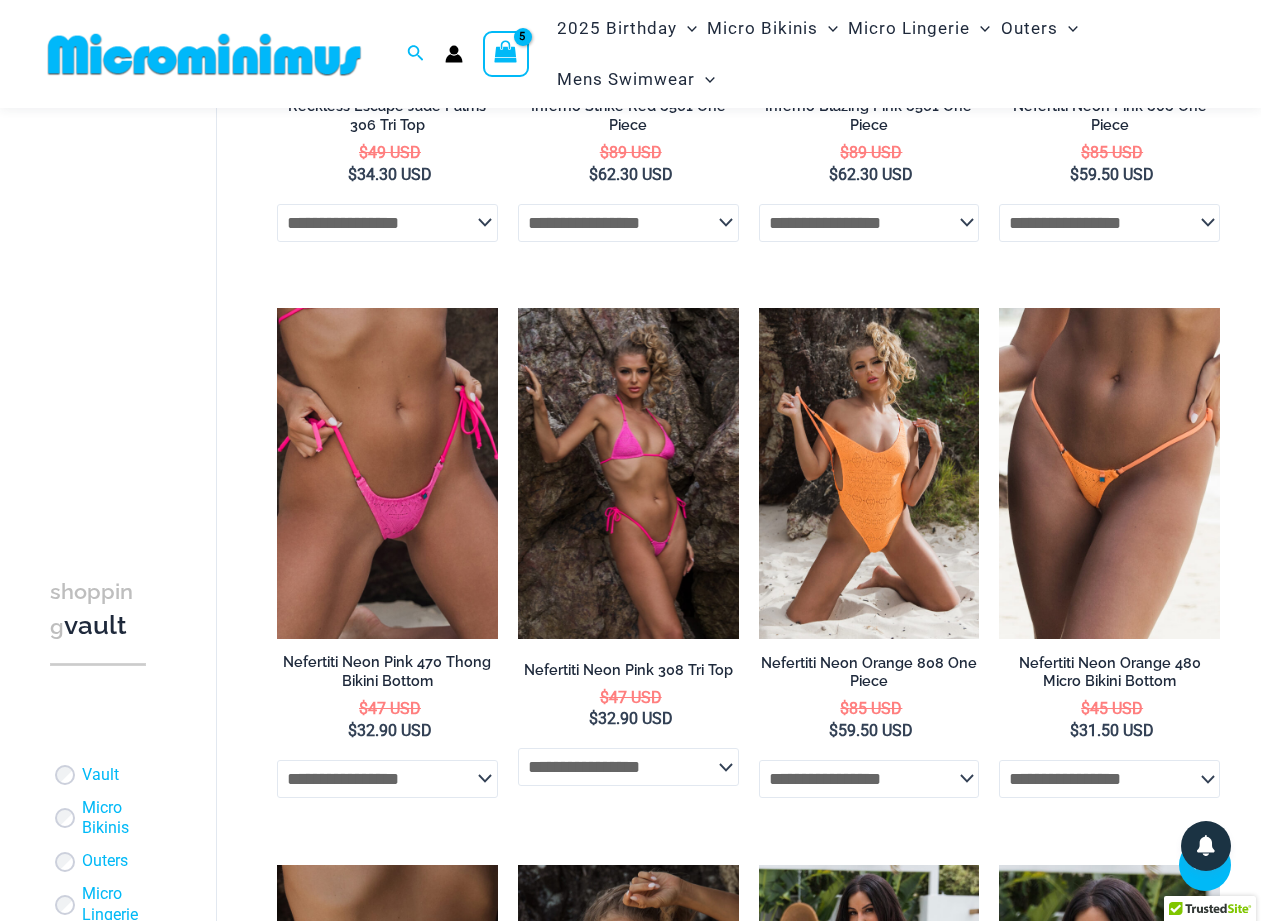 click on "**********" 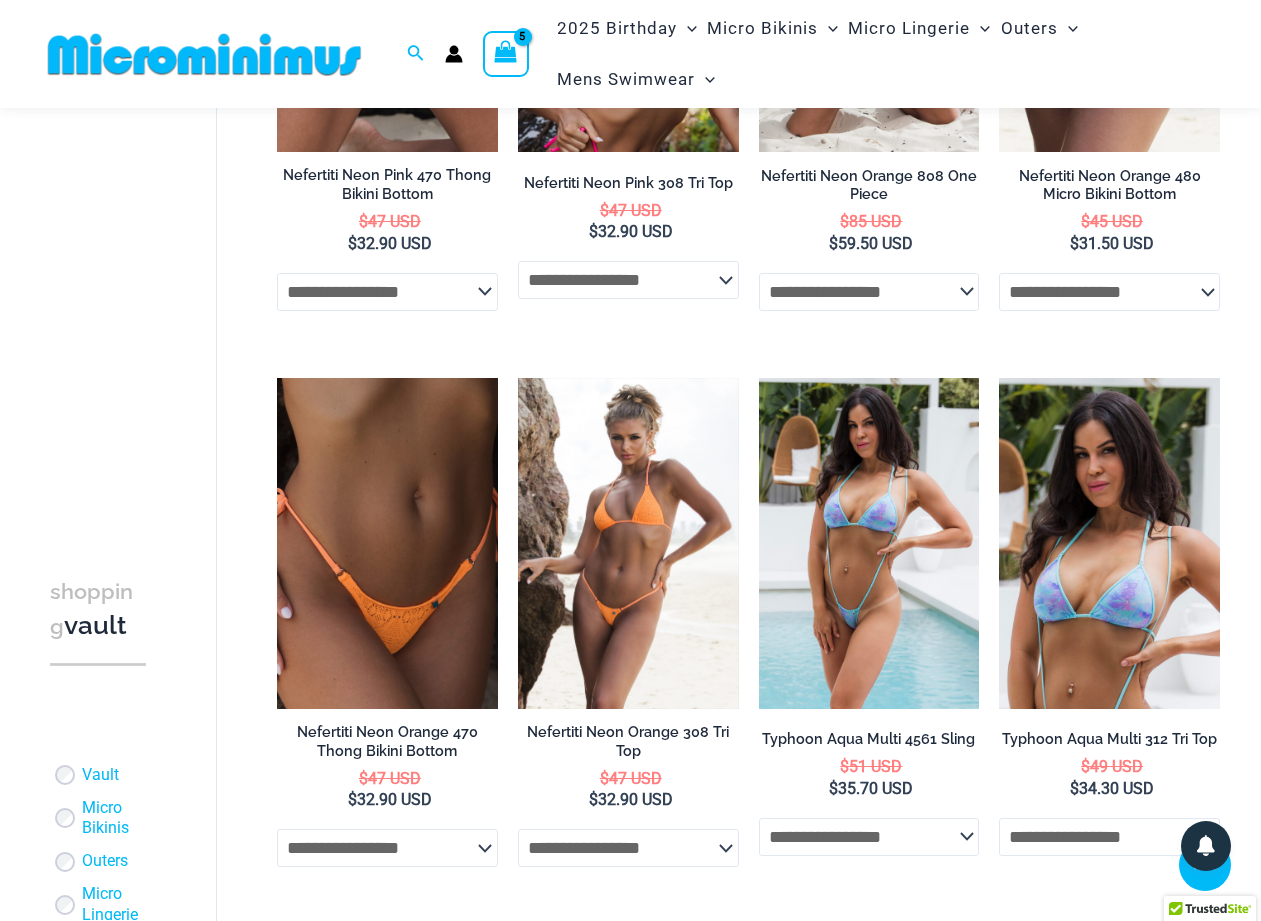 scroll, scrollTop: 1565, scrollLeft: 0, axis: vertical 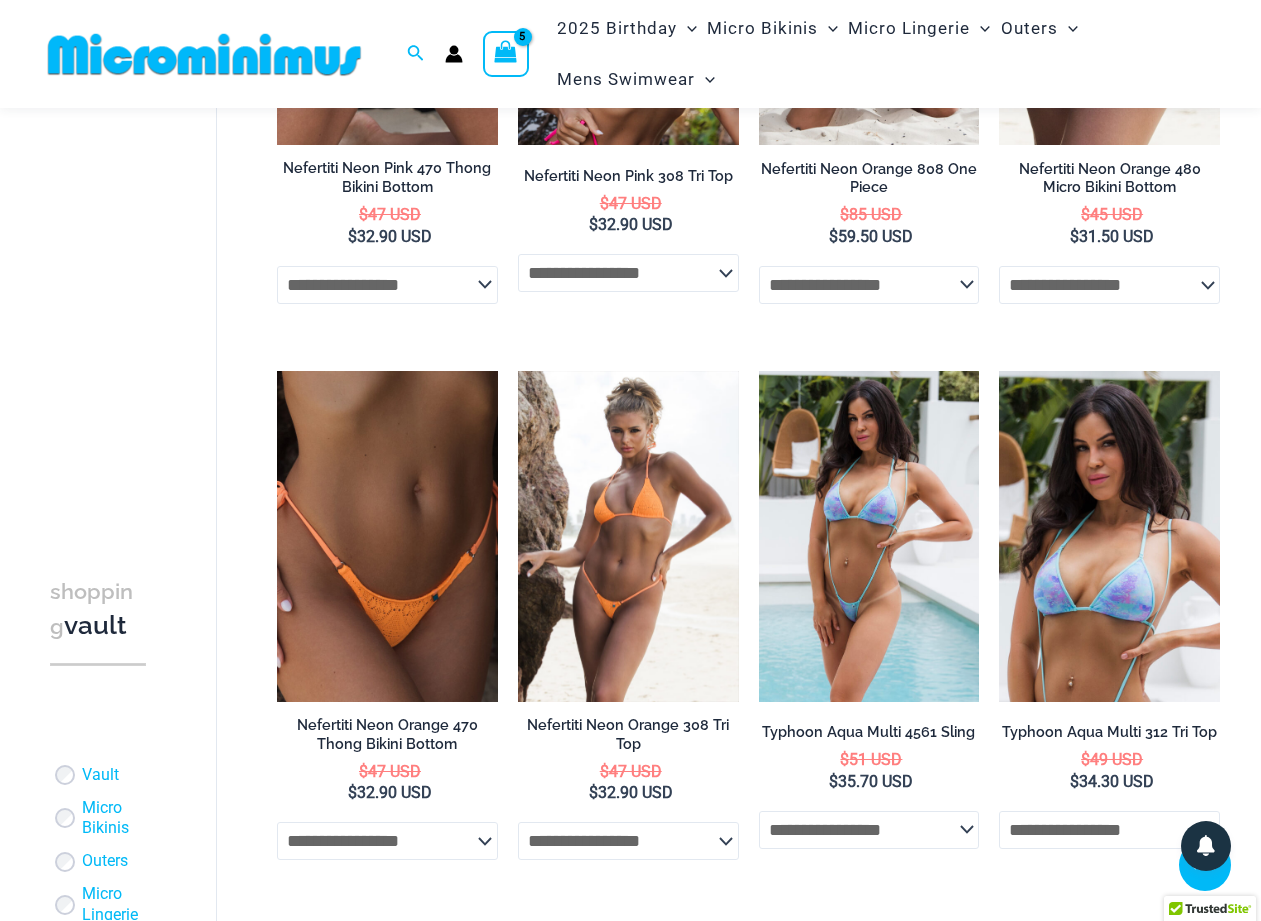 click on "**********" 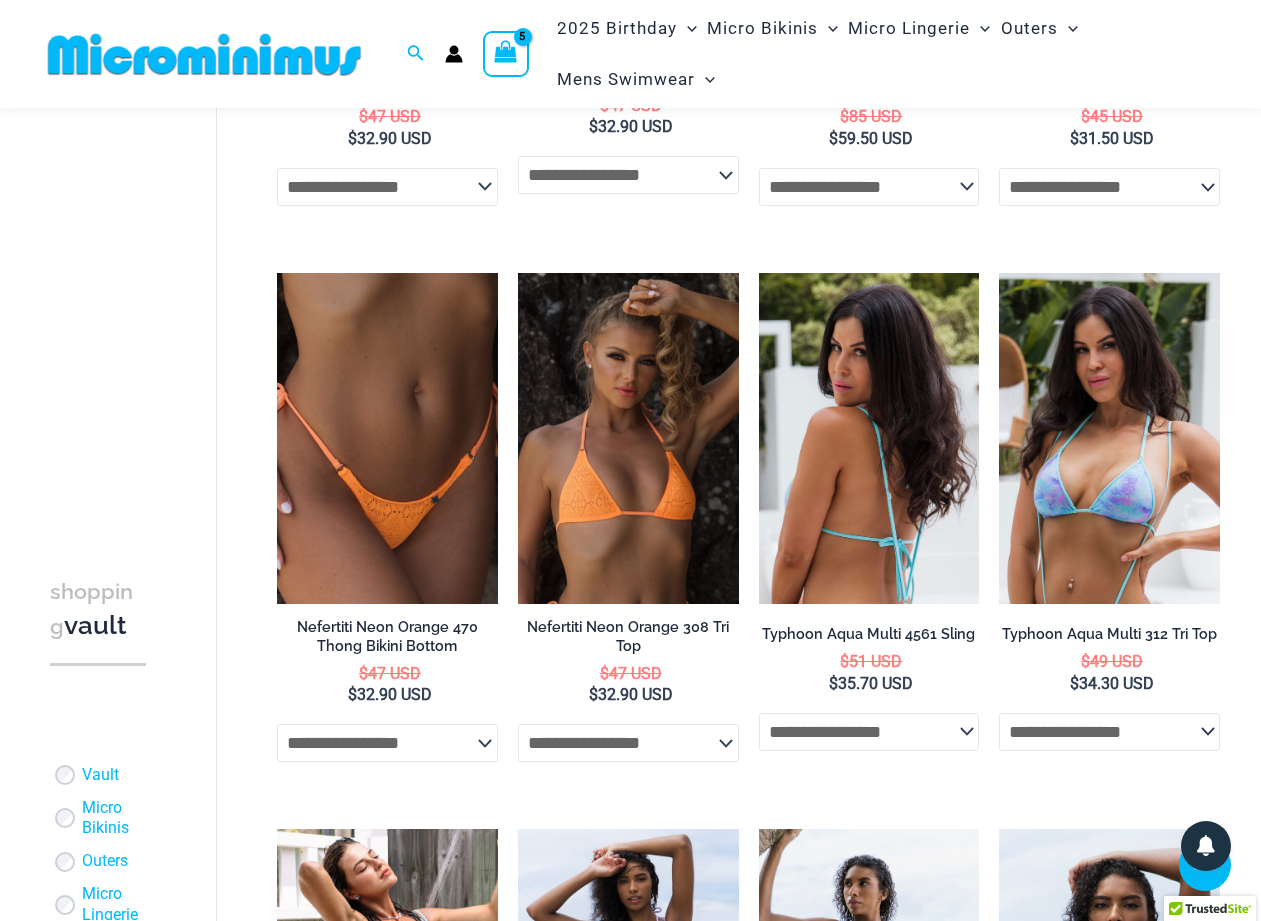 scroll, scrollTop: 1735, scrollLeft: 0, axis: vertical 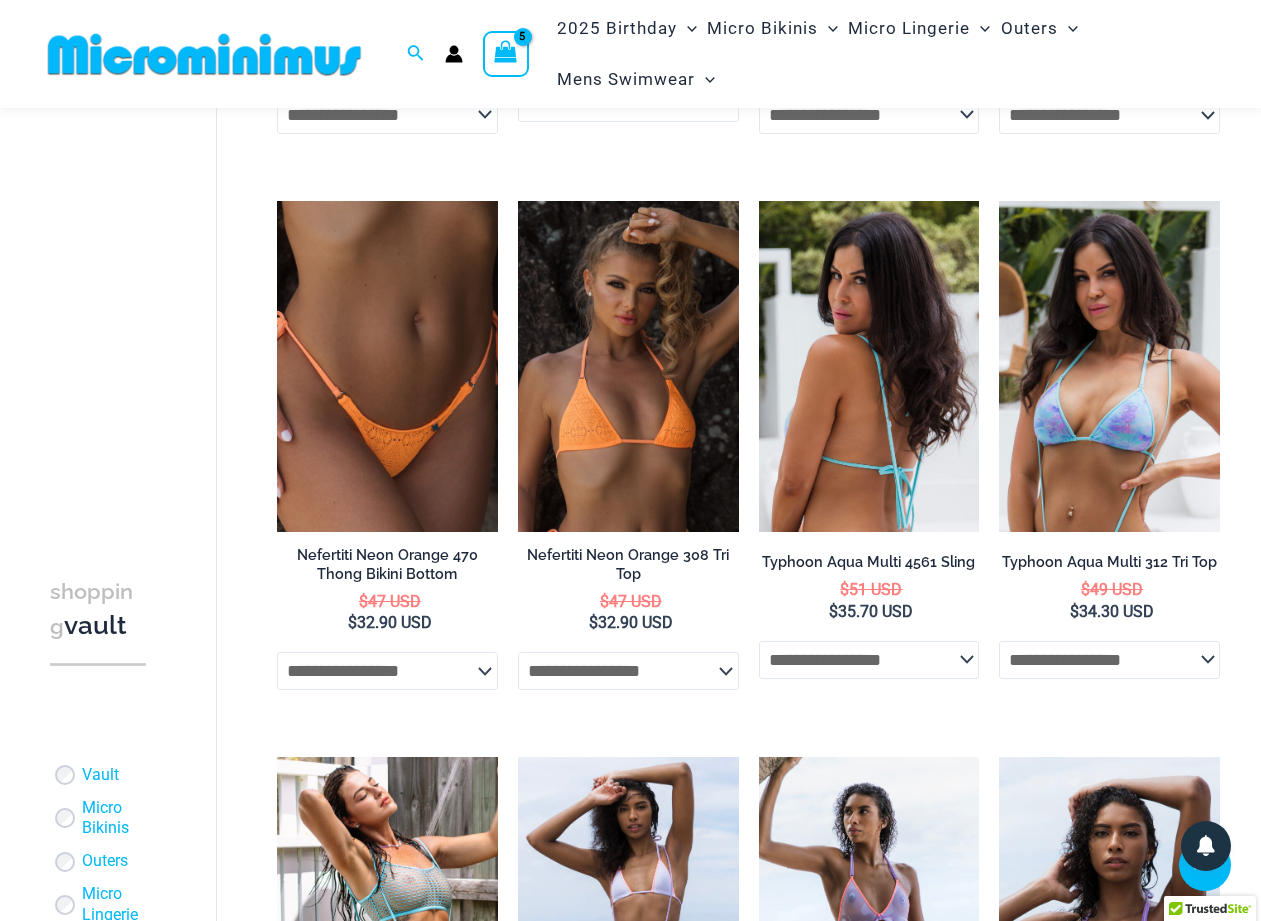 click on "**********" 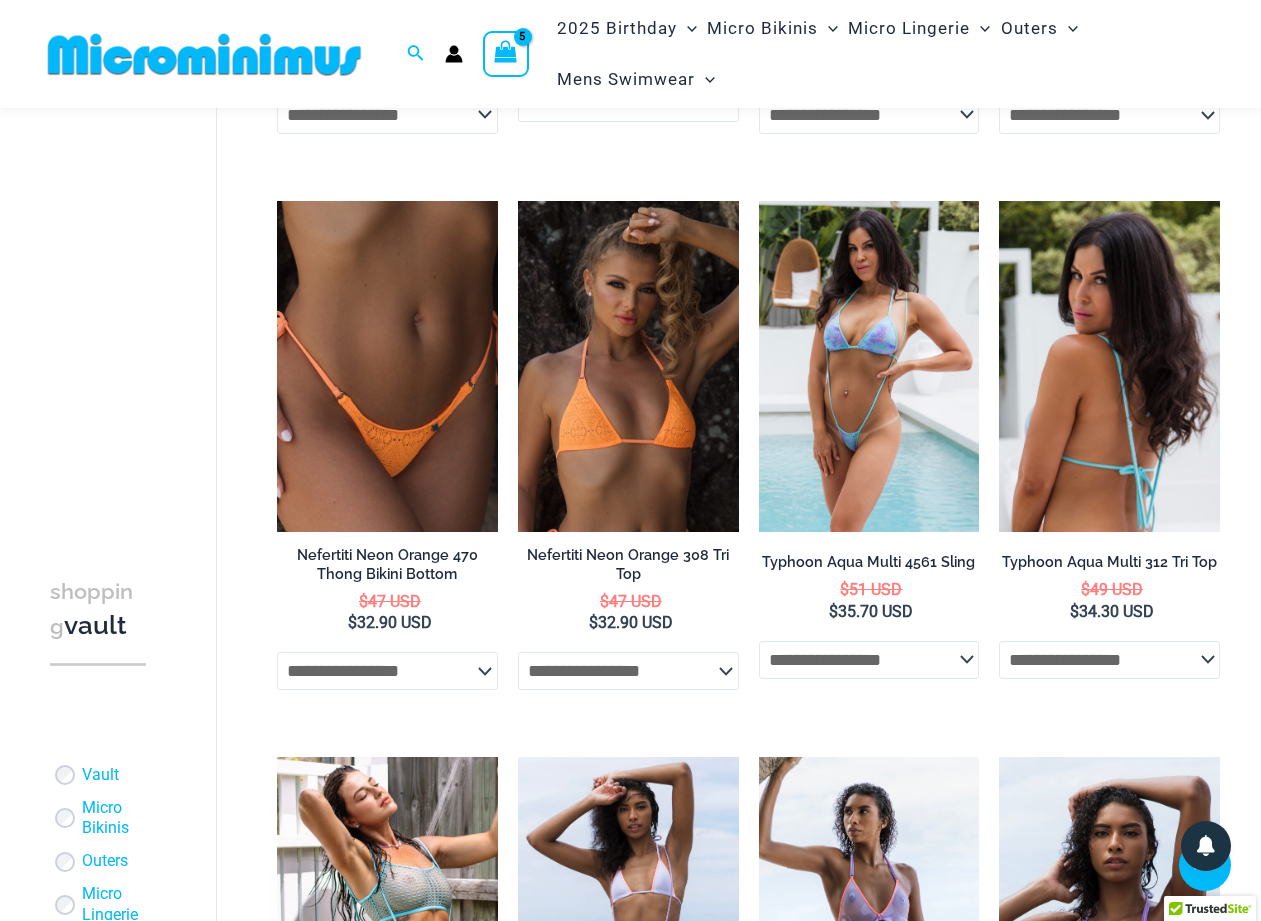 click on "**********" 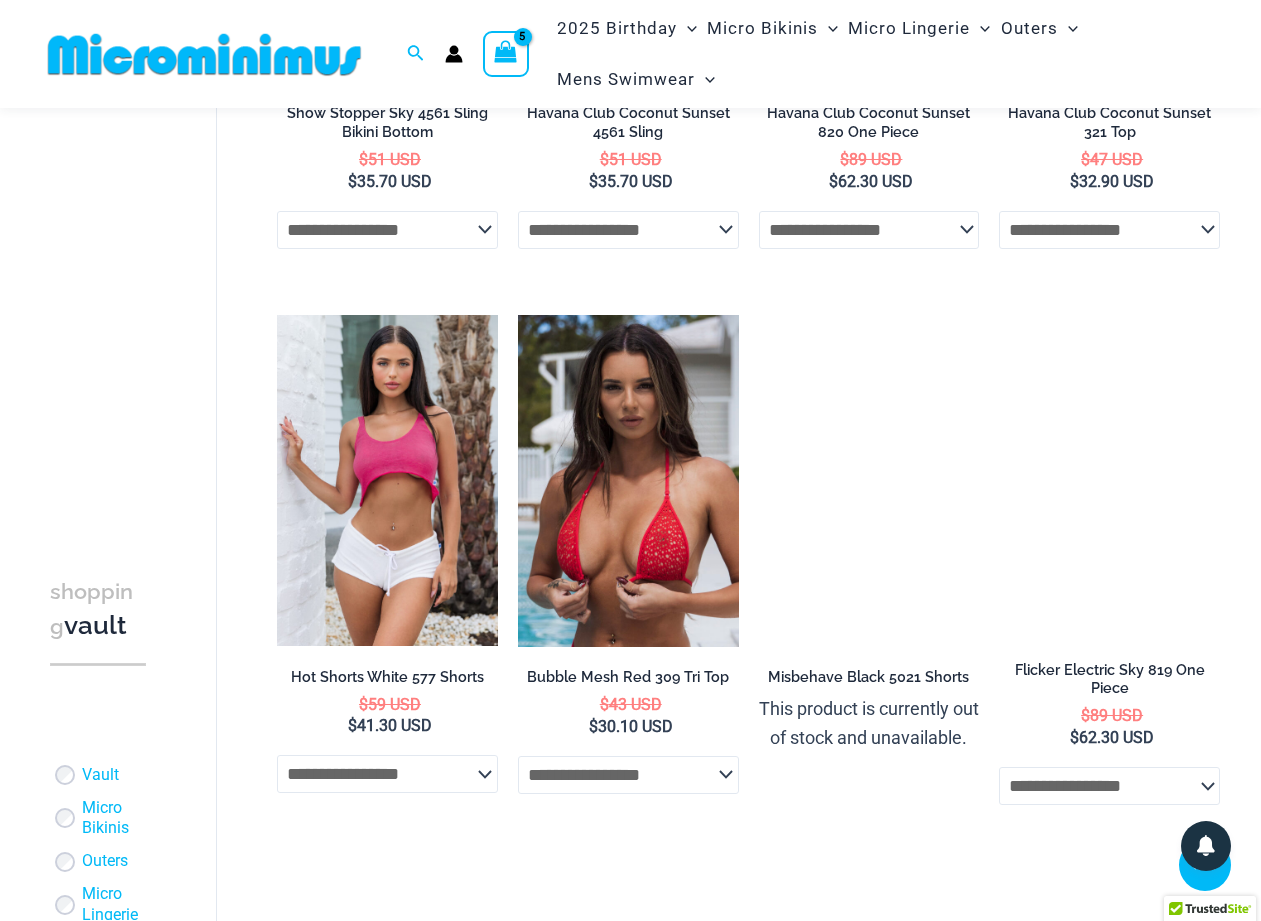 scroll, scrollTop: 2771, scrollLeft: 0, axis: vertical 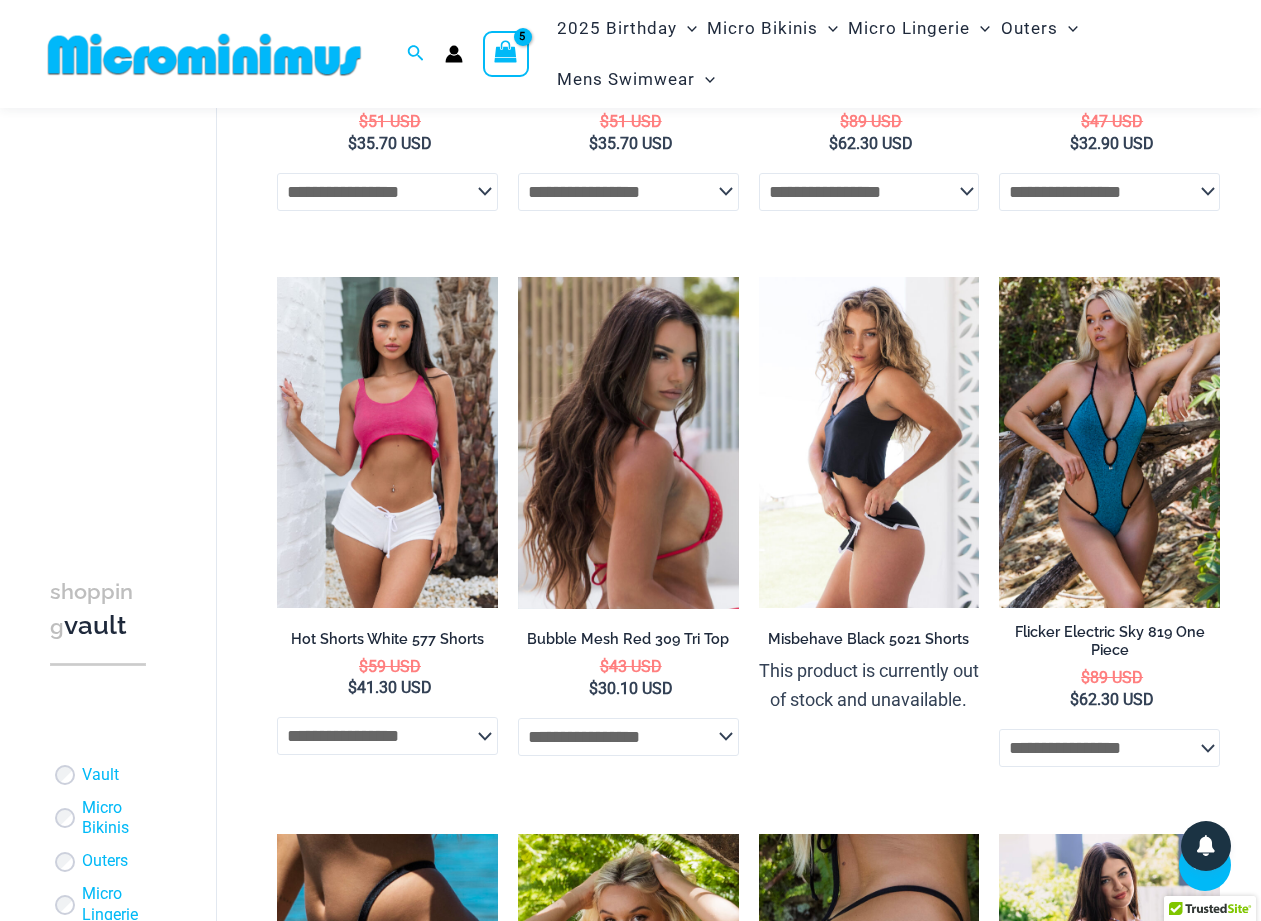 click on "**********" 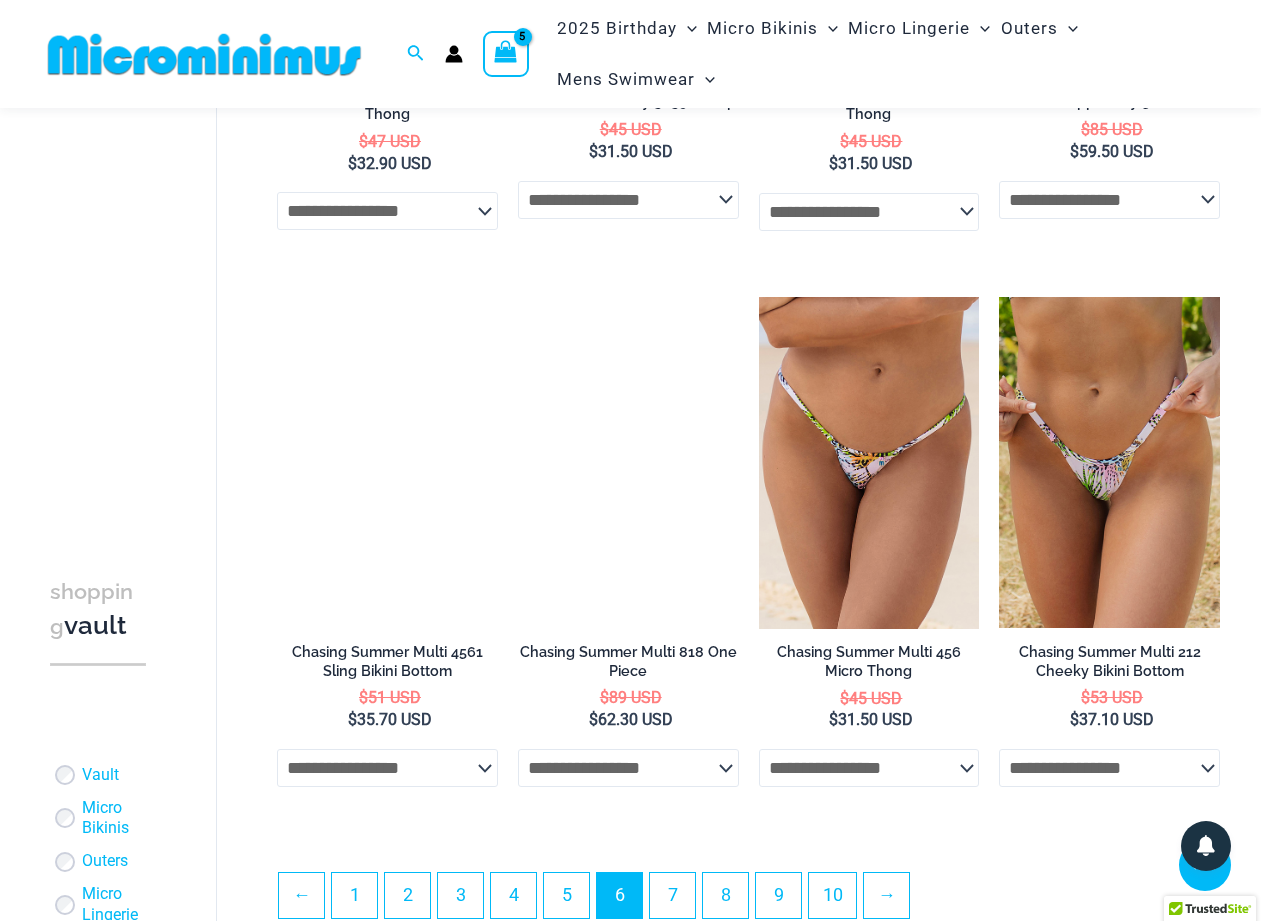 scroll, scrollTop: 3886, scrollLeft: 0, axis: vertical 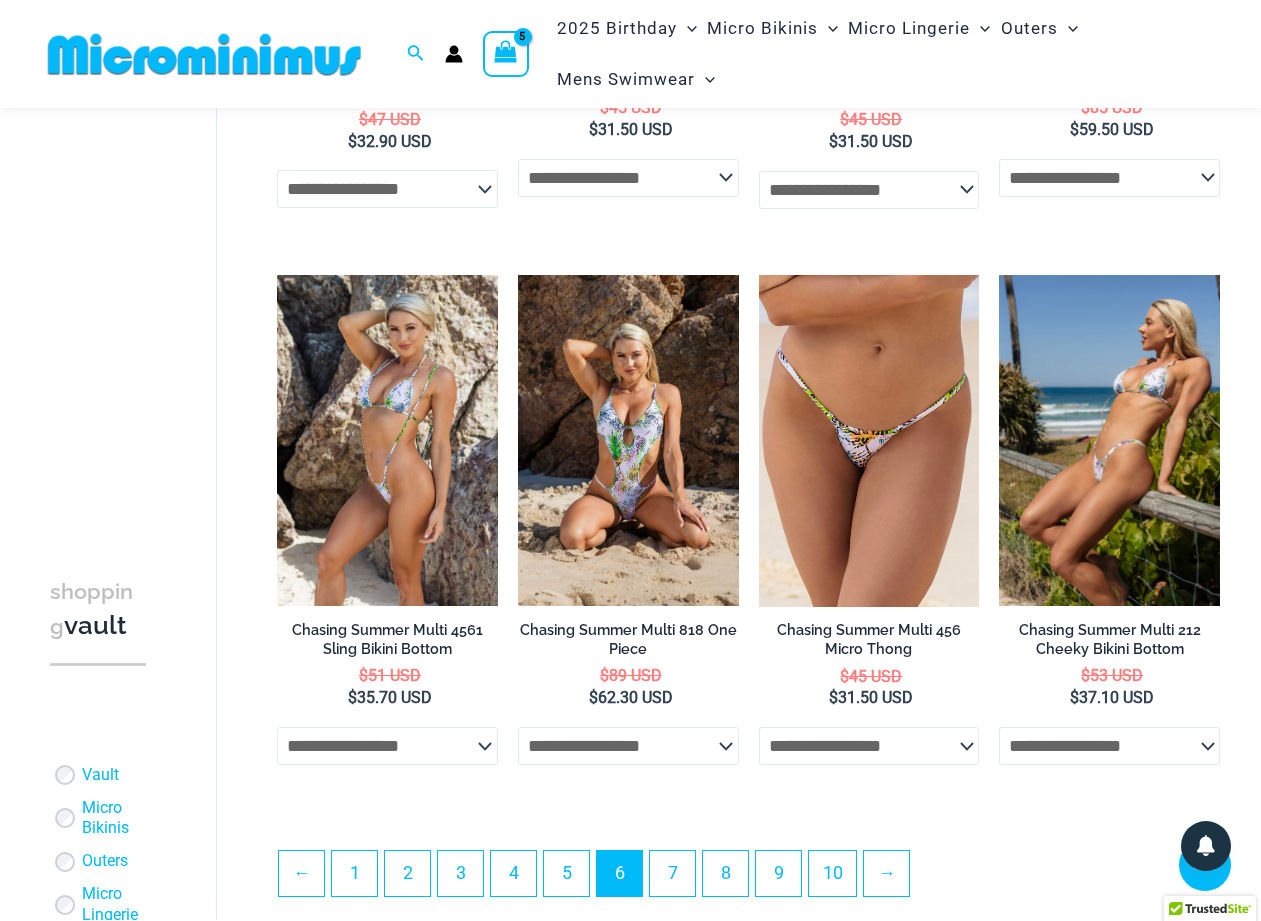 click on "**********" 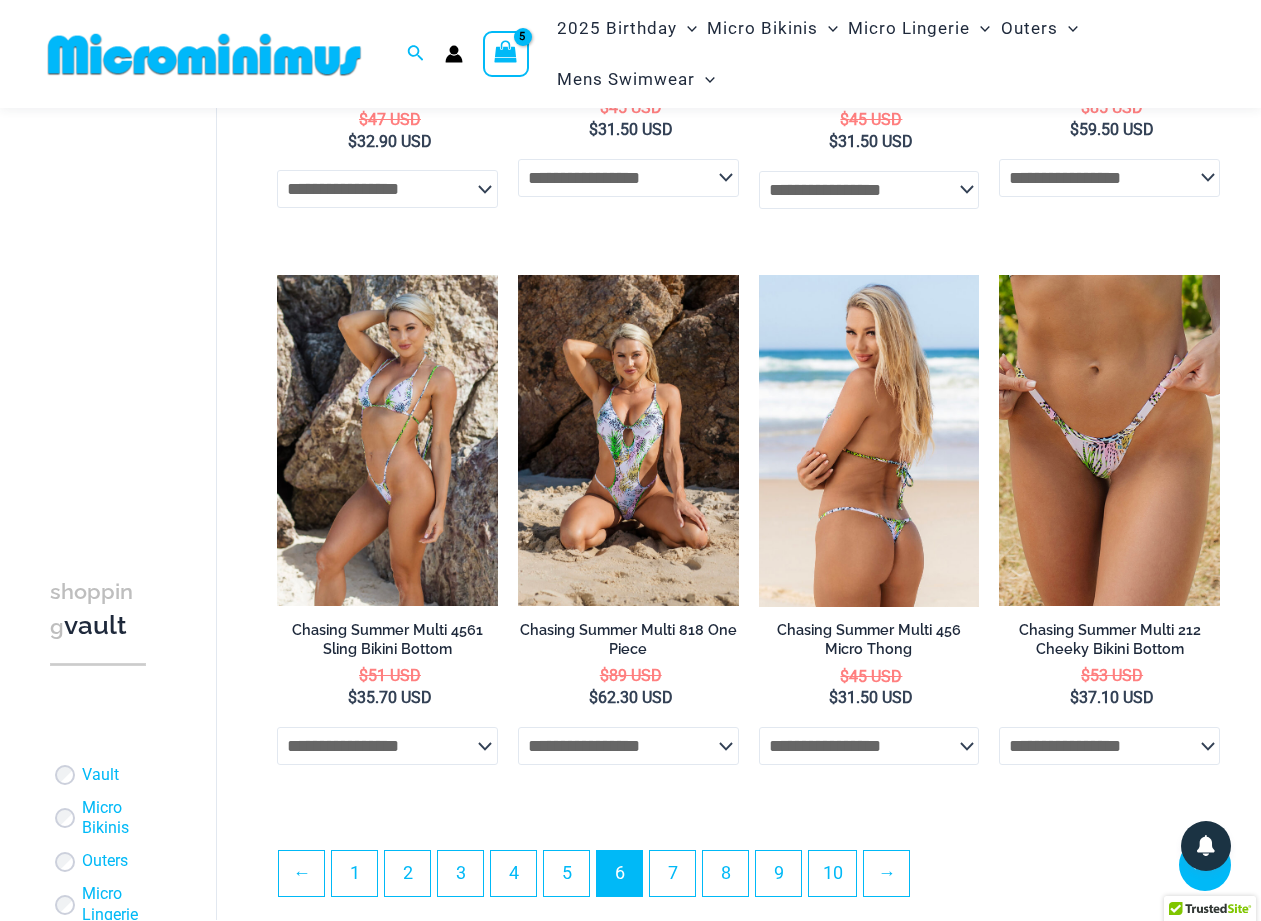 click on "**********" 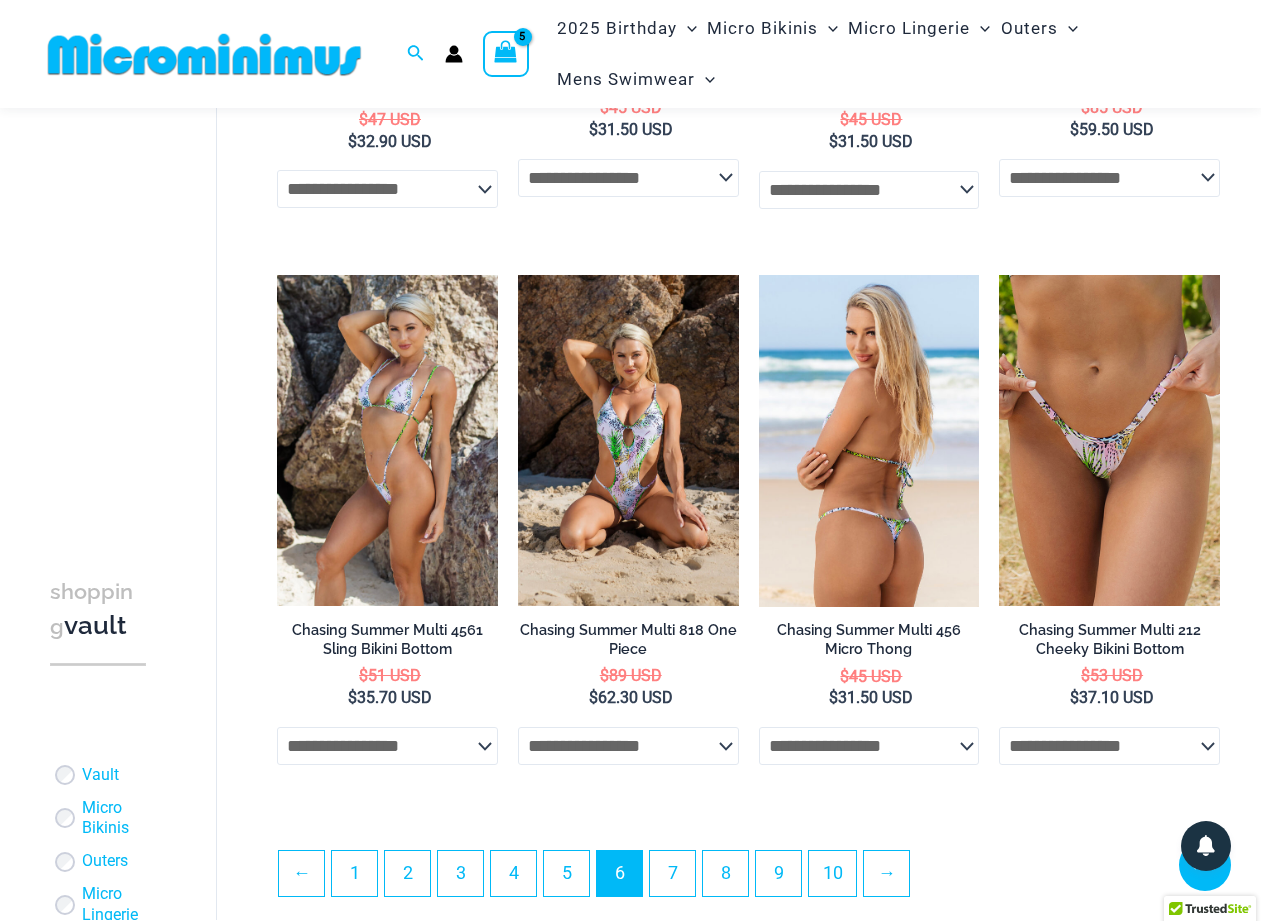 select on "*****" 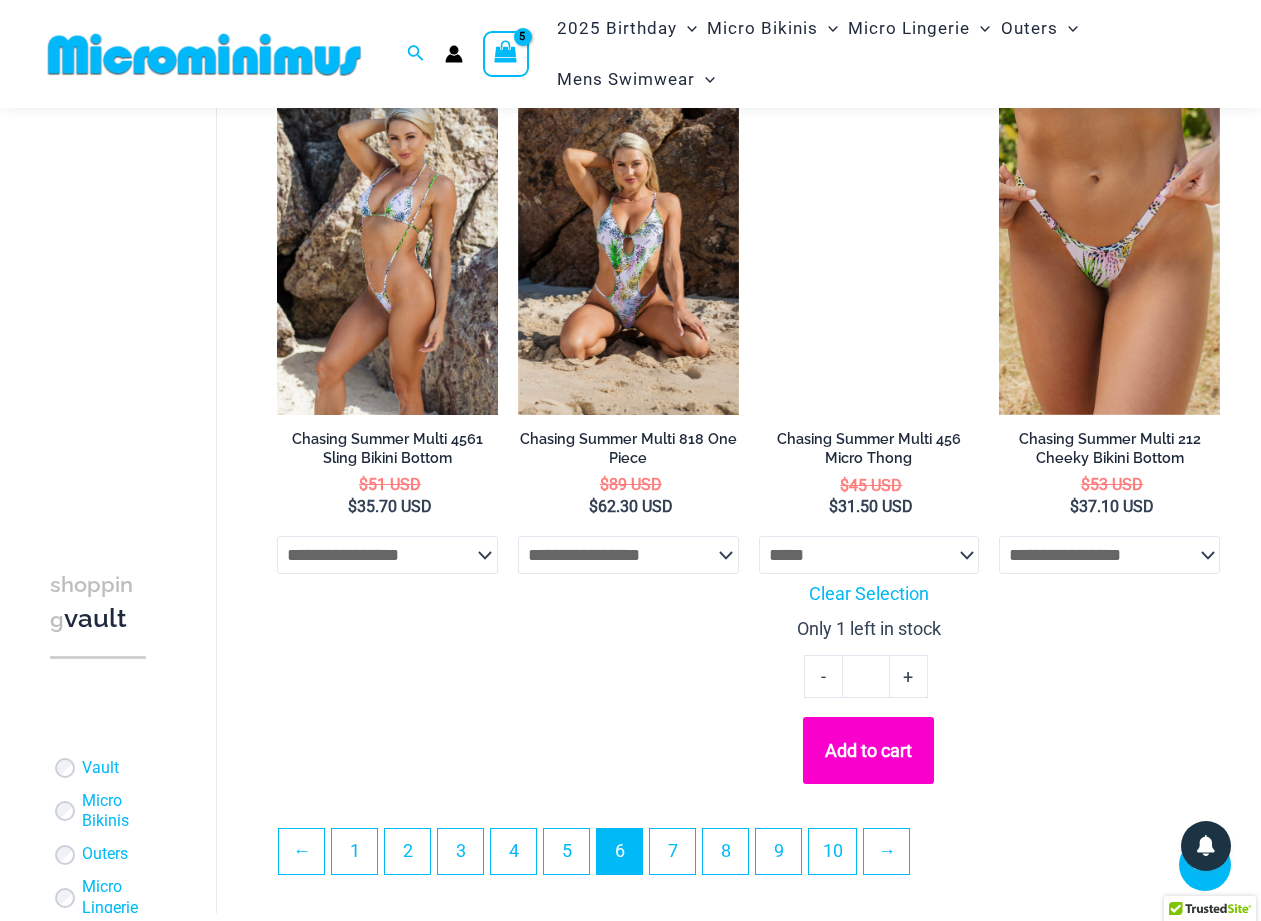 scroll, scrollTop: 4099, scrollLeft: 0, axis: vertical 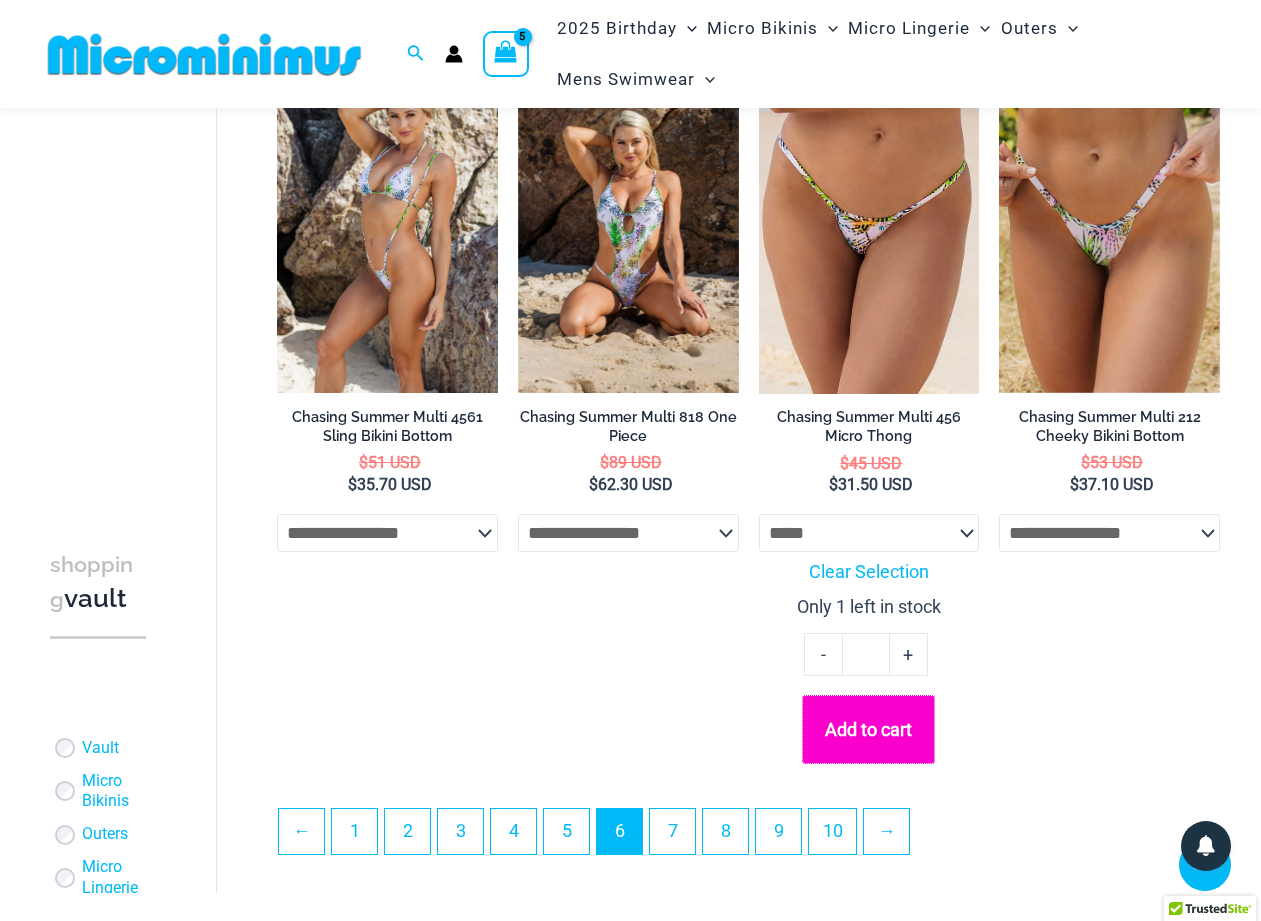 click on "Add to cart" 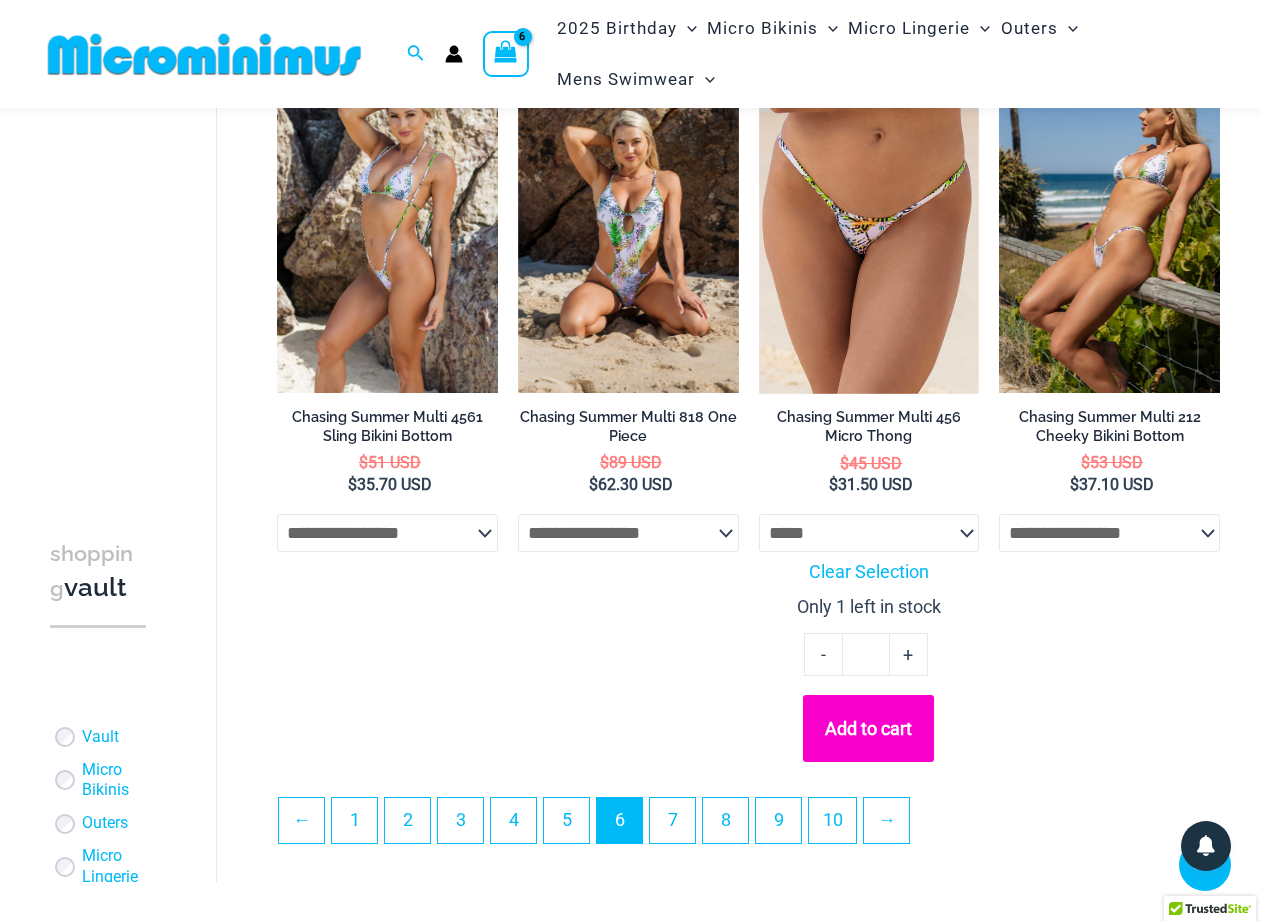 click on "**********" 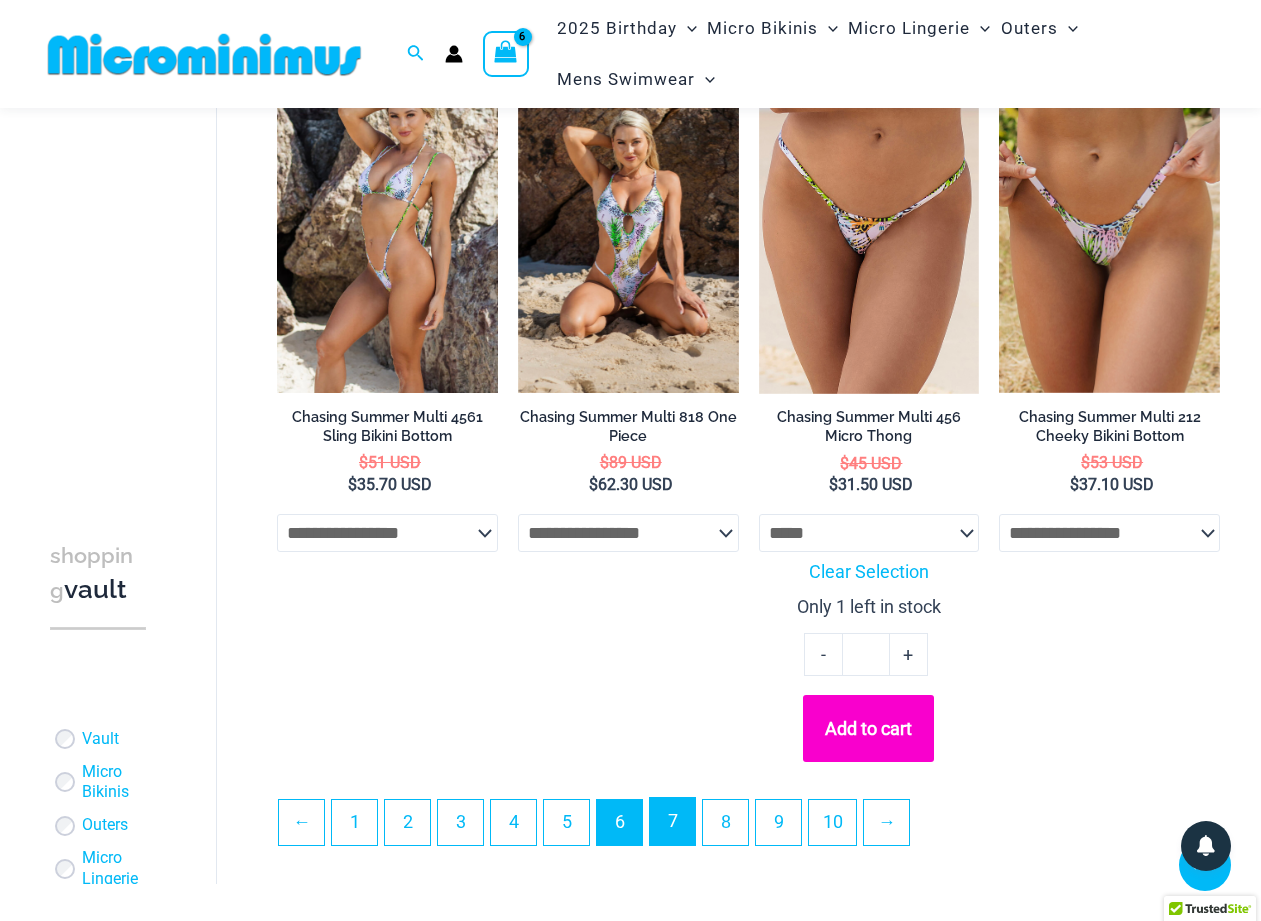 click on "7" at bounding box center (672, 821) 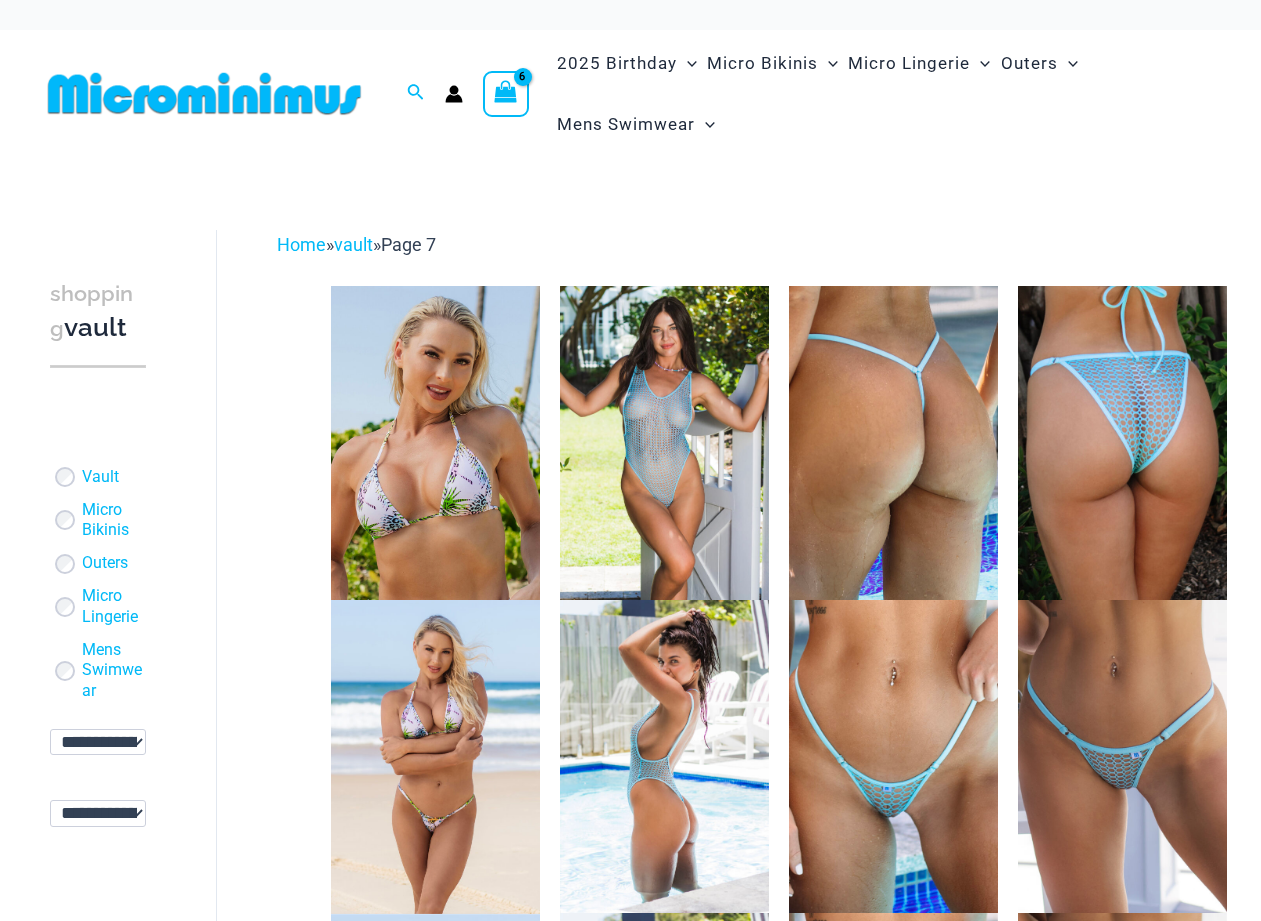 scroll, scrollTop: 0, scrollLeft: 0, axis: both 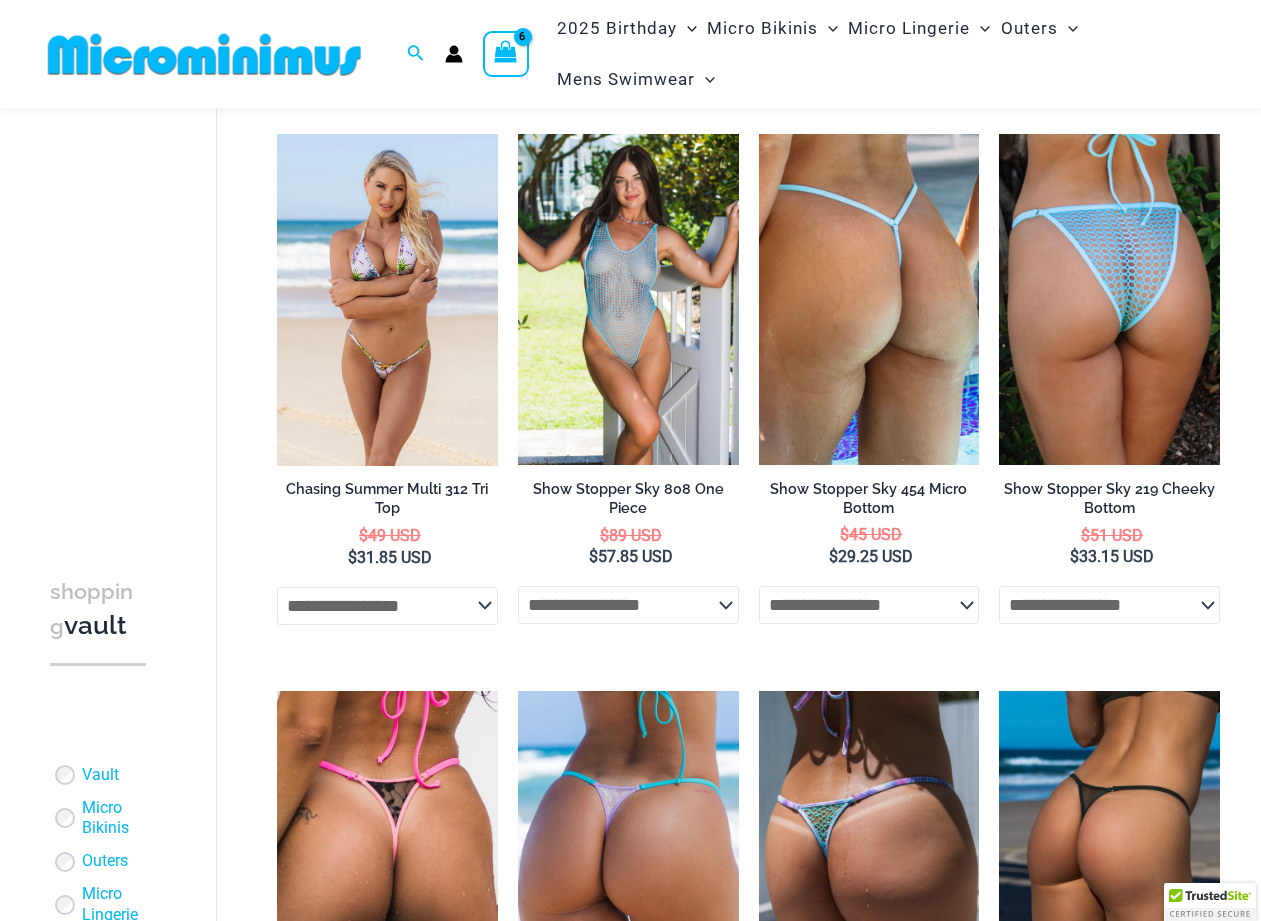 type on "**********" 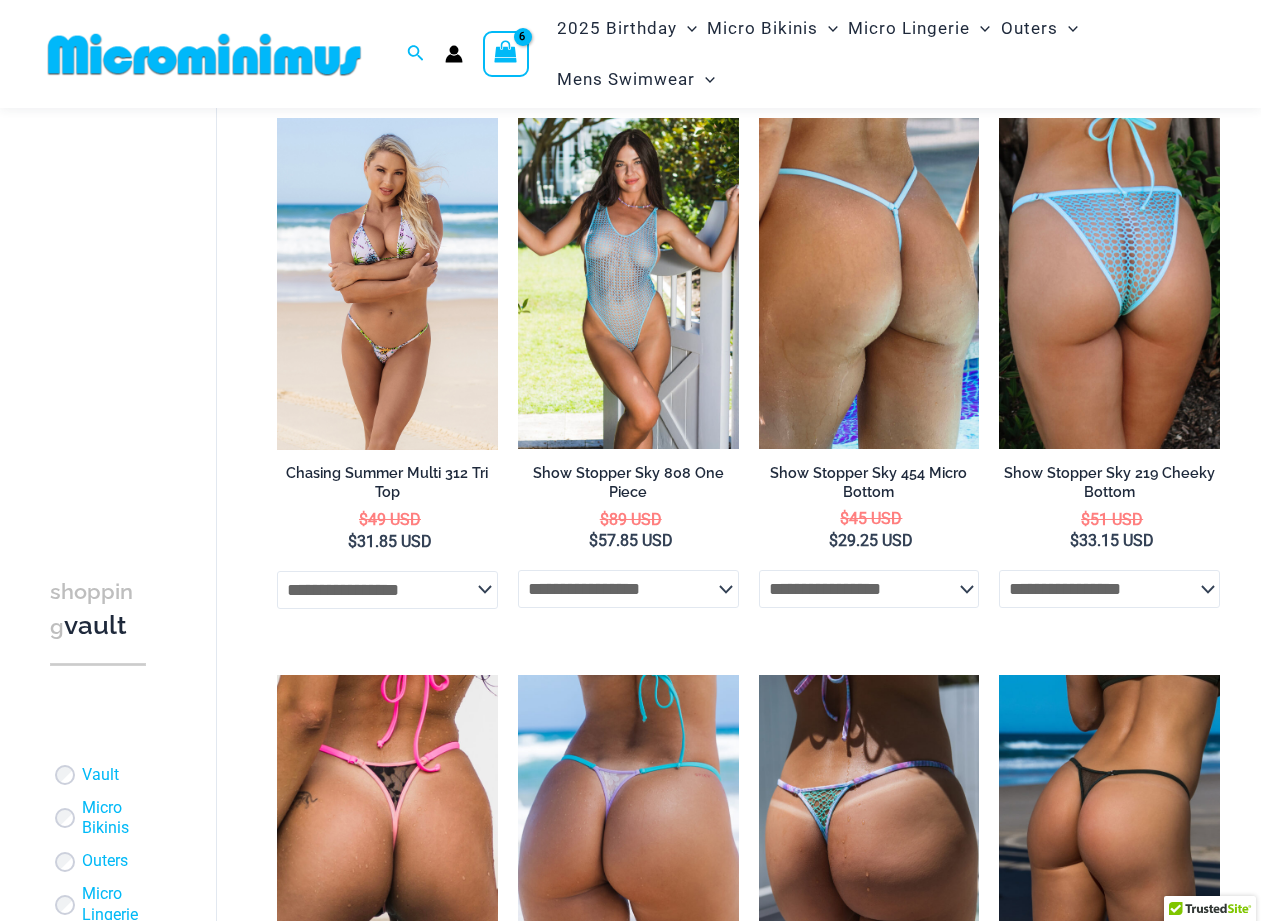 click on "**********" 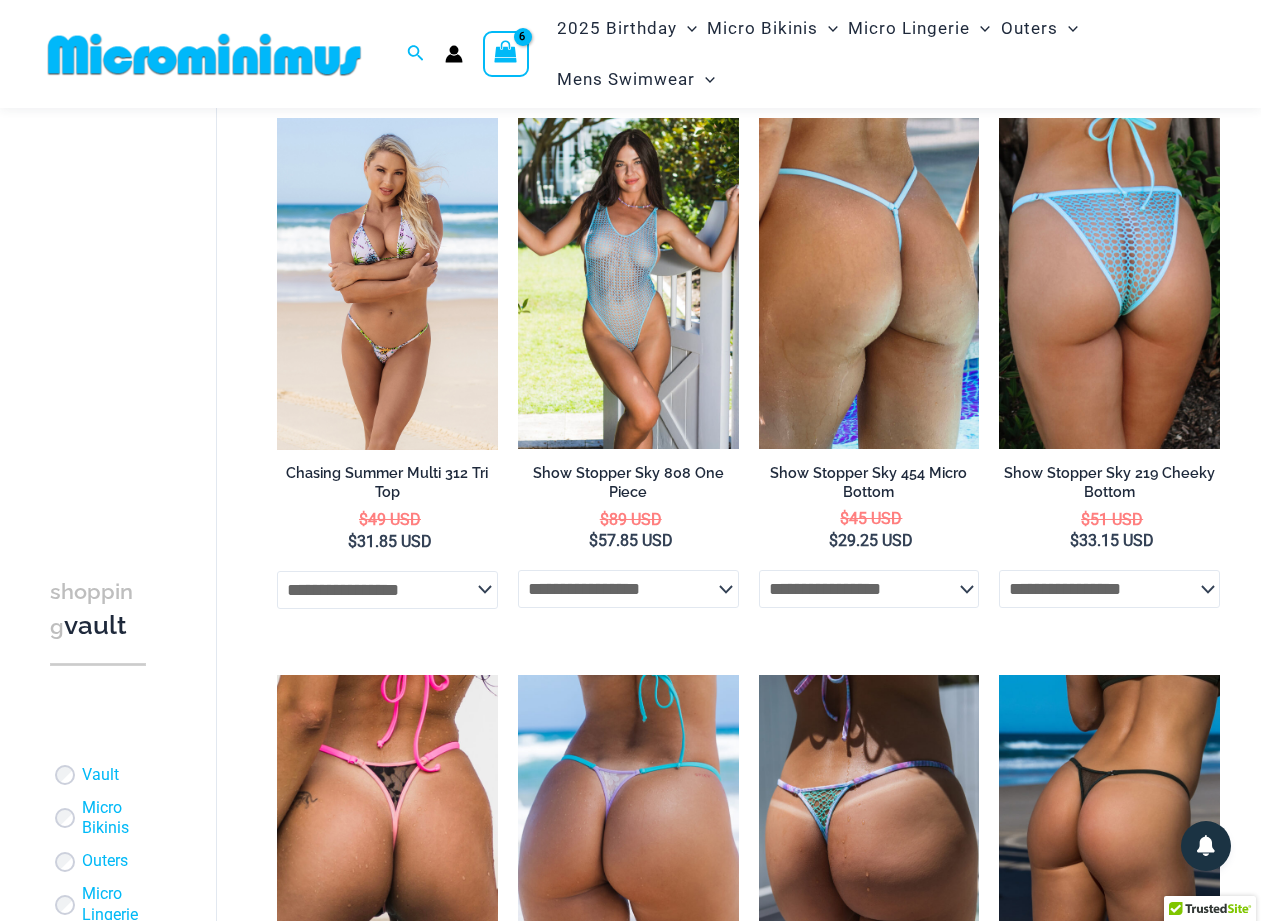 select on "********" 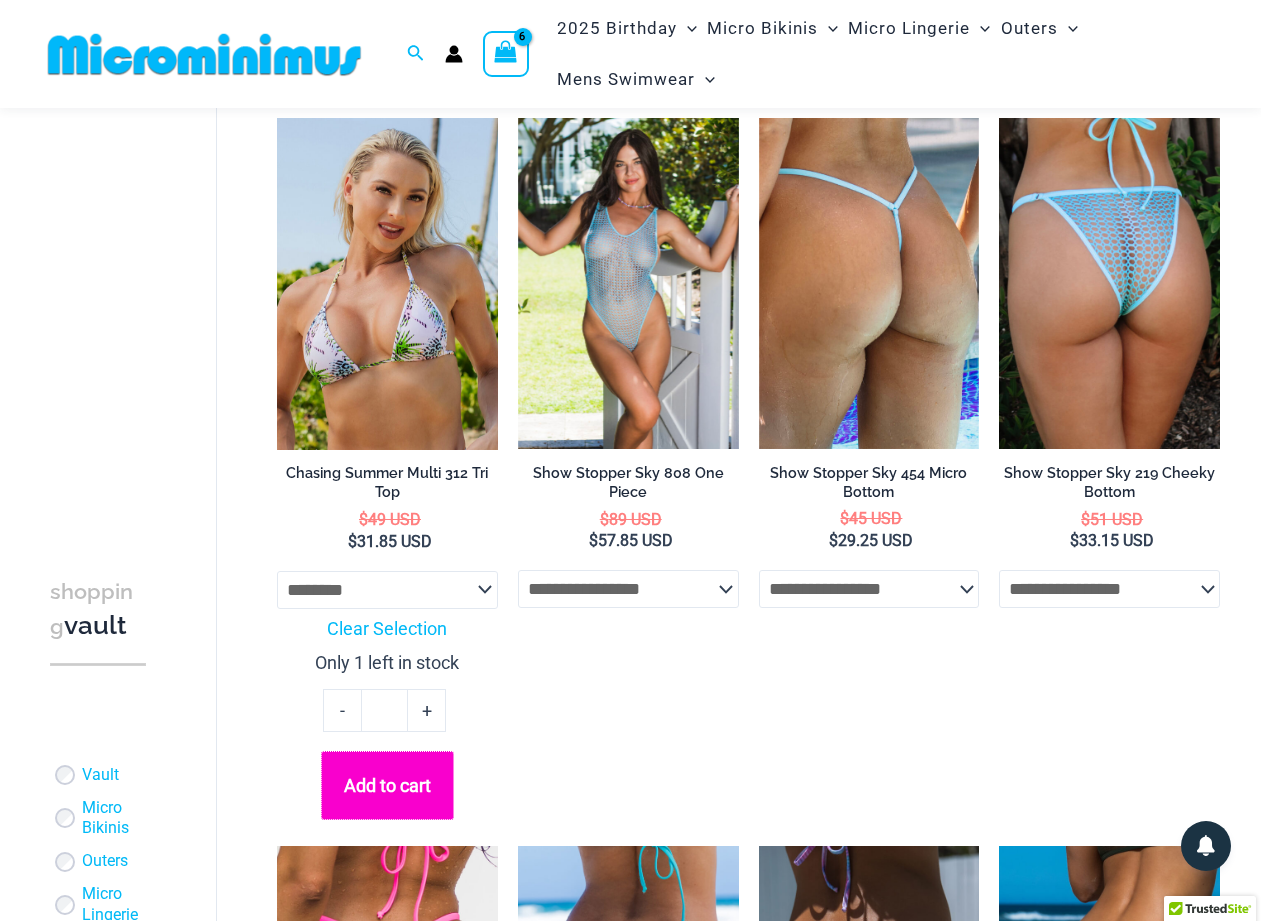 click on "Add to cart" 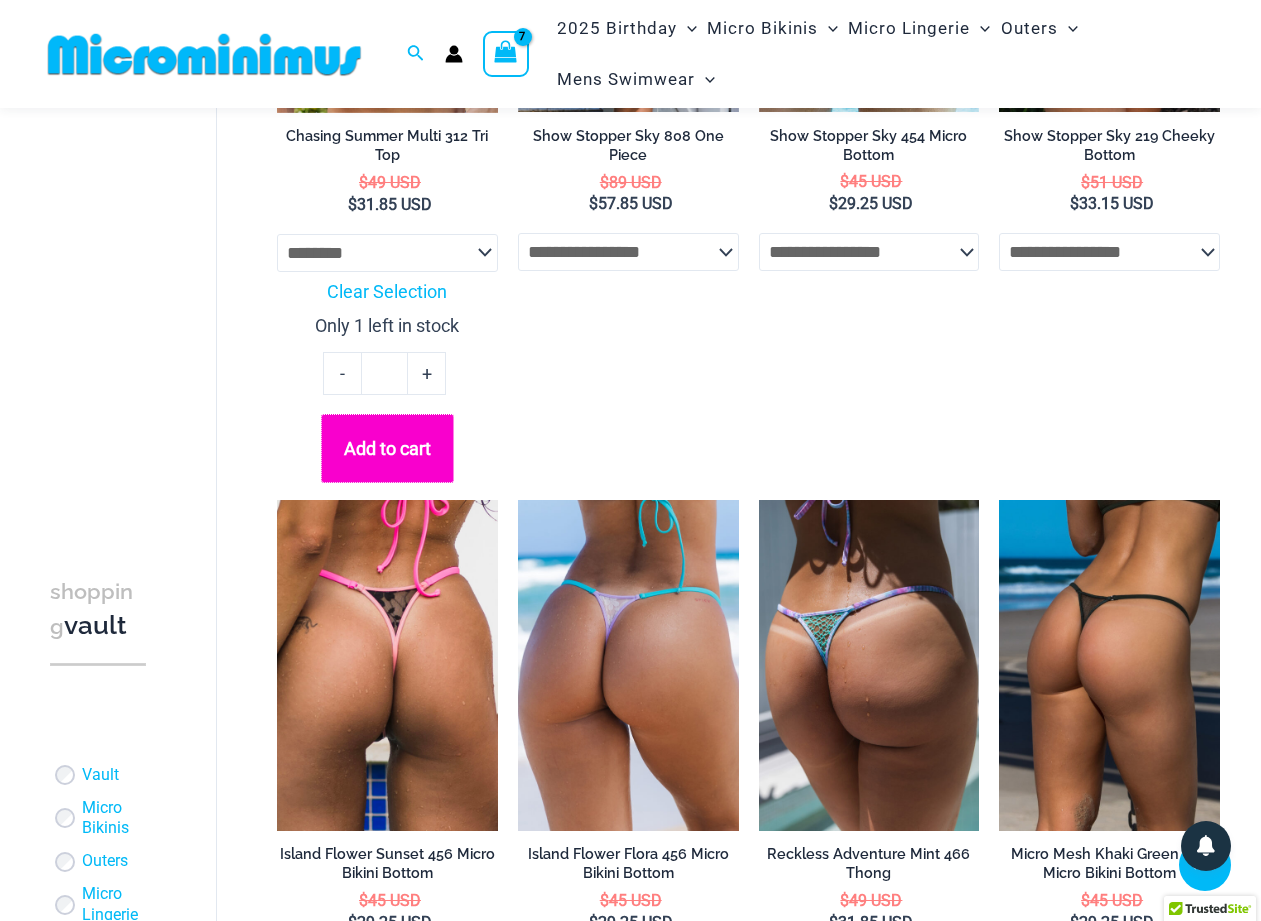 scroll, scrollTop: 655, scrollLeft: 0, axis: vertical 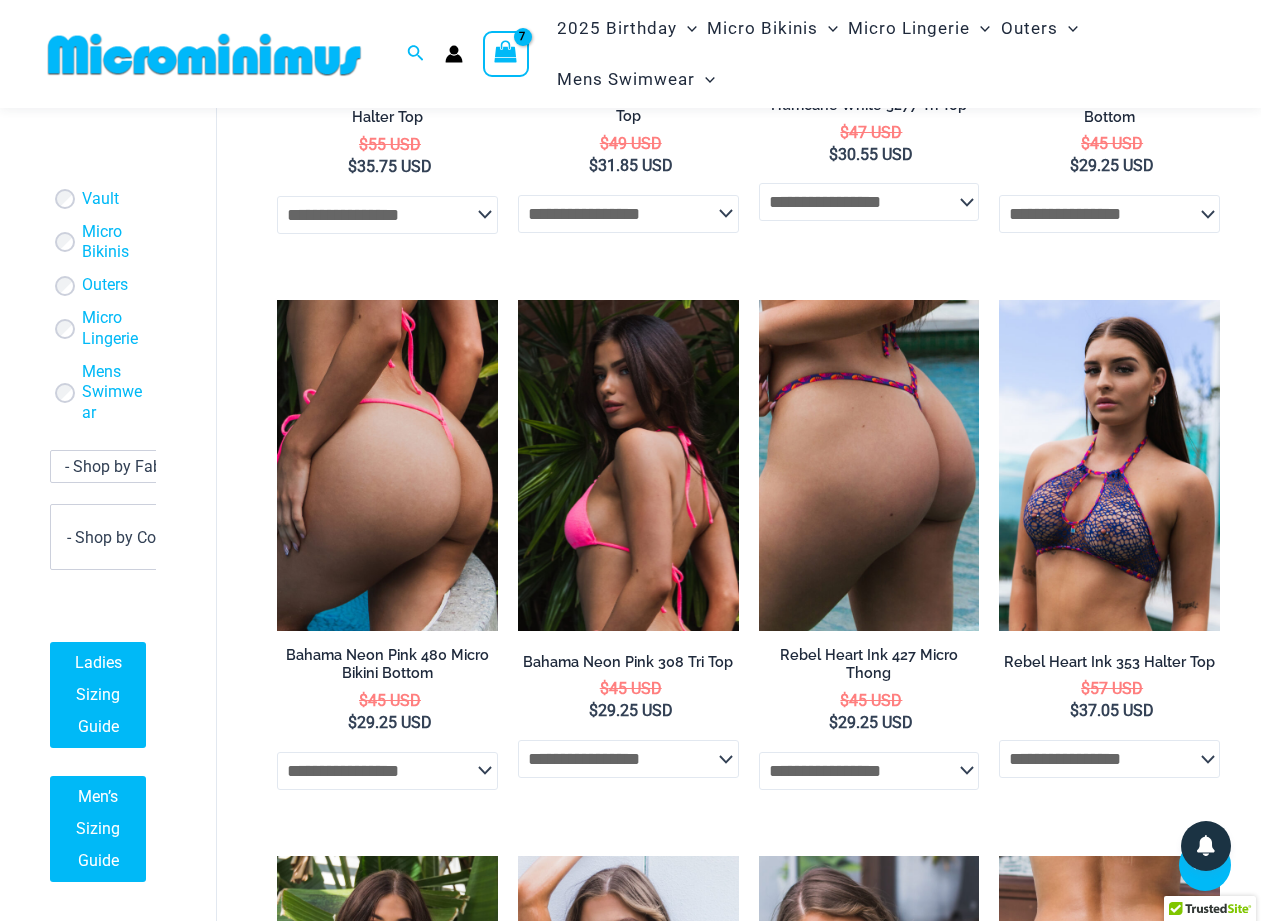 click on "**********" 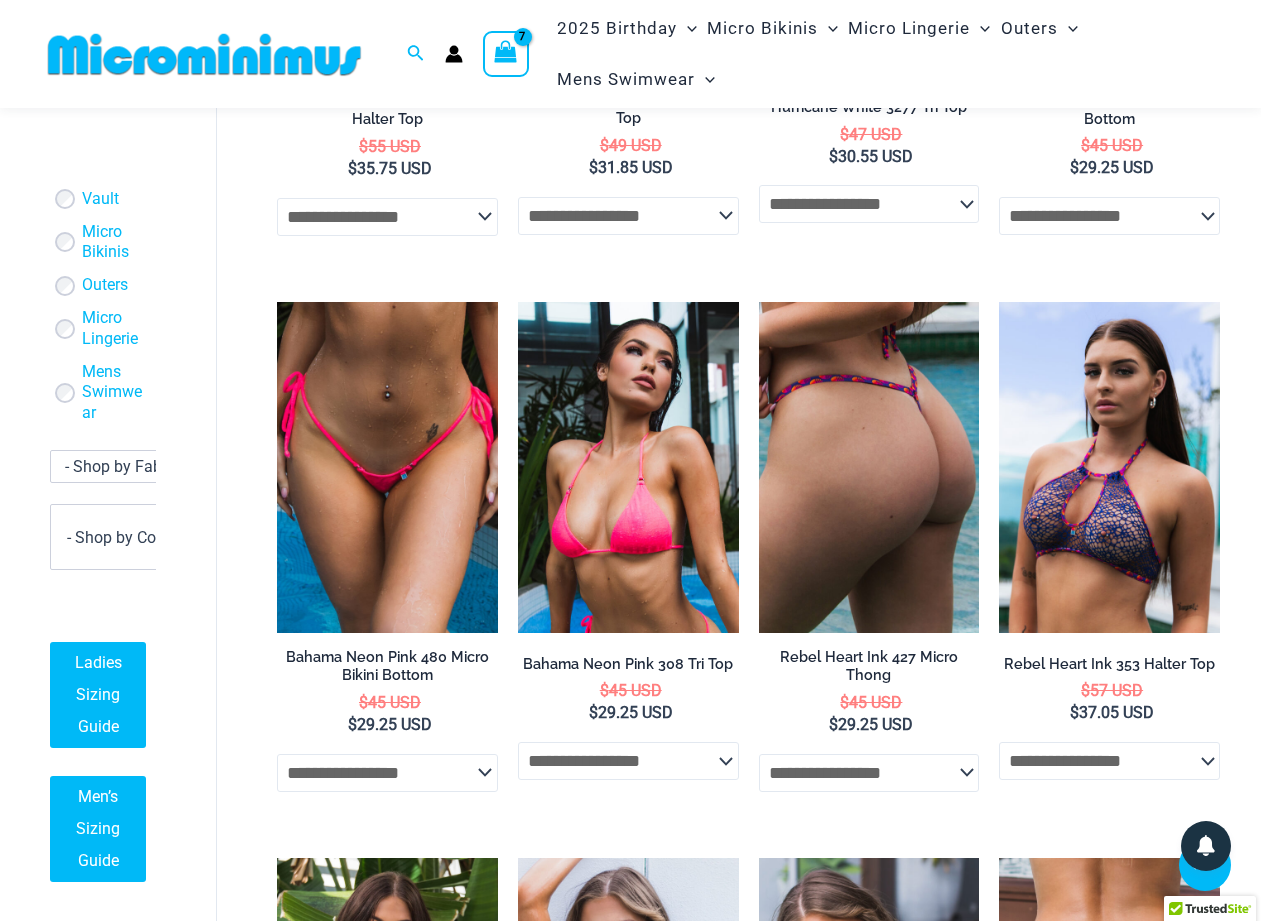 click on "**********" 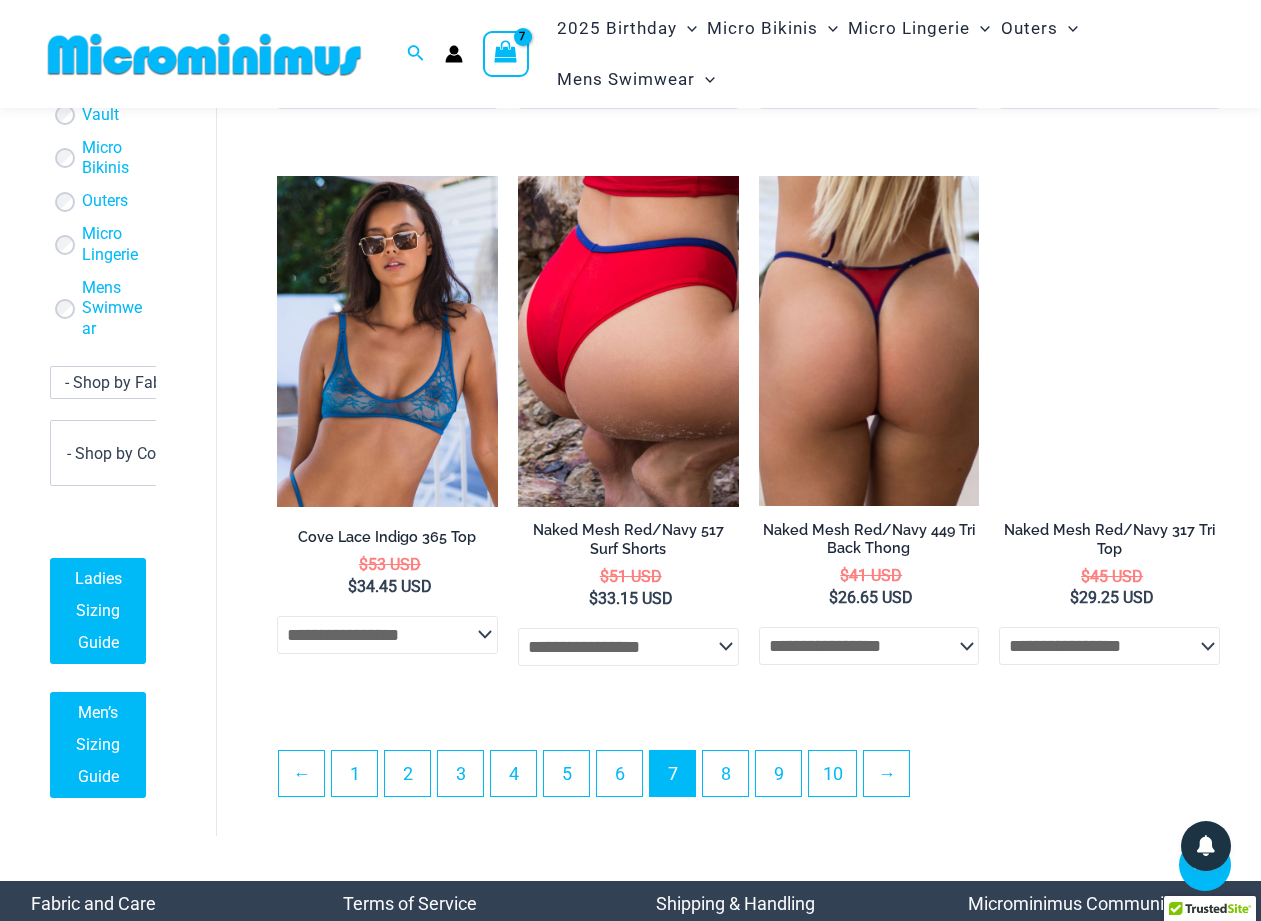 scroll, scrollTop: 4281, scrollLeft: 0, axis: vertical 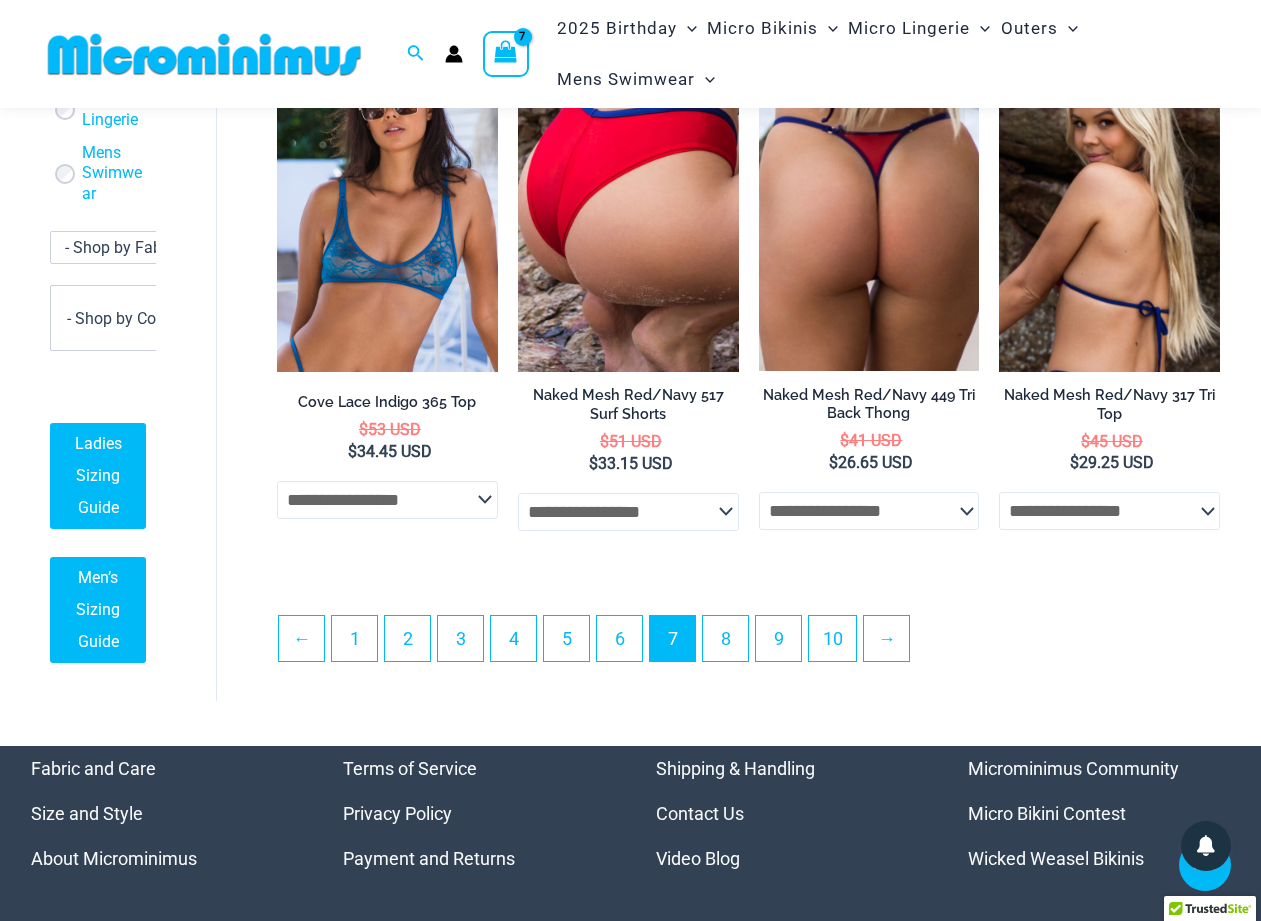click on "**********" 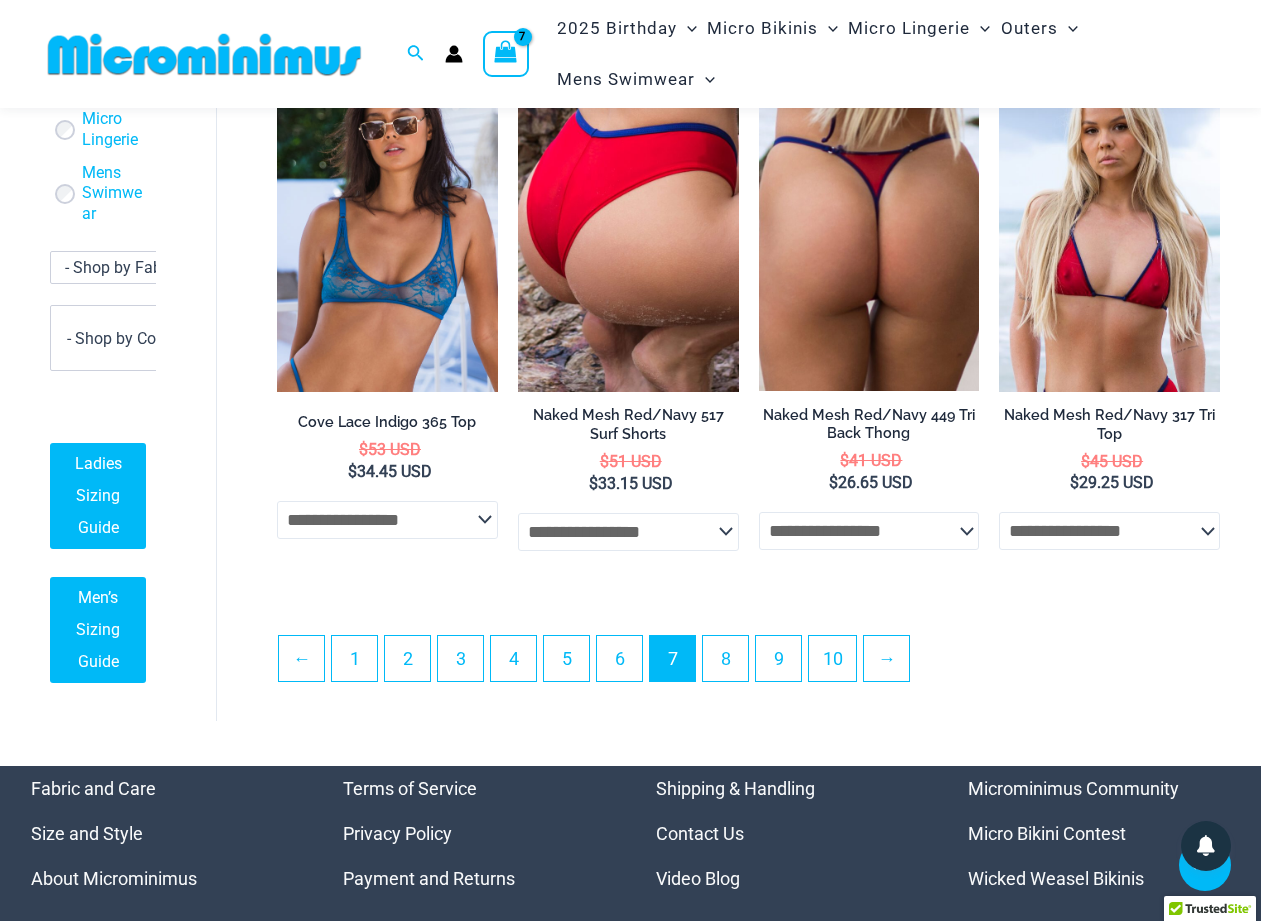 scroll, scrollTop: 4259, scrollLeft: 0, axis: vertical 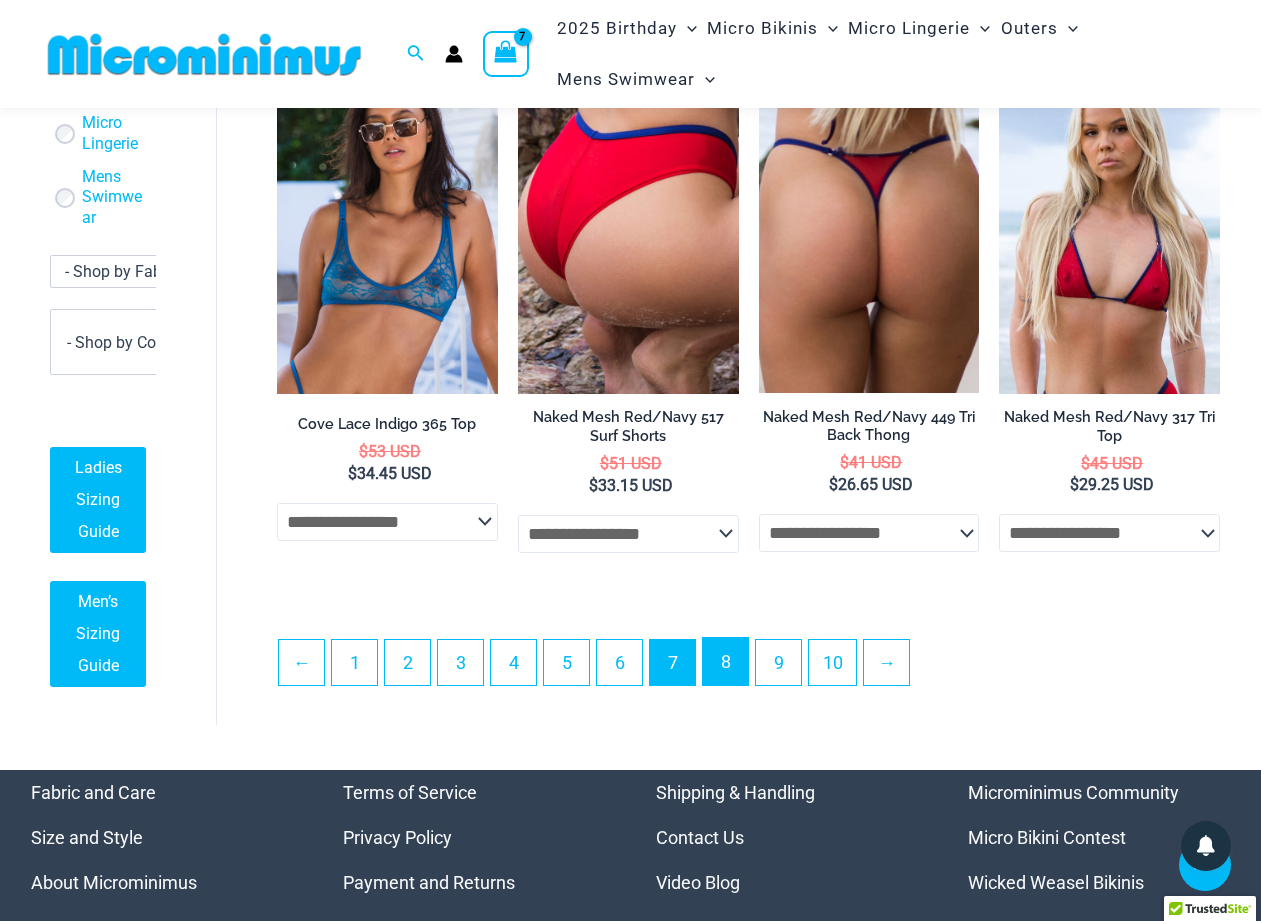 click on "8" at bounding box center (725, 661) 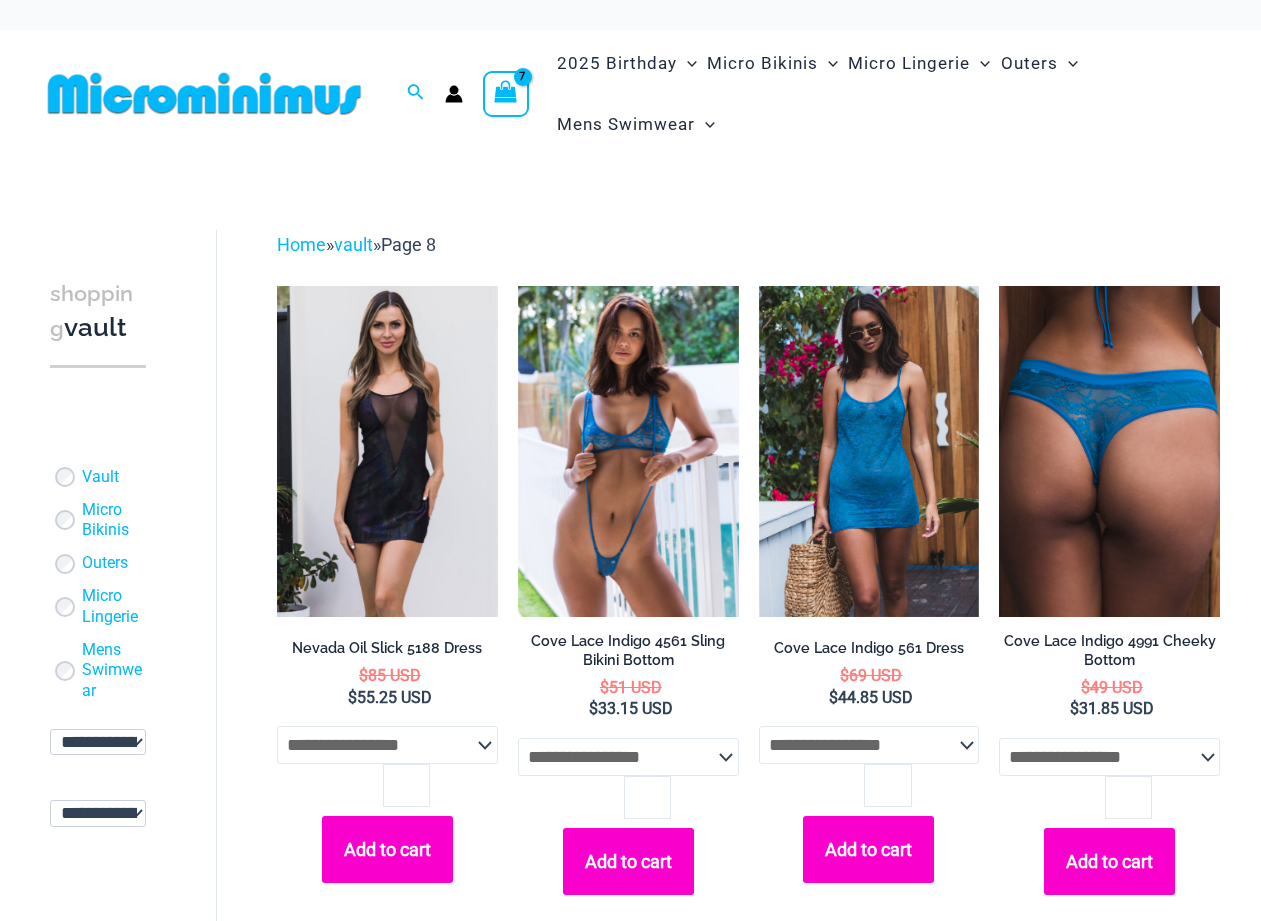 scroll, scrollTop: 0, scrollLeft: 0, axis: both 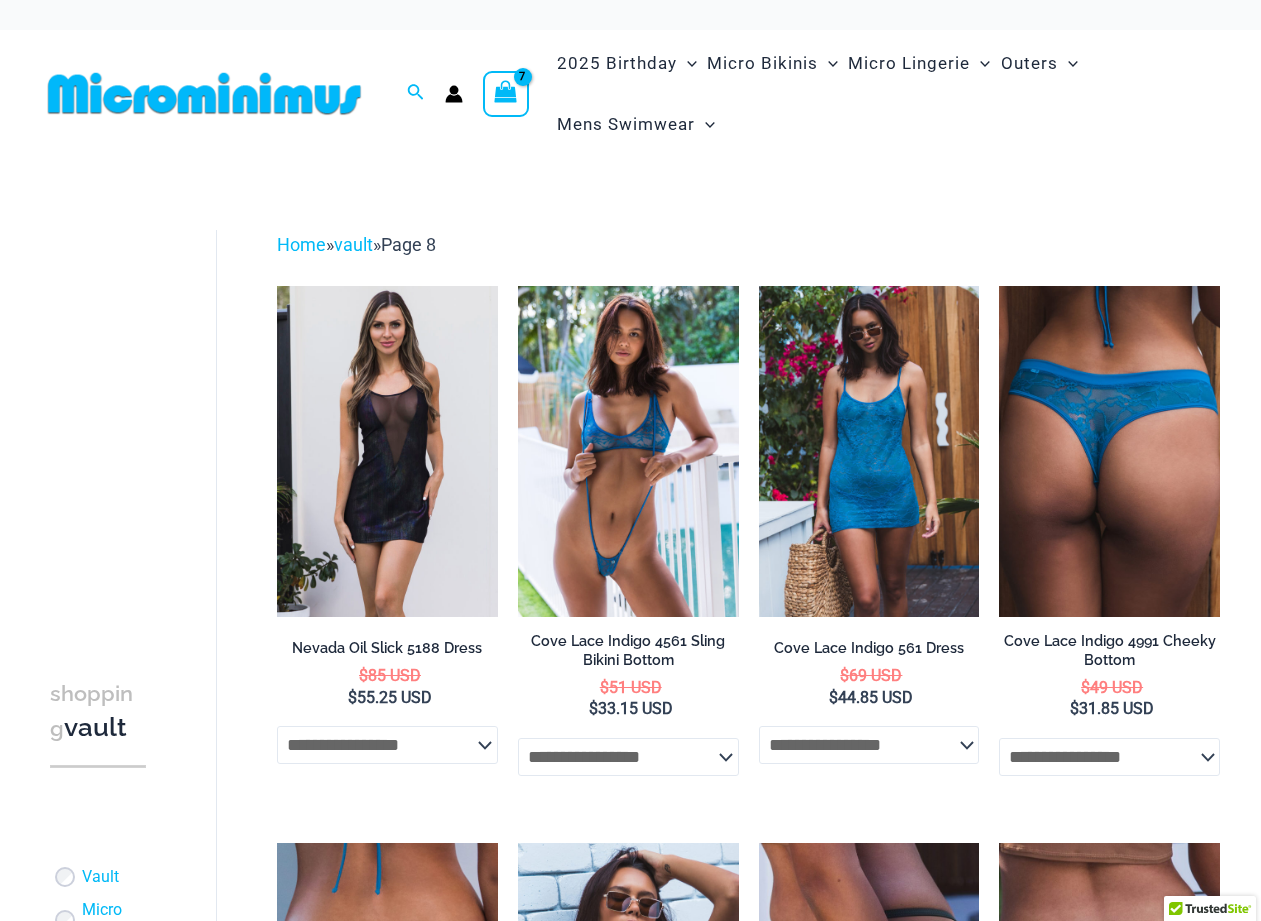 select 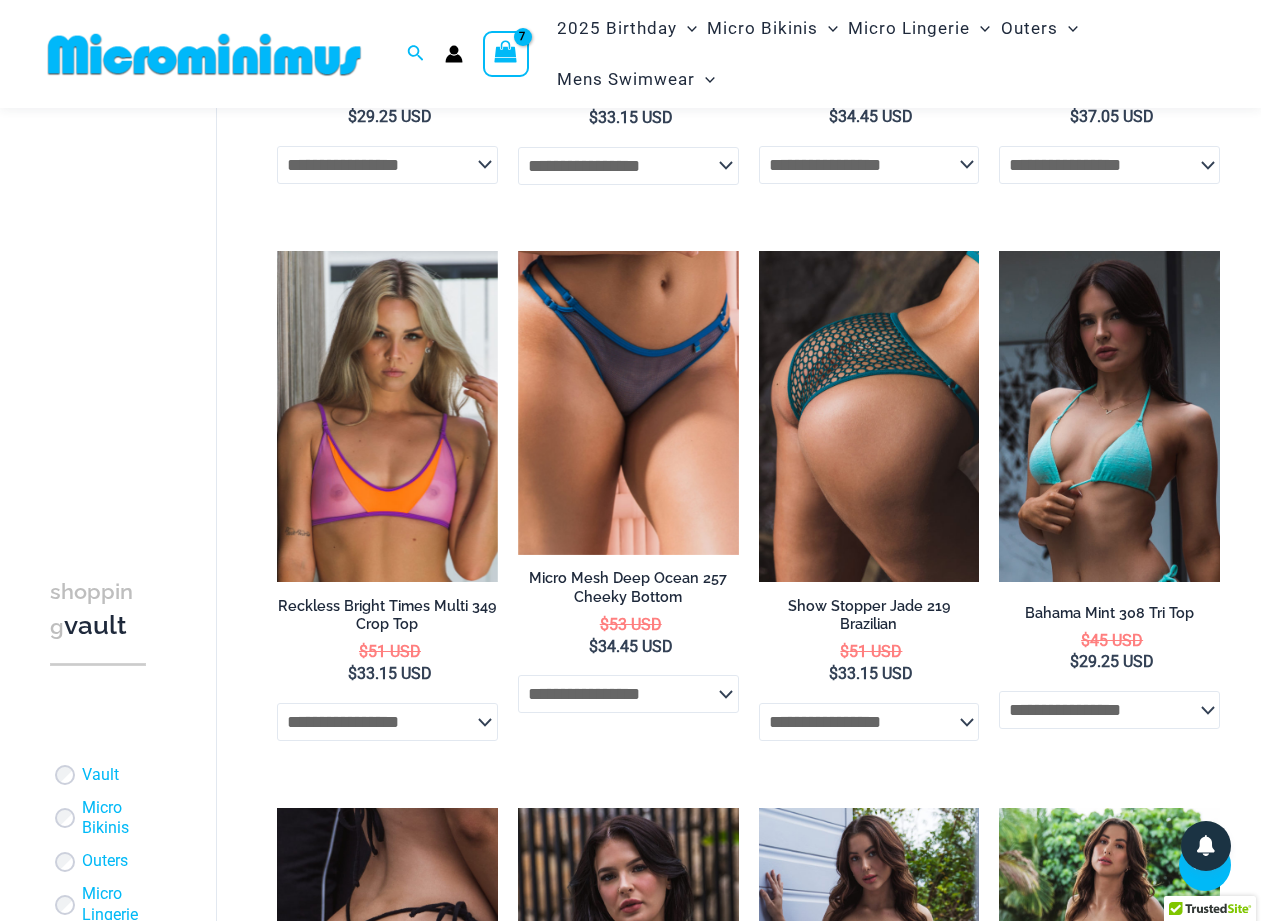 scroll, scrollTop: 1688, scrollLeft: 0, axis: vertical 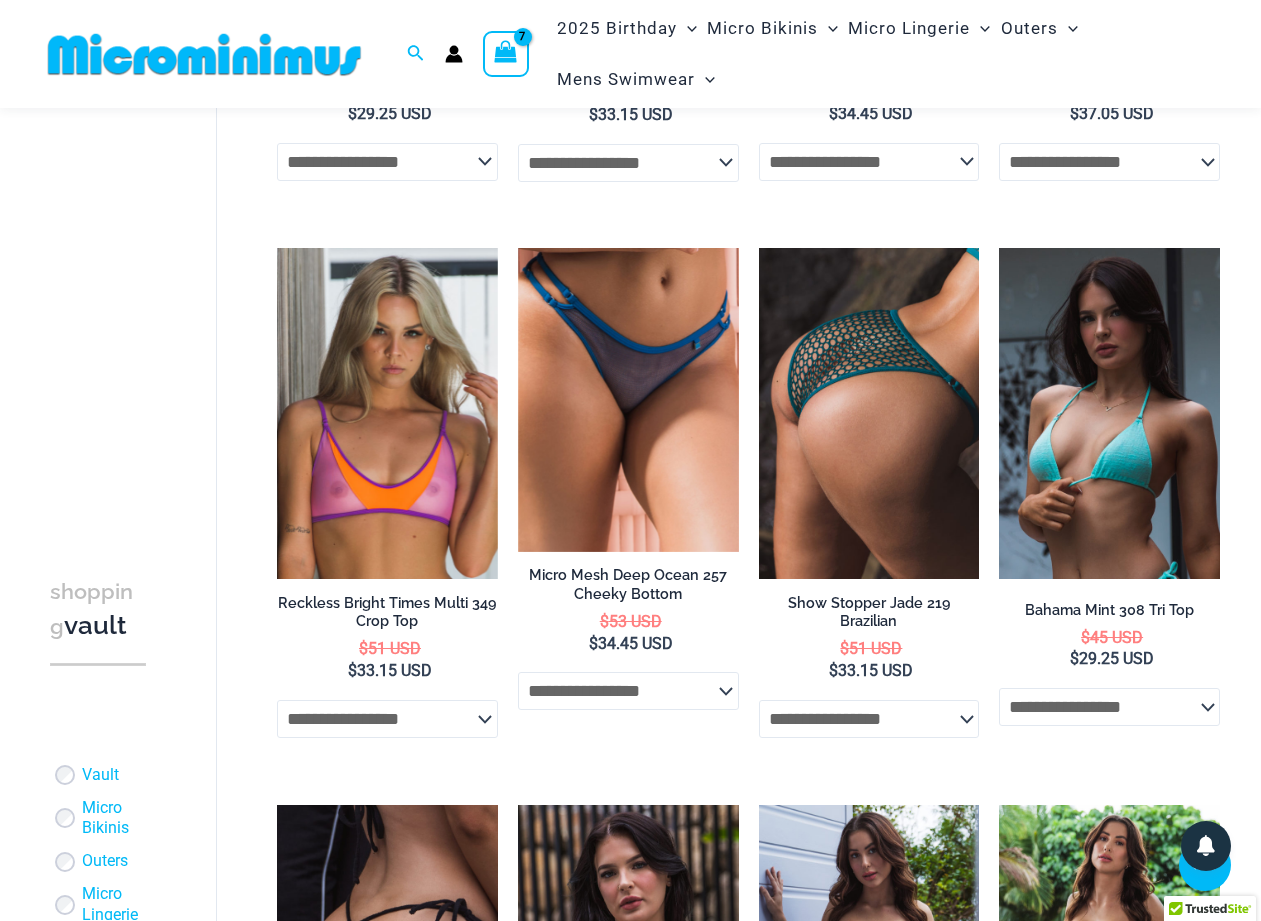 type on "**********" 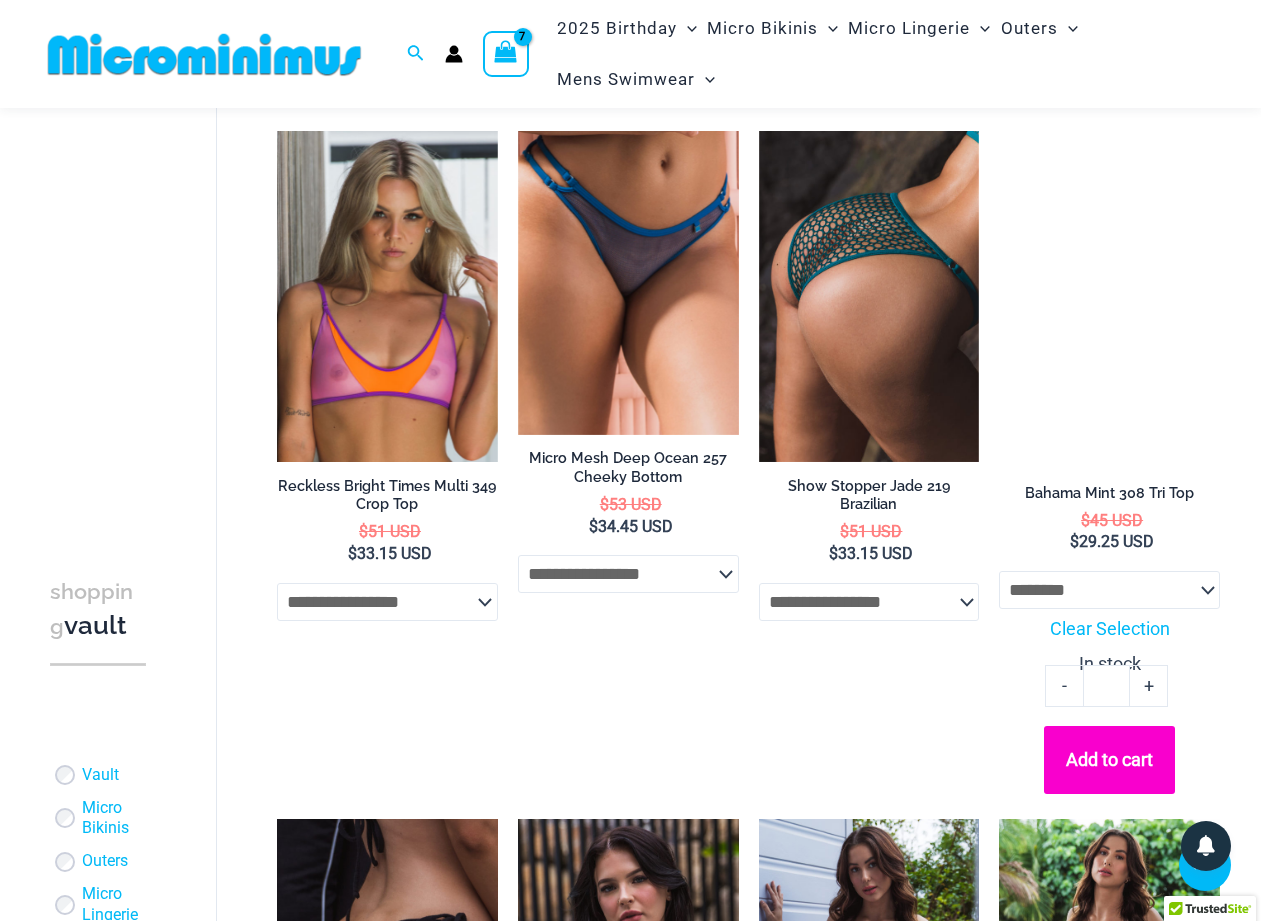 scroll, scrollTop: 1825, scrollLeft: 0, axis: vertical 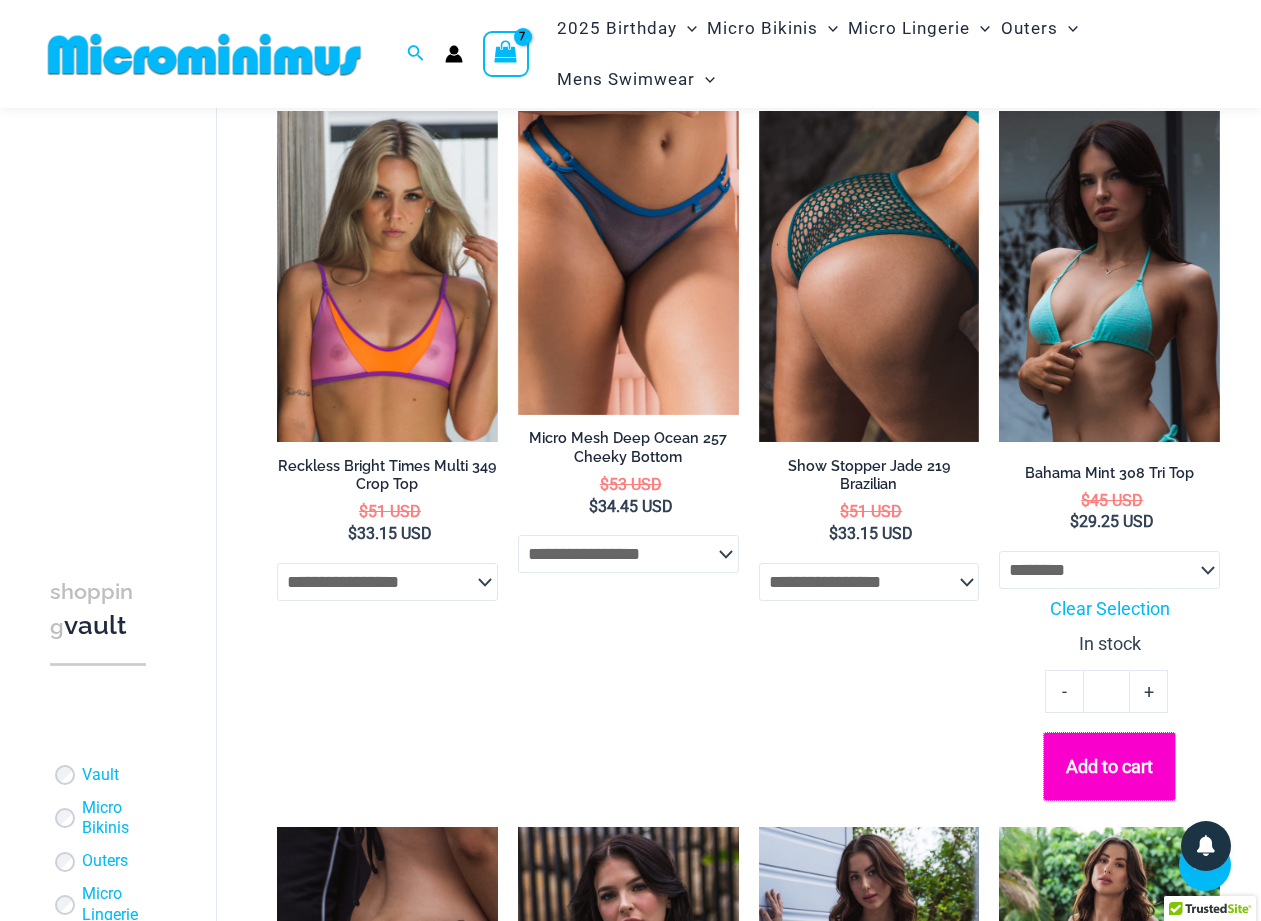 click on "Add to cart" 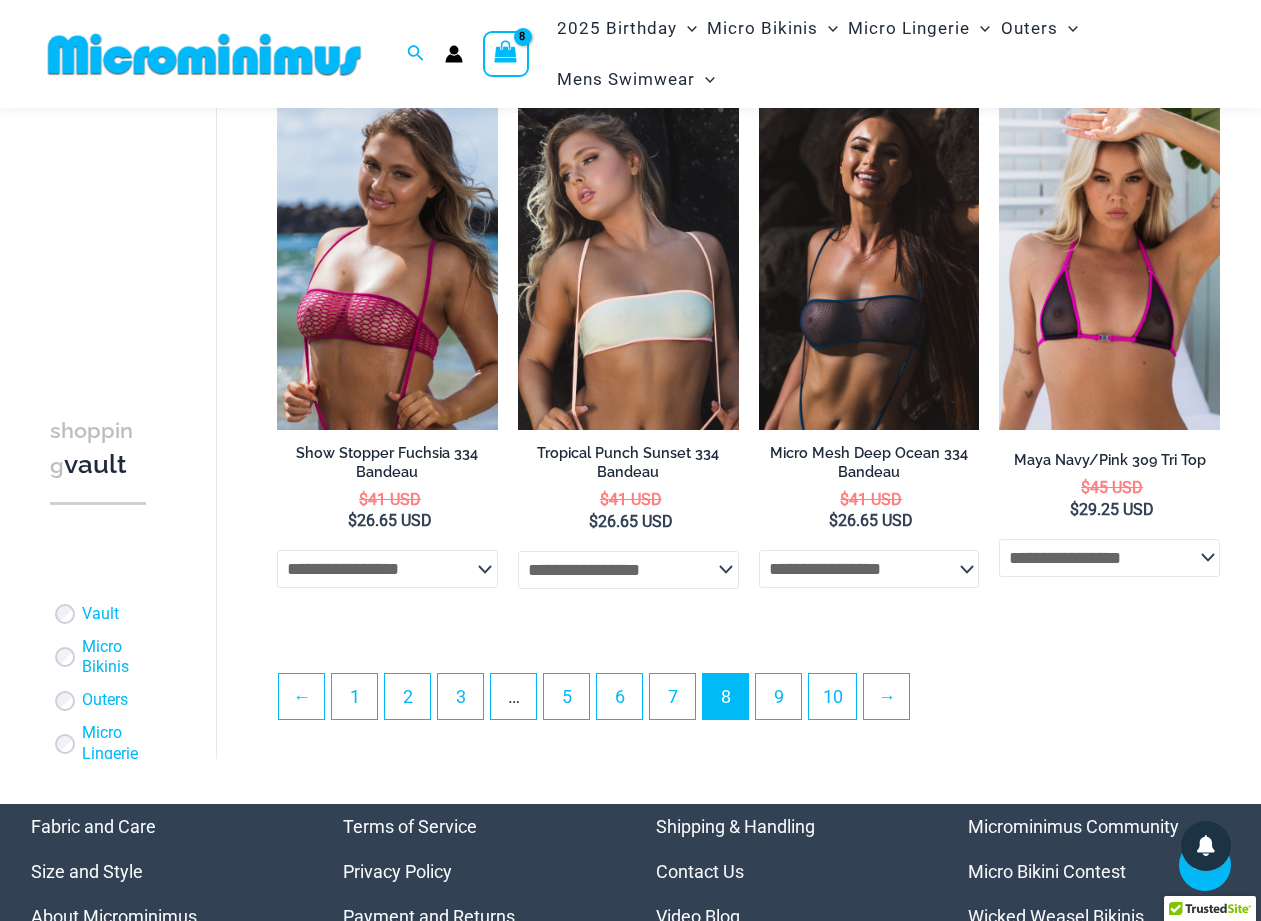 scroll, scrollTop: 4540, scrollLeft: 0, axis: vertical 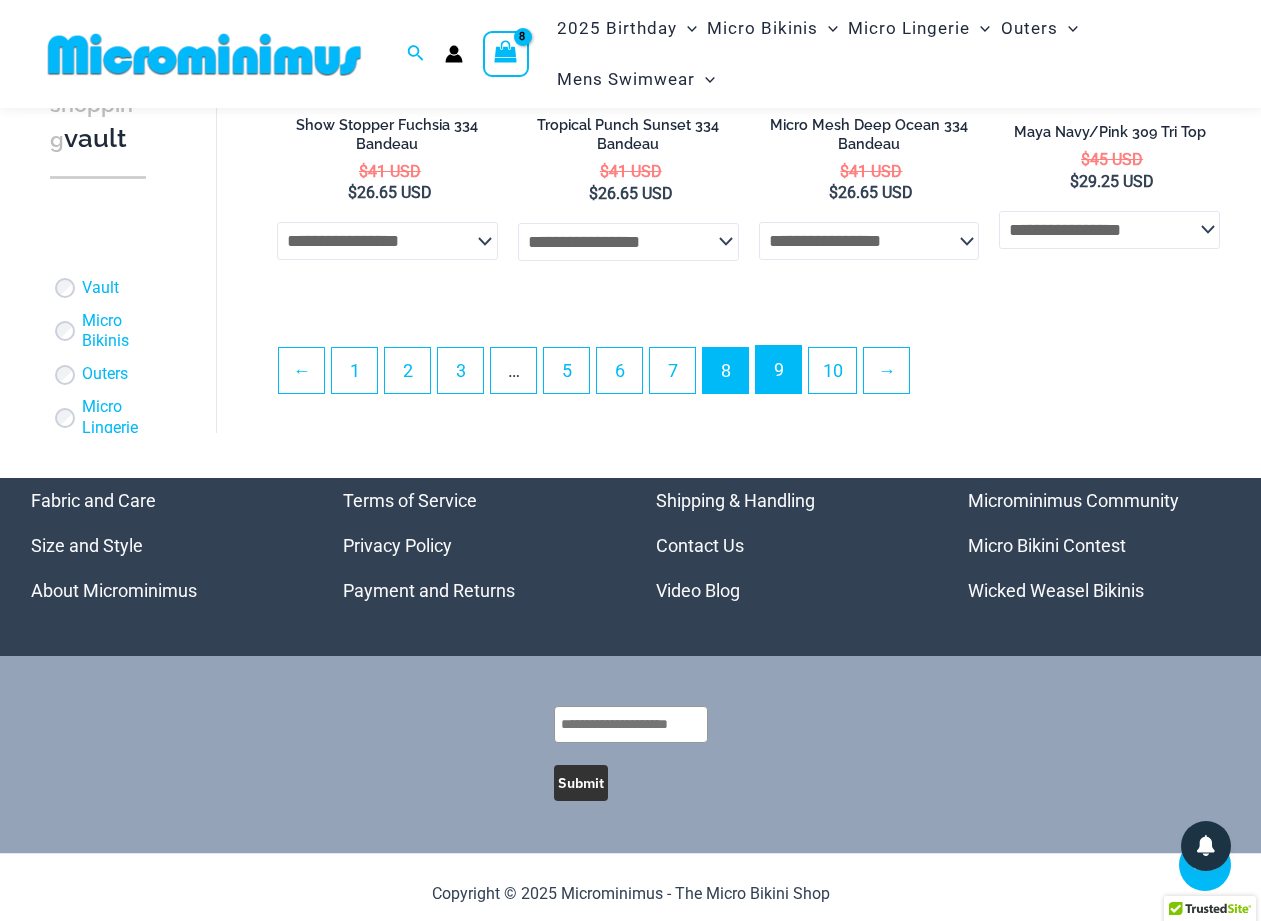 click on "9" at bounding box center (778, 369) 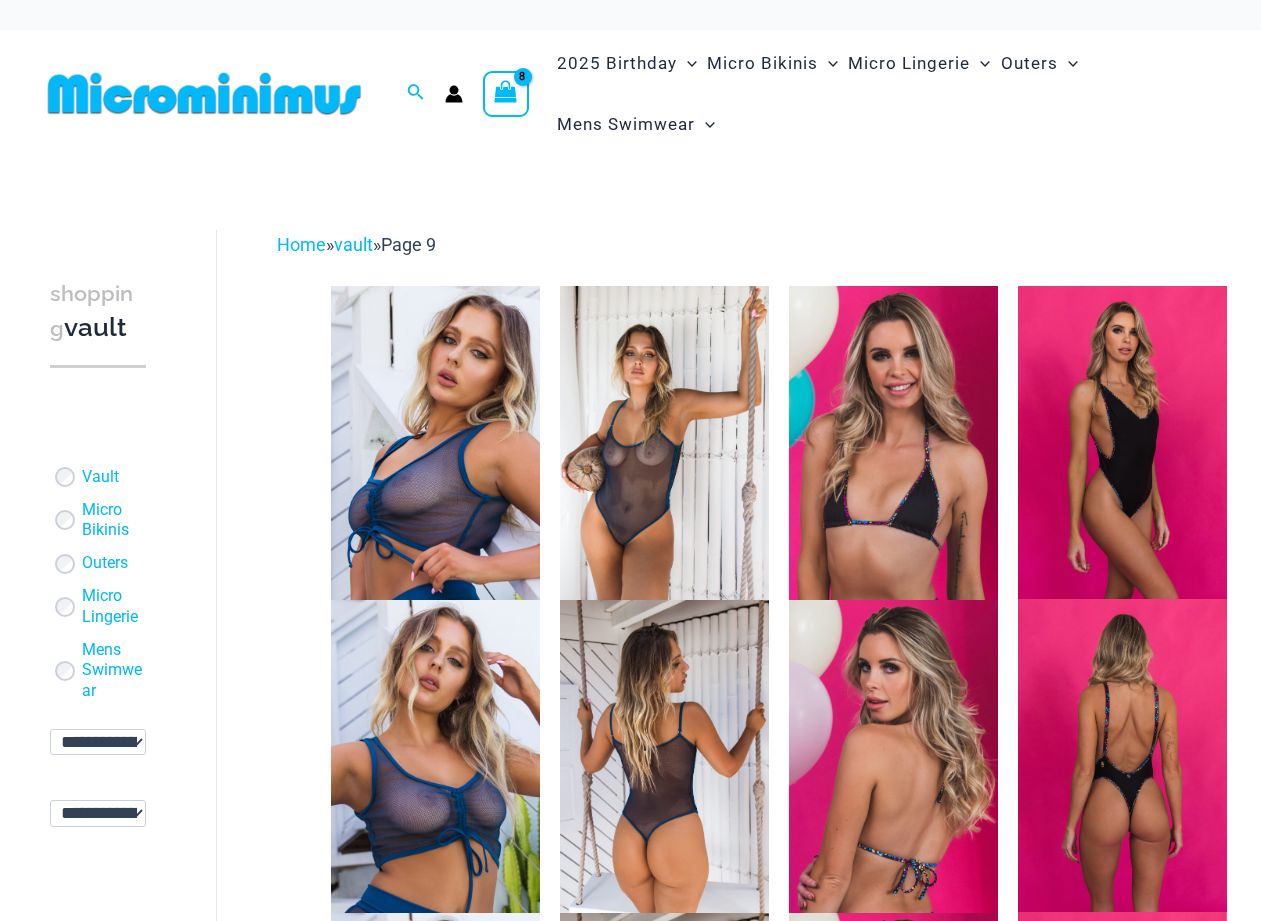 scroll, scrollTop: 0, scrollLeft: 0, axis: both 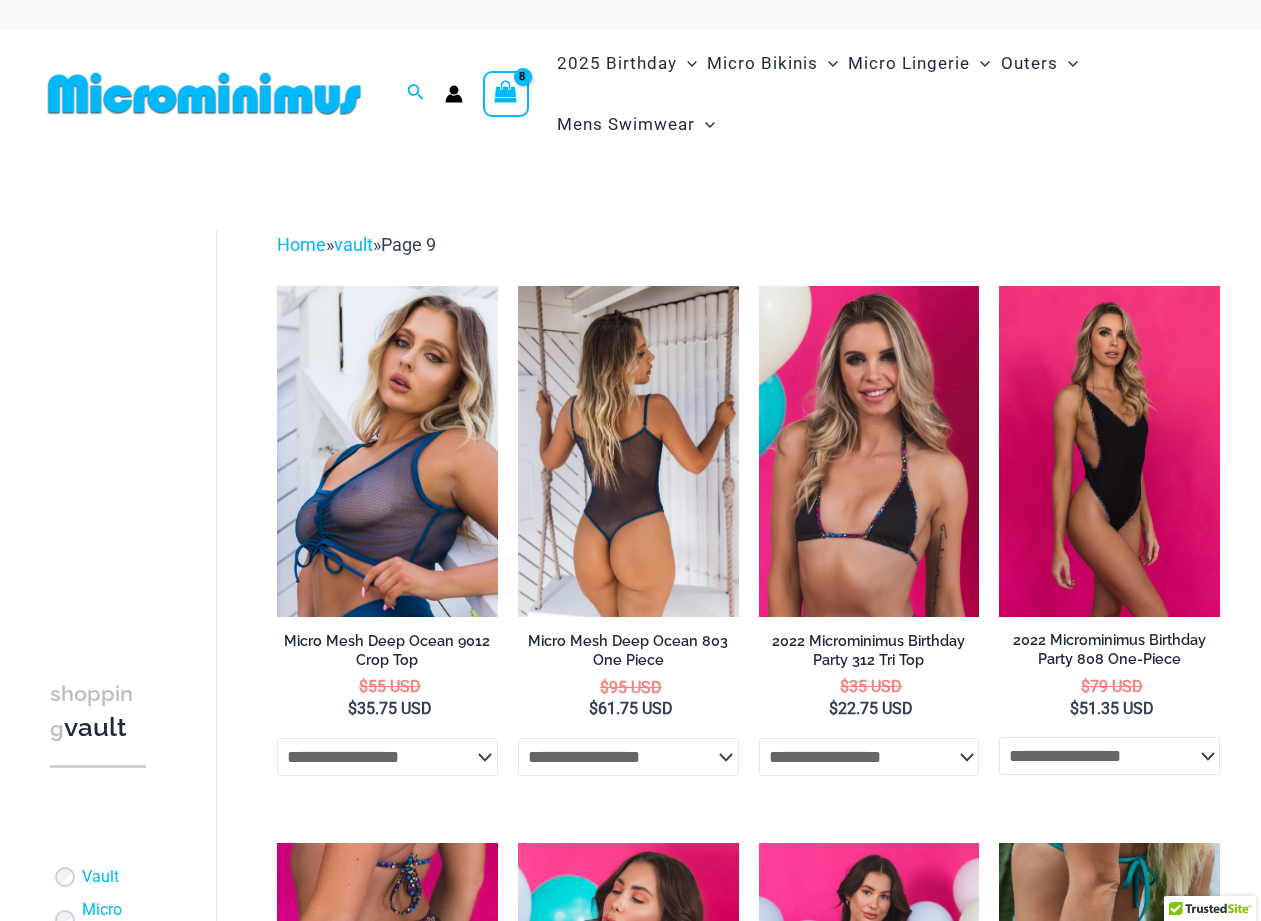 type on "**********" 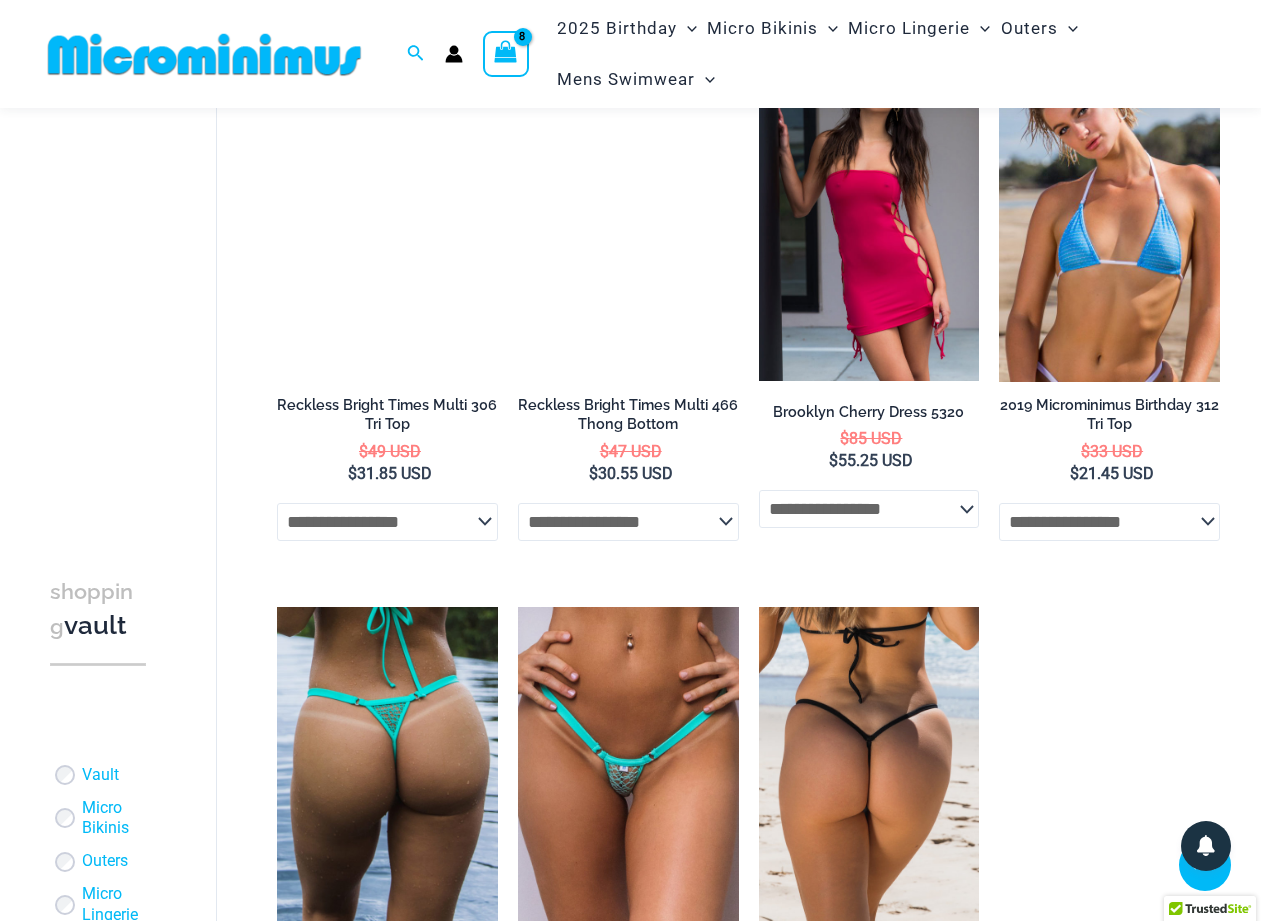 scroll, scrollTop: 3001, scrollLeft: 0, axis: vertical 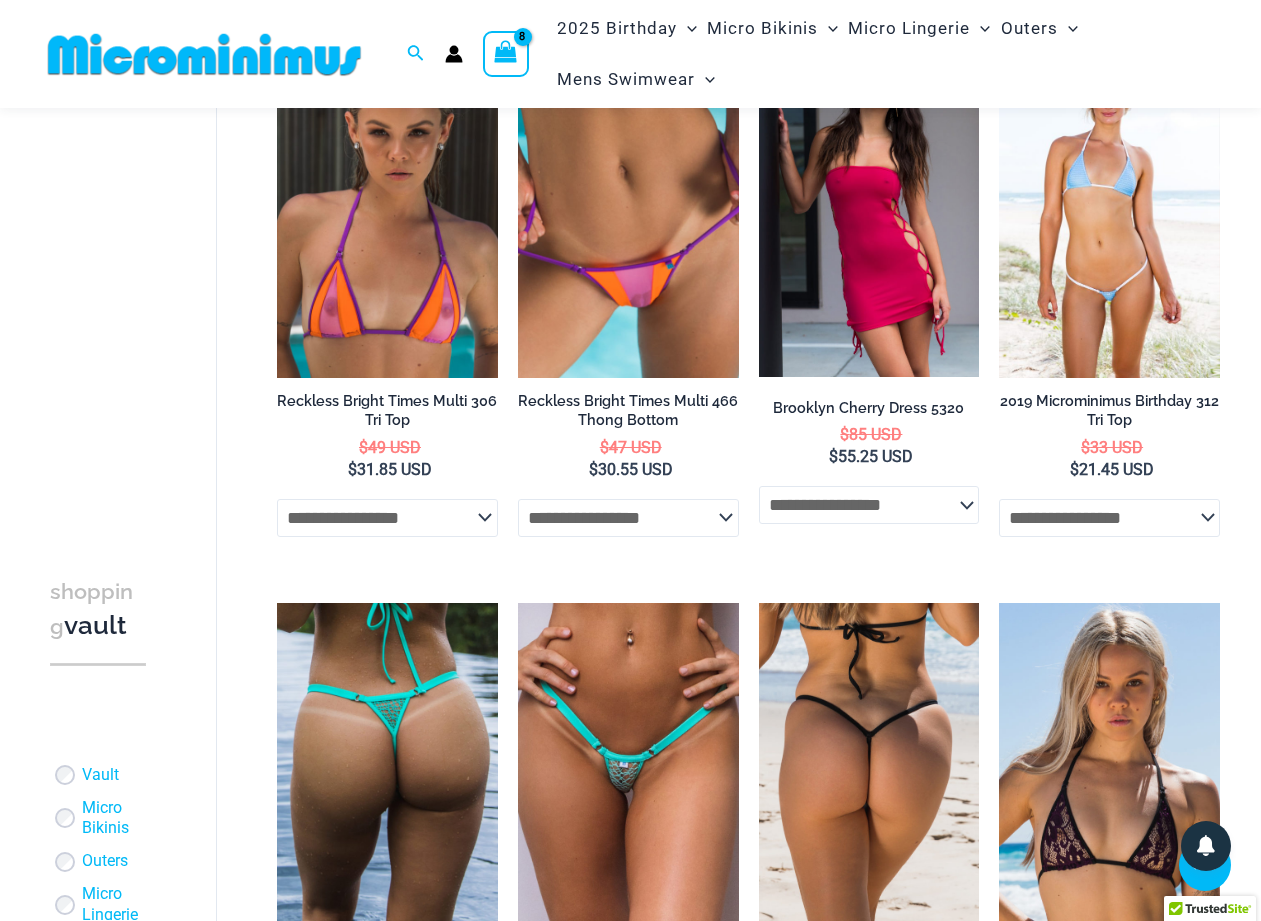 click on "**********" 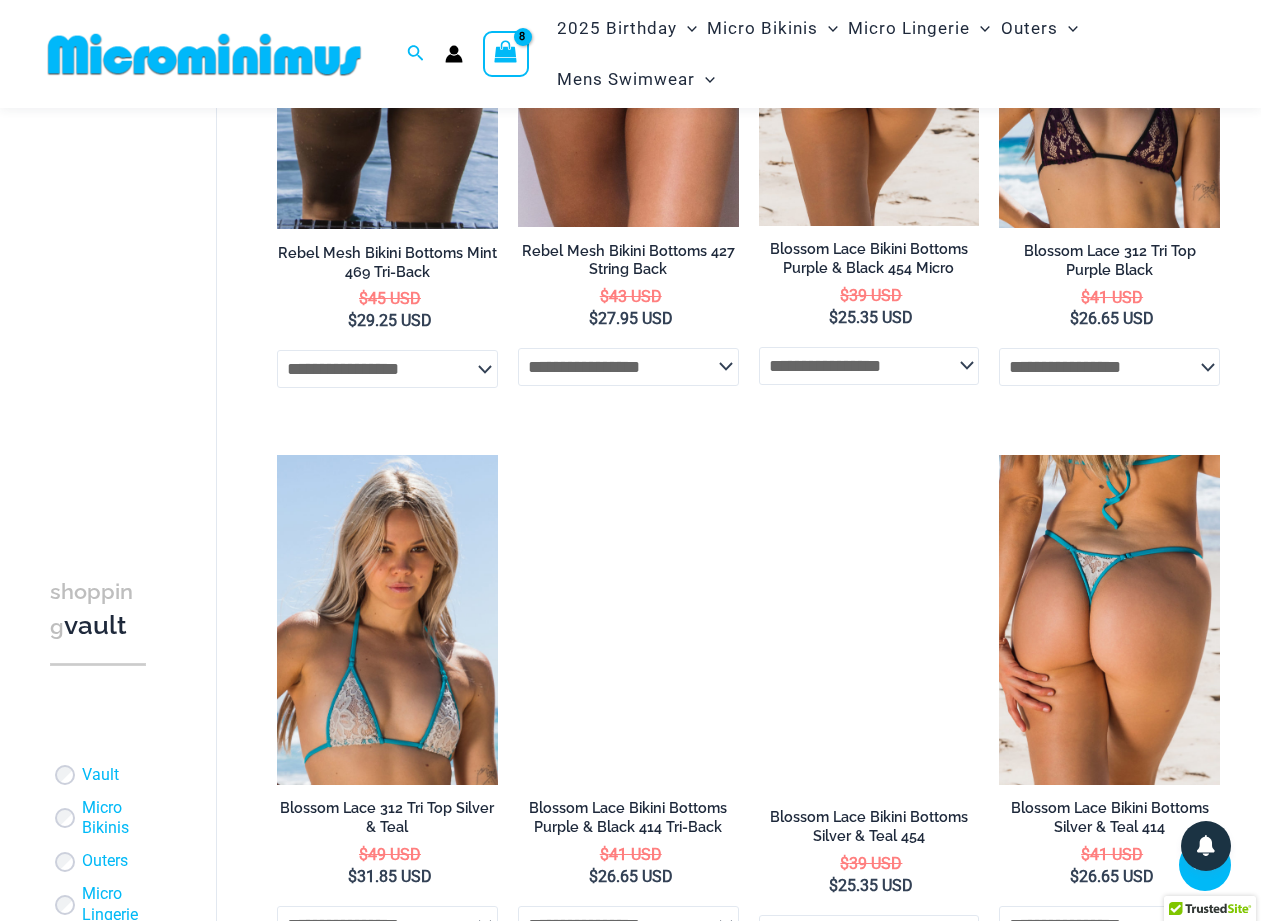 scroll, scrollTop: 4437, scrollLeft: 0, axis: vertical 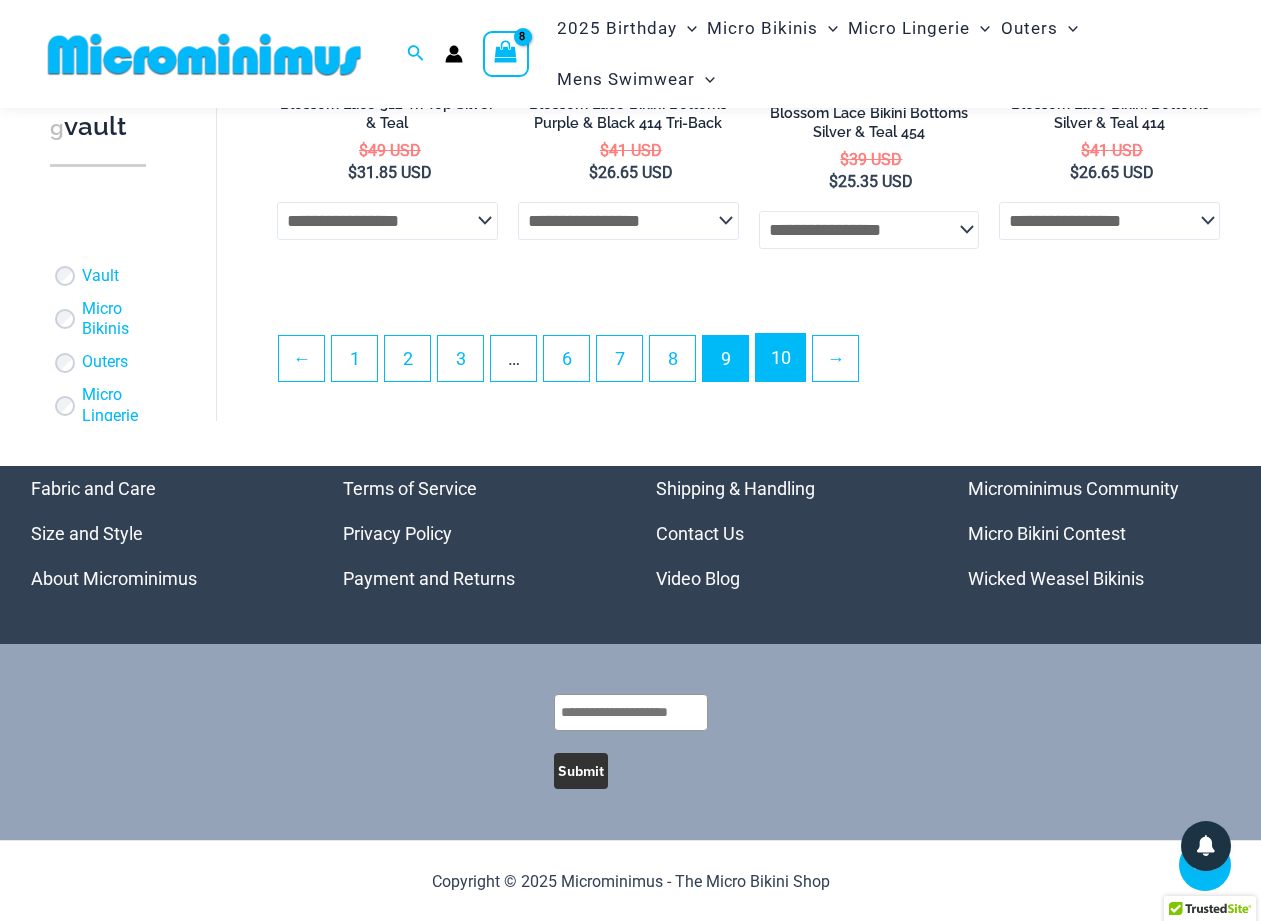 click on "10" at bounding box center [780, 357] 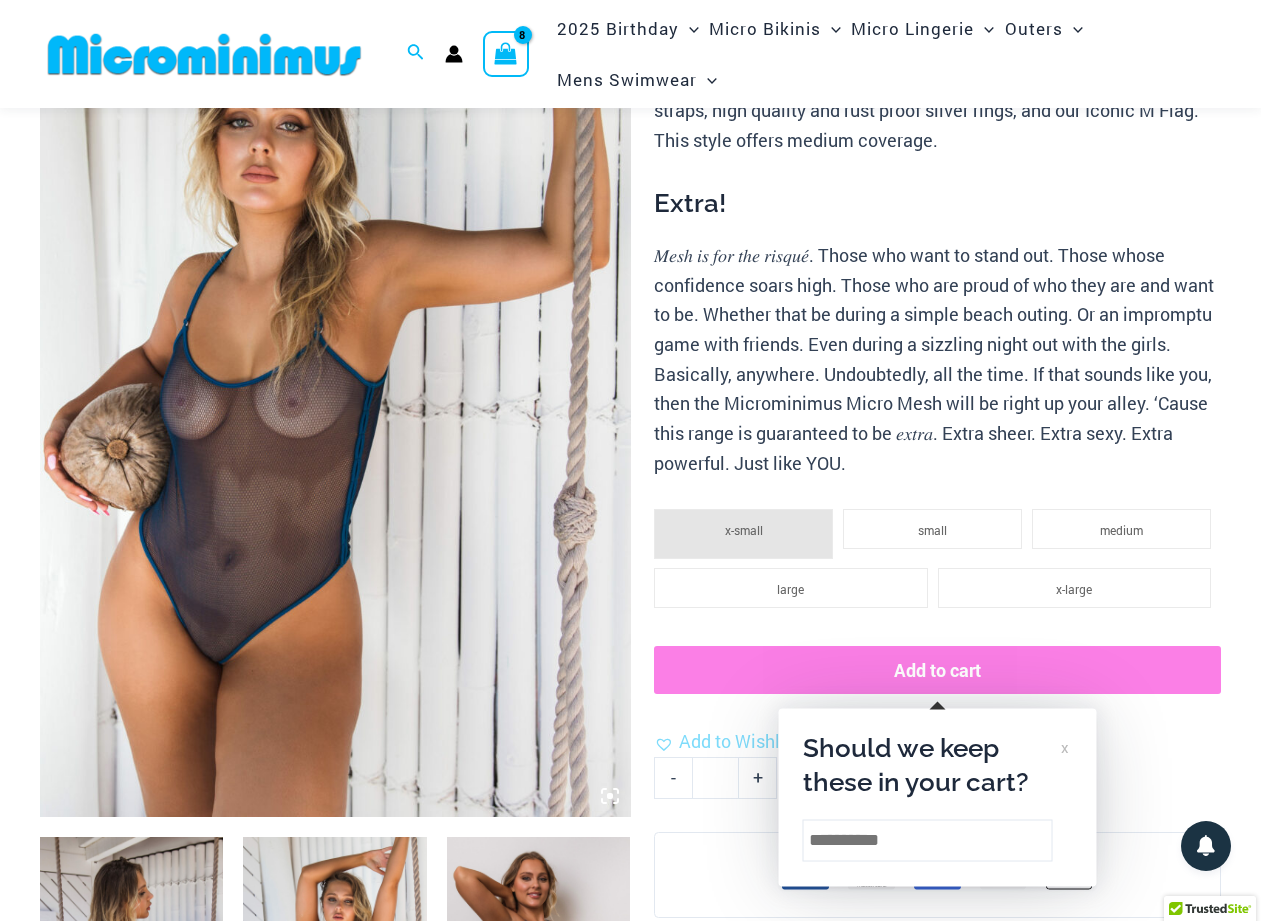 scroll, scrollTop: 251, scrollLeft: 0, axis: vertical 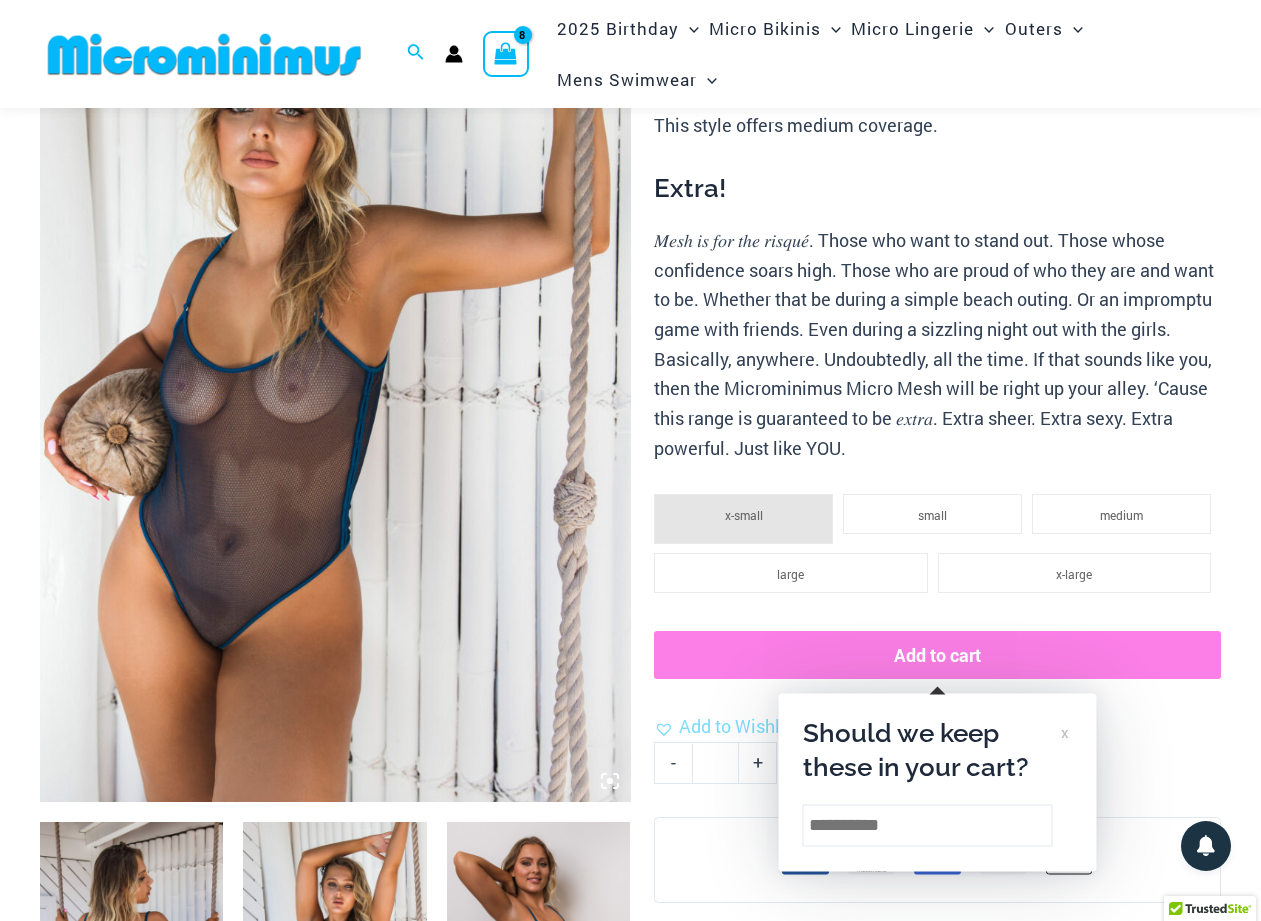 type on "**********" 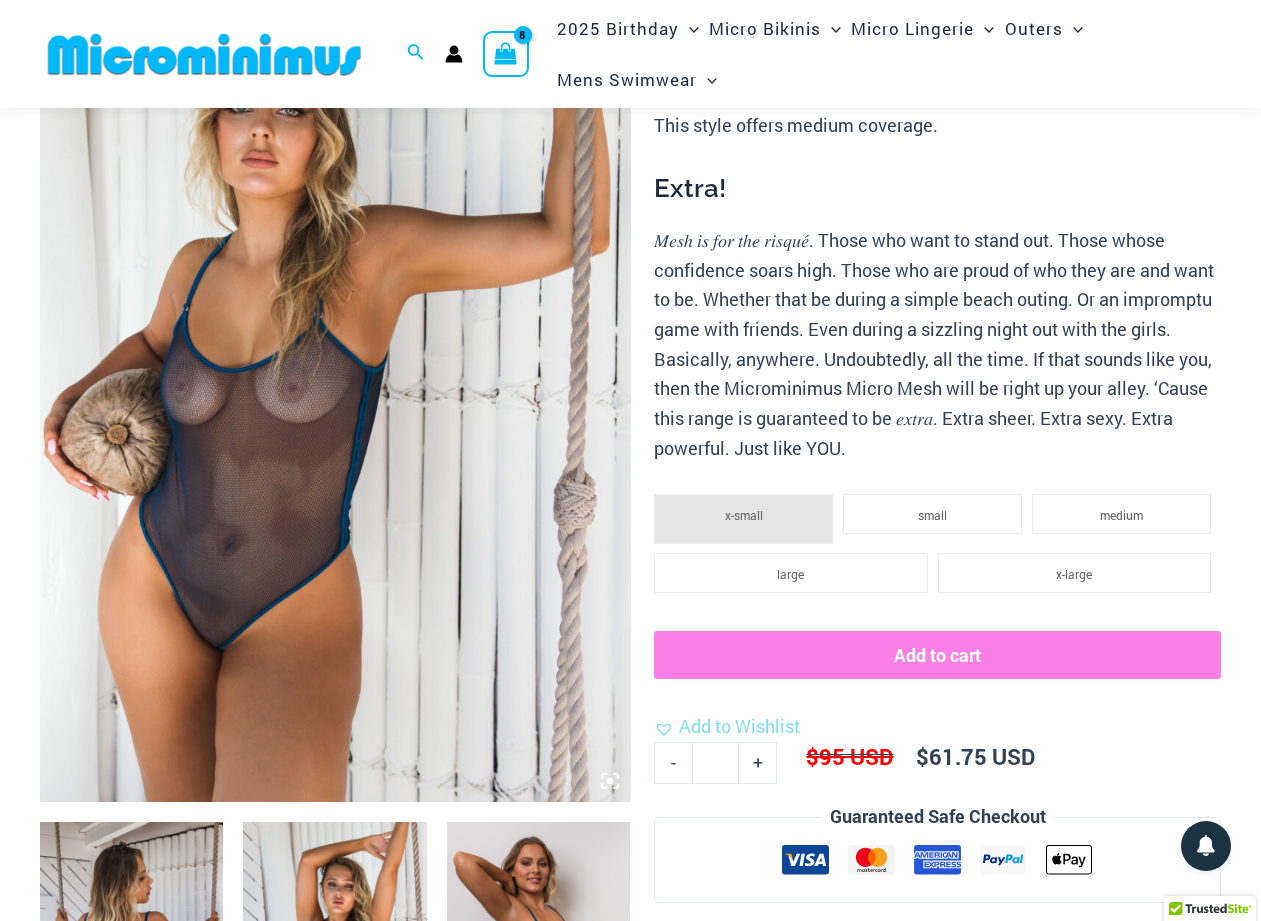 click at bounding box center (335, 359) 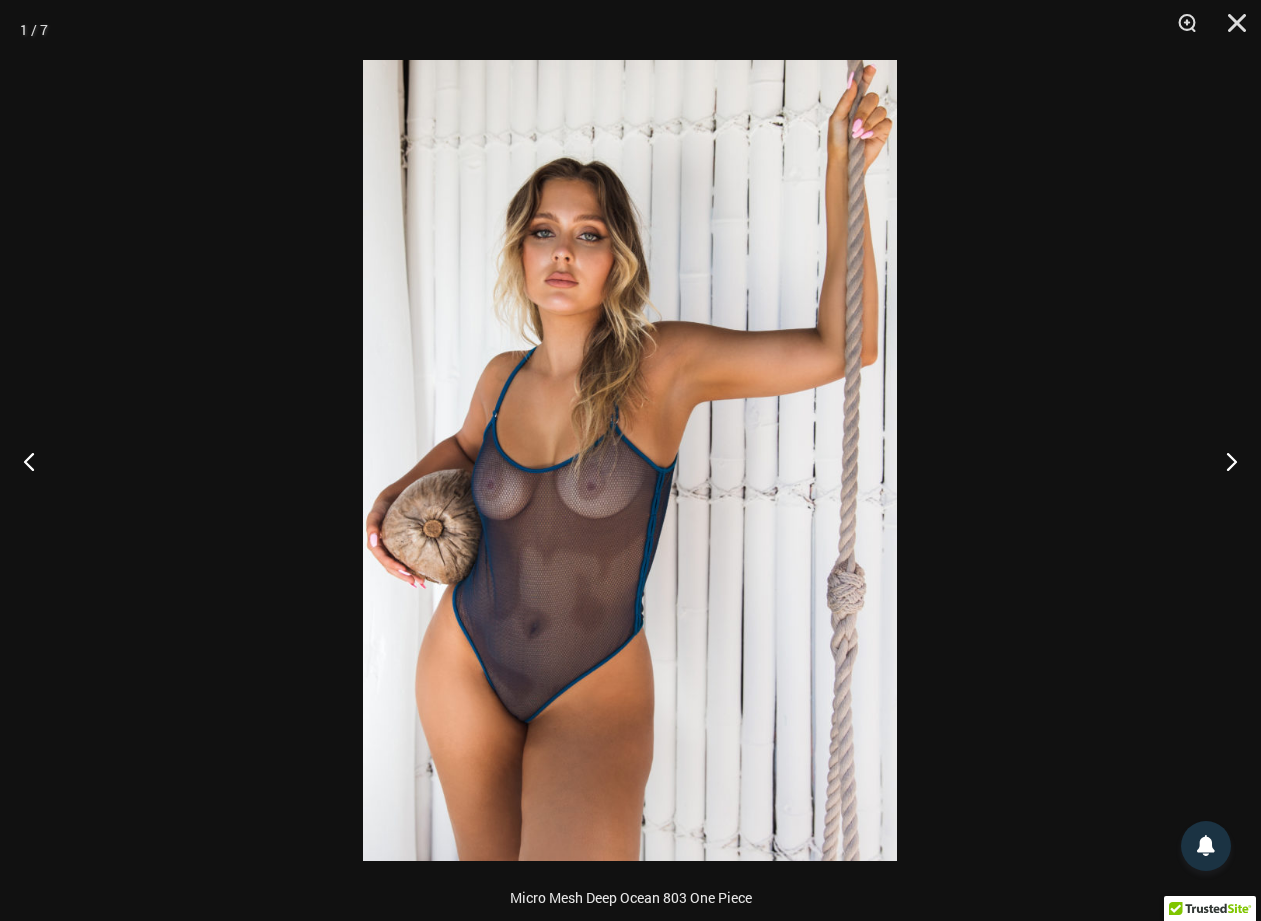 click at bounding box center [630, 460] 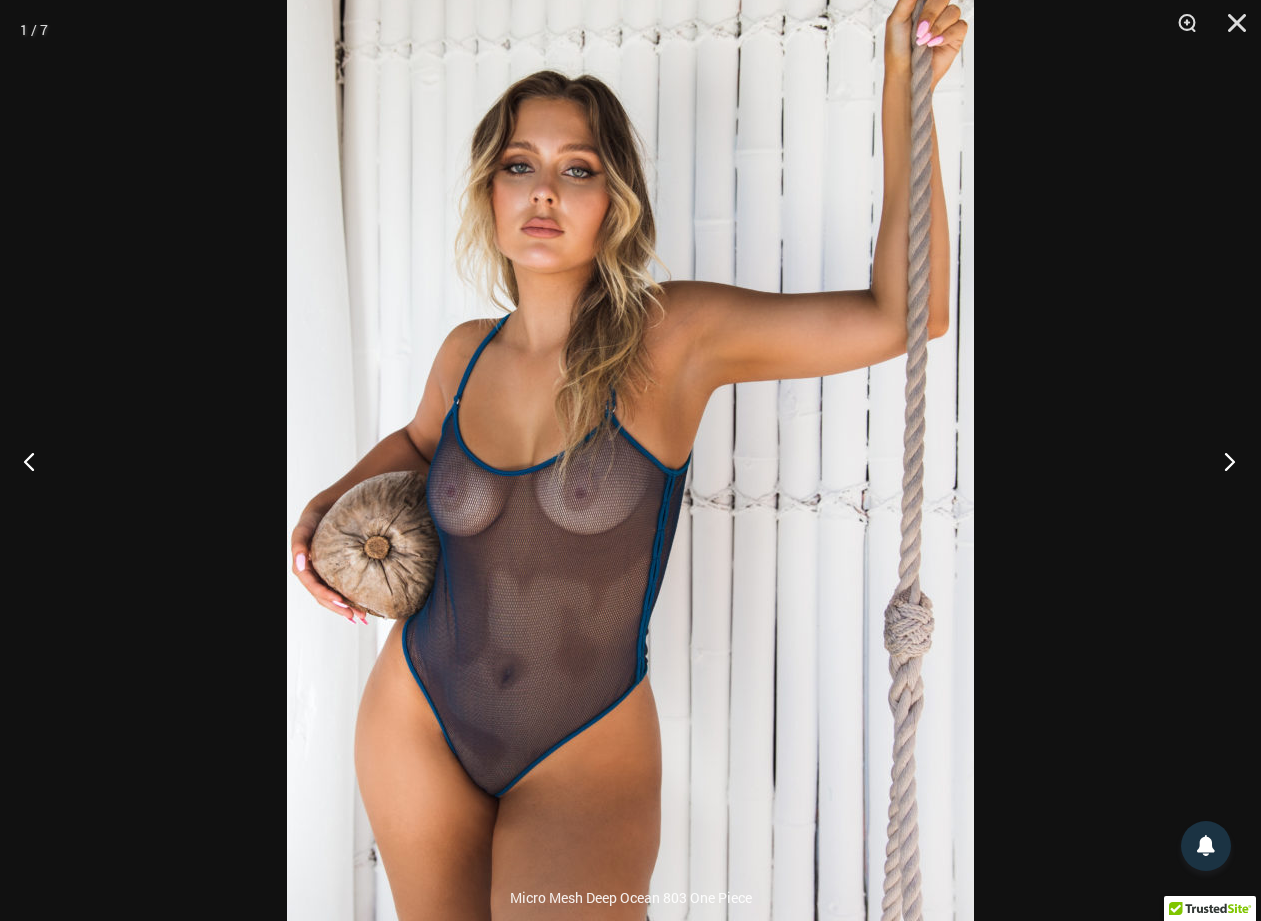 click at bounding box center [1223, 461] 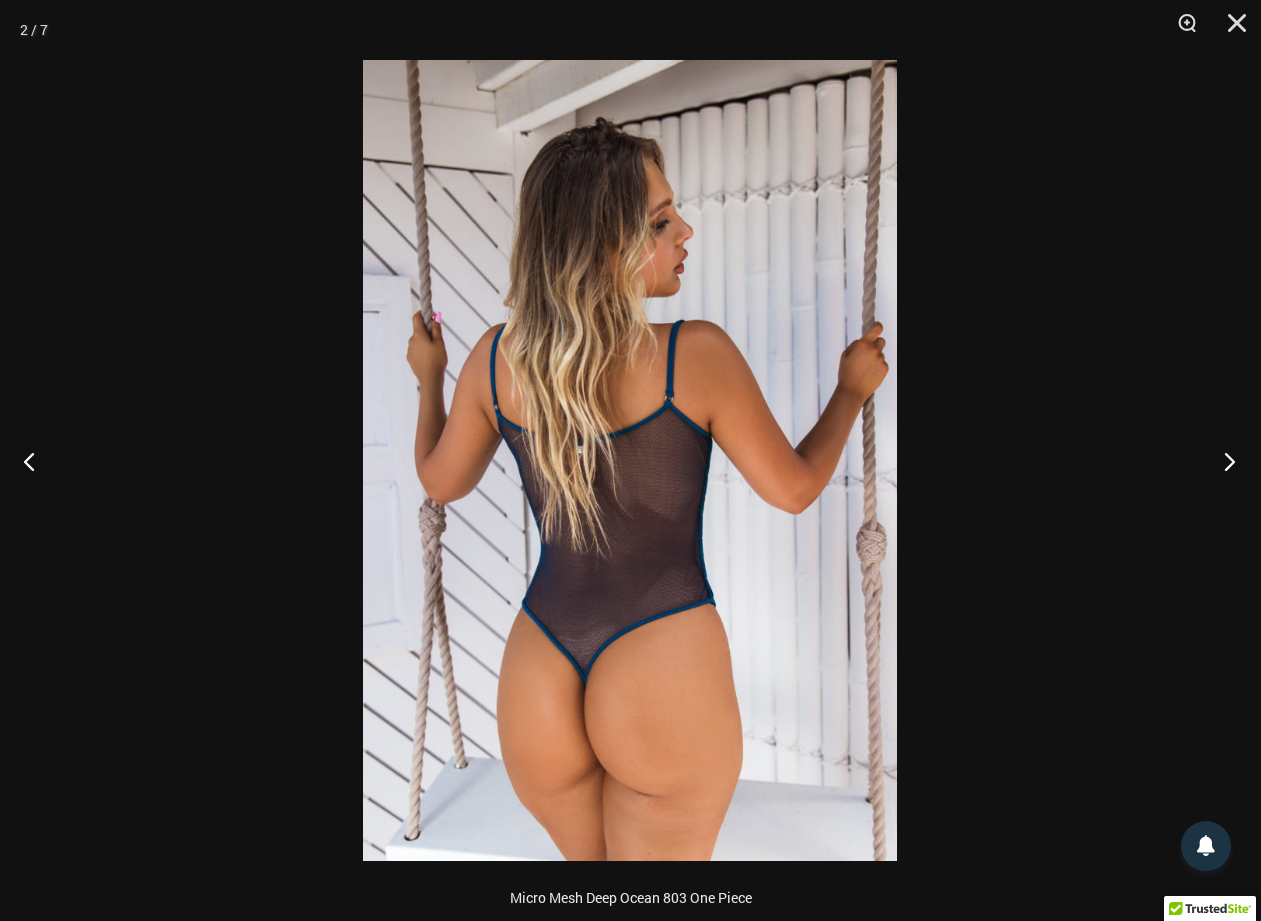 click at bounding box center (1223, 461) 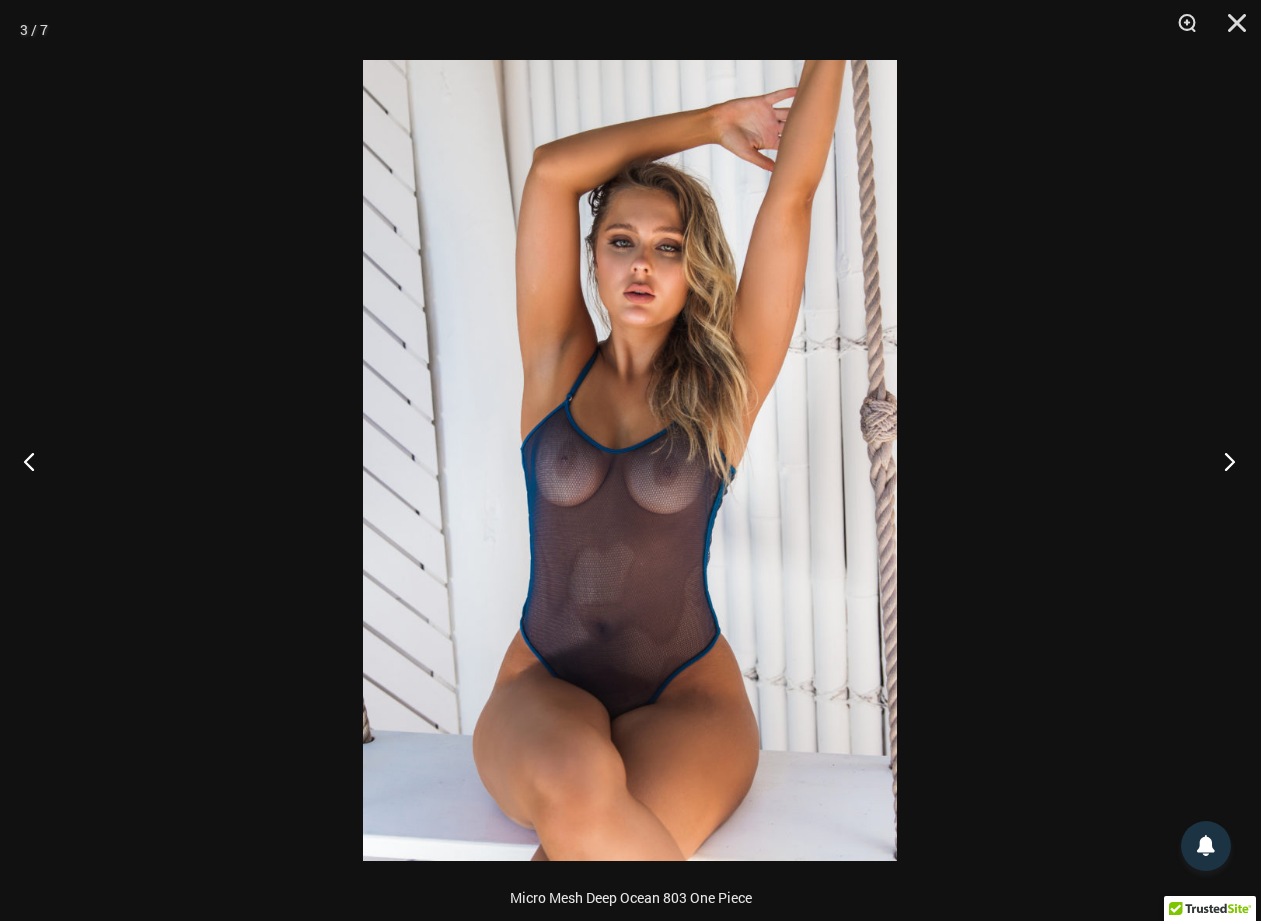 click at bounding box center [1223, 461] 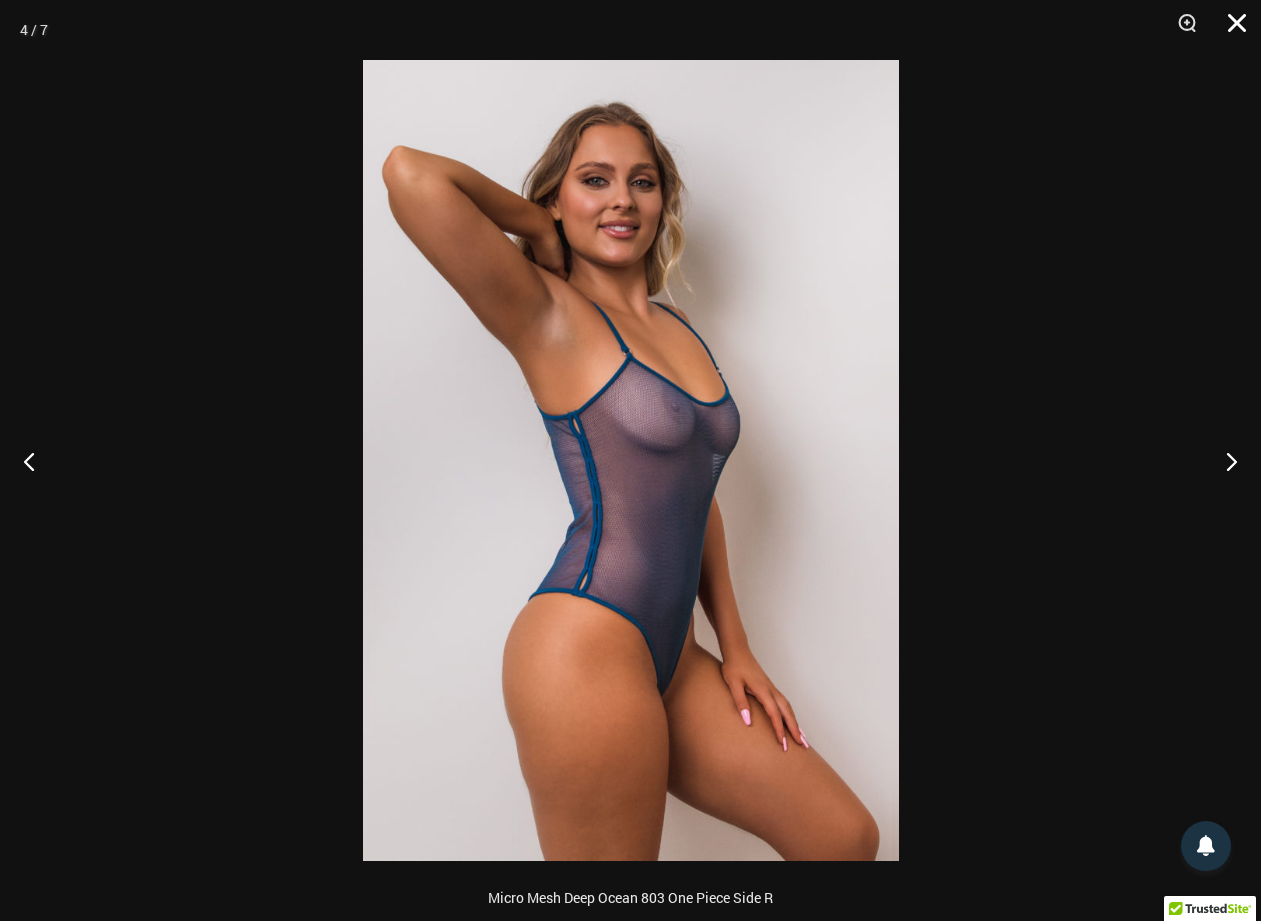 click at bounding box center [1230, 30] 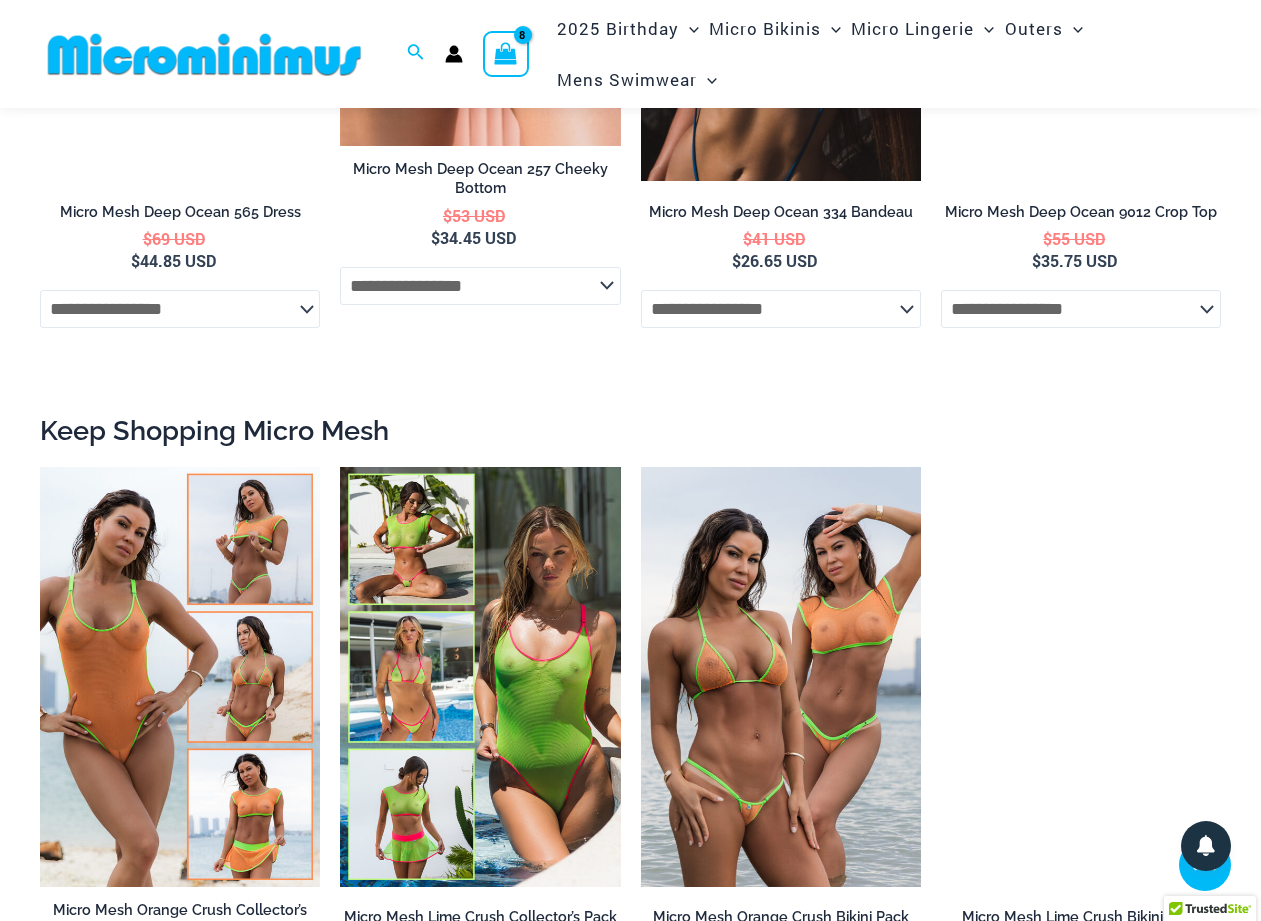 scroll, scrollTop: 2029, scrollLeft: 0, axis: vertical 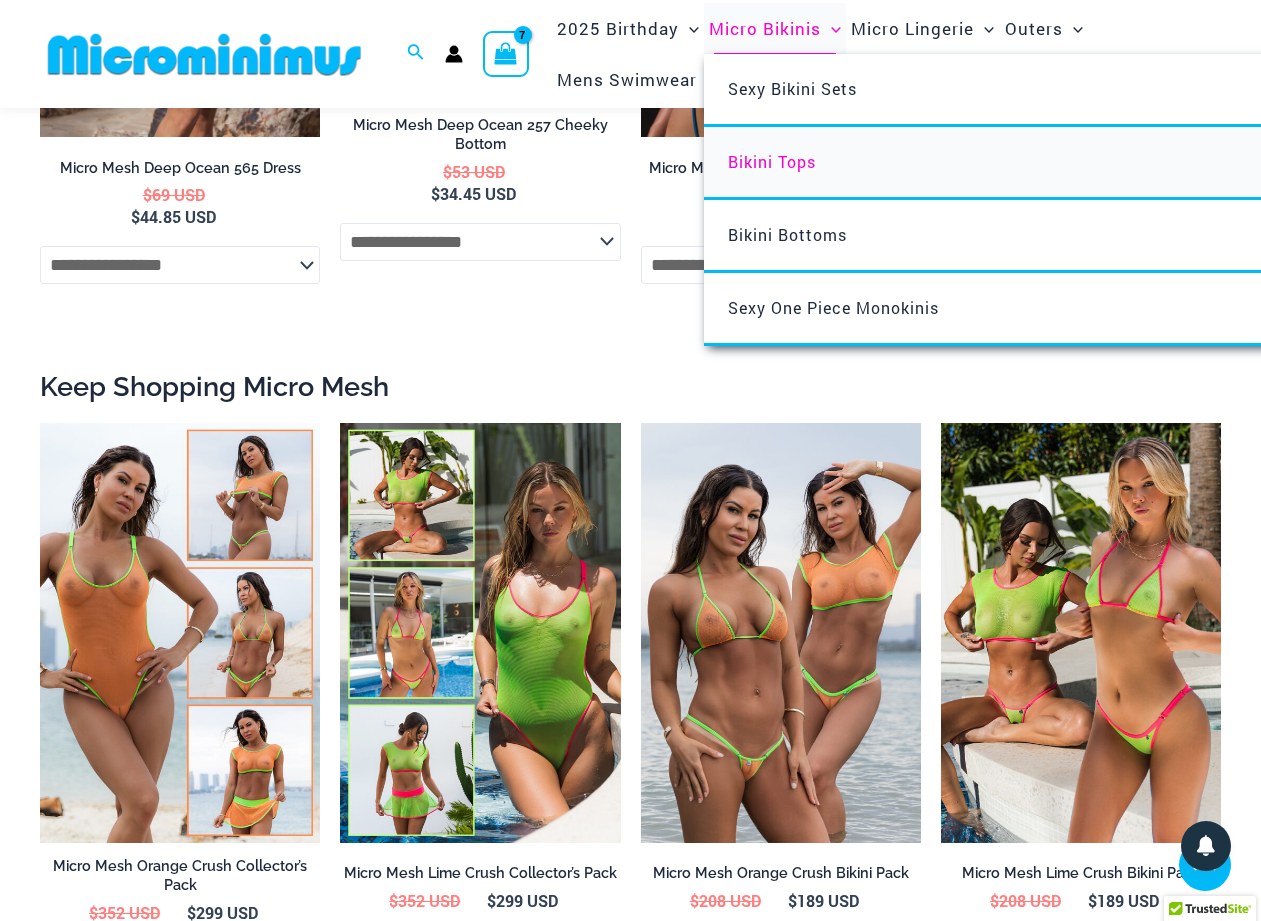 click on "Bikini Tops" at bounding box center [772, 161] 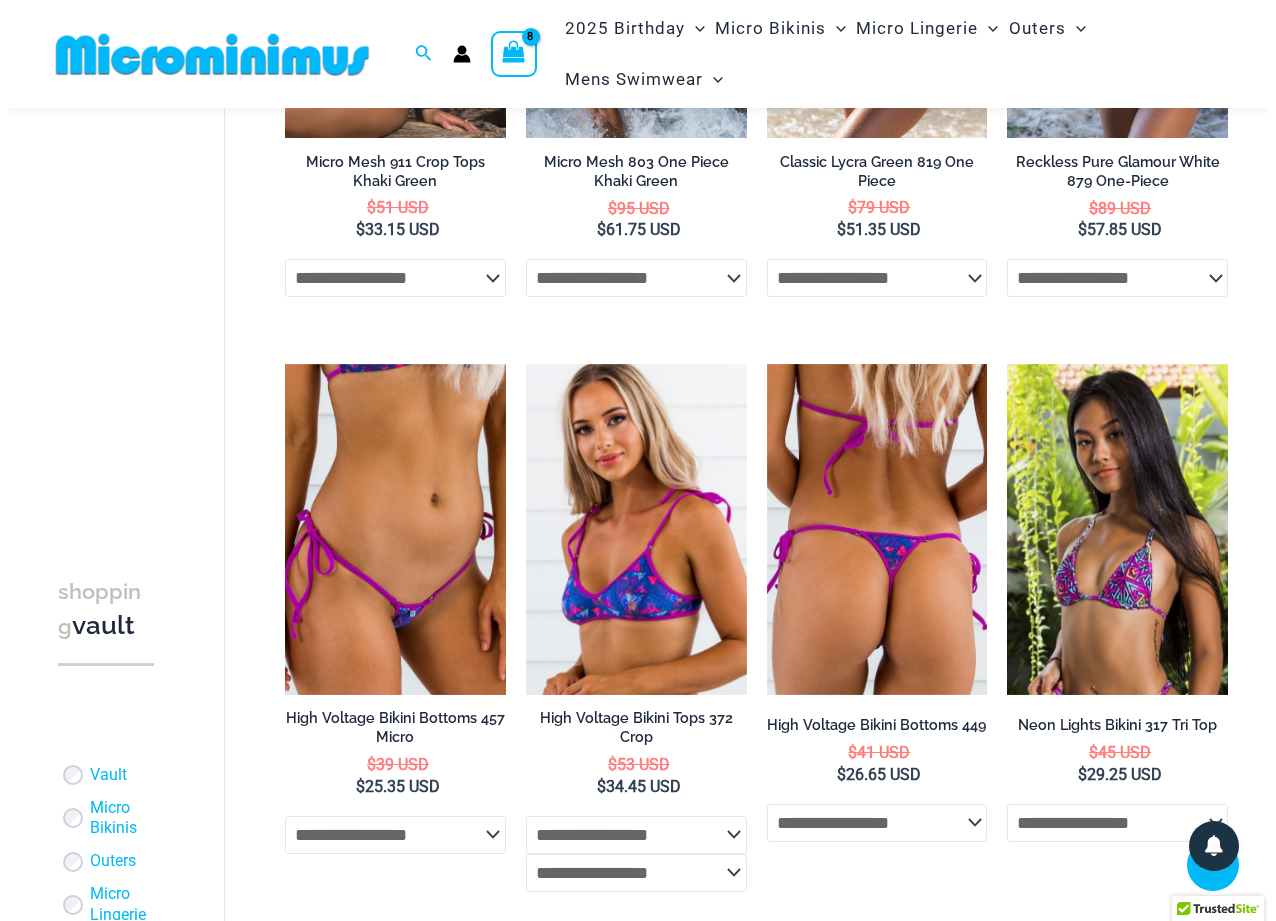scroll, scrollTop: 0, scrollLeft: 0, axis: both 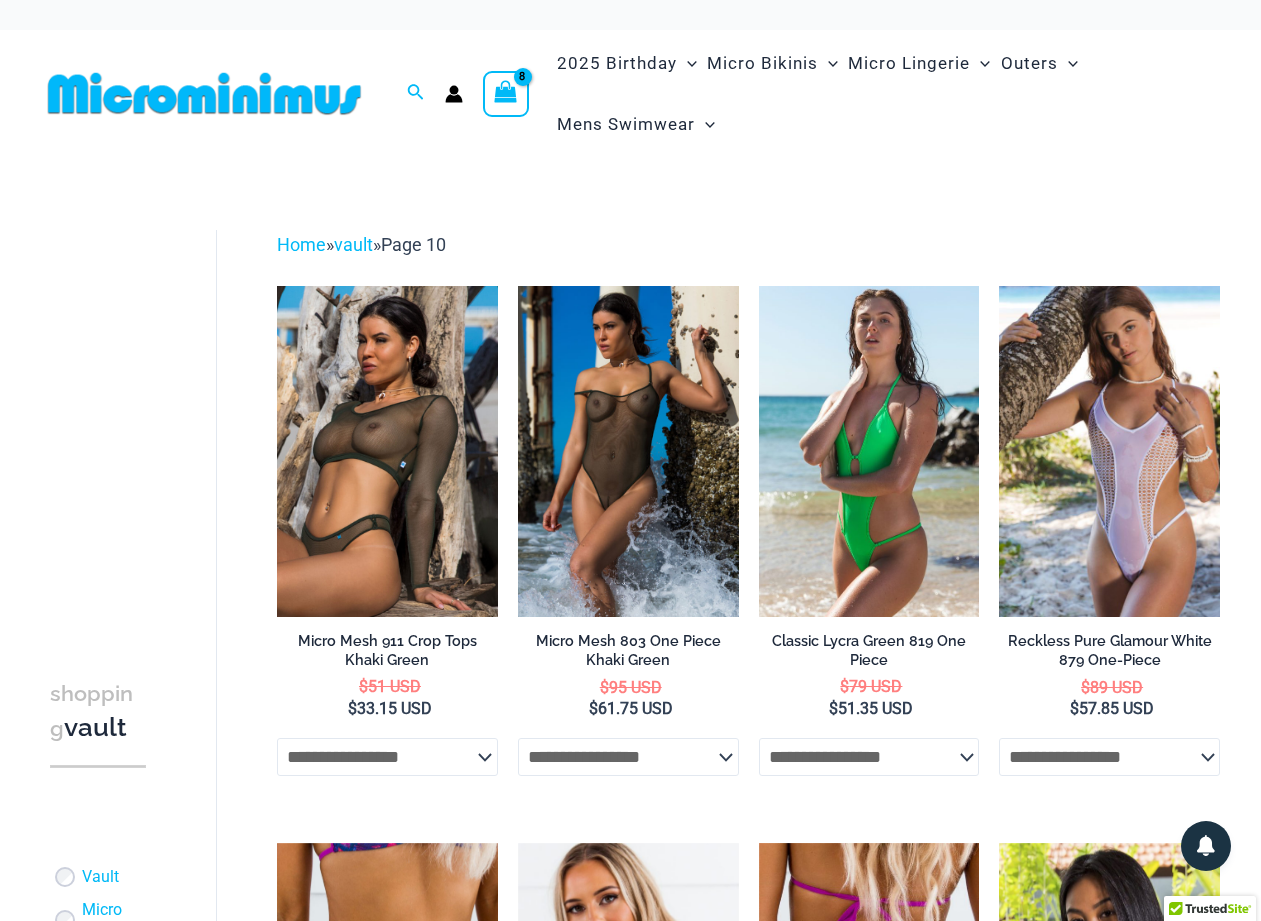 type on "**********" 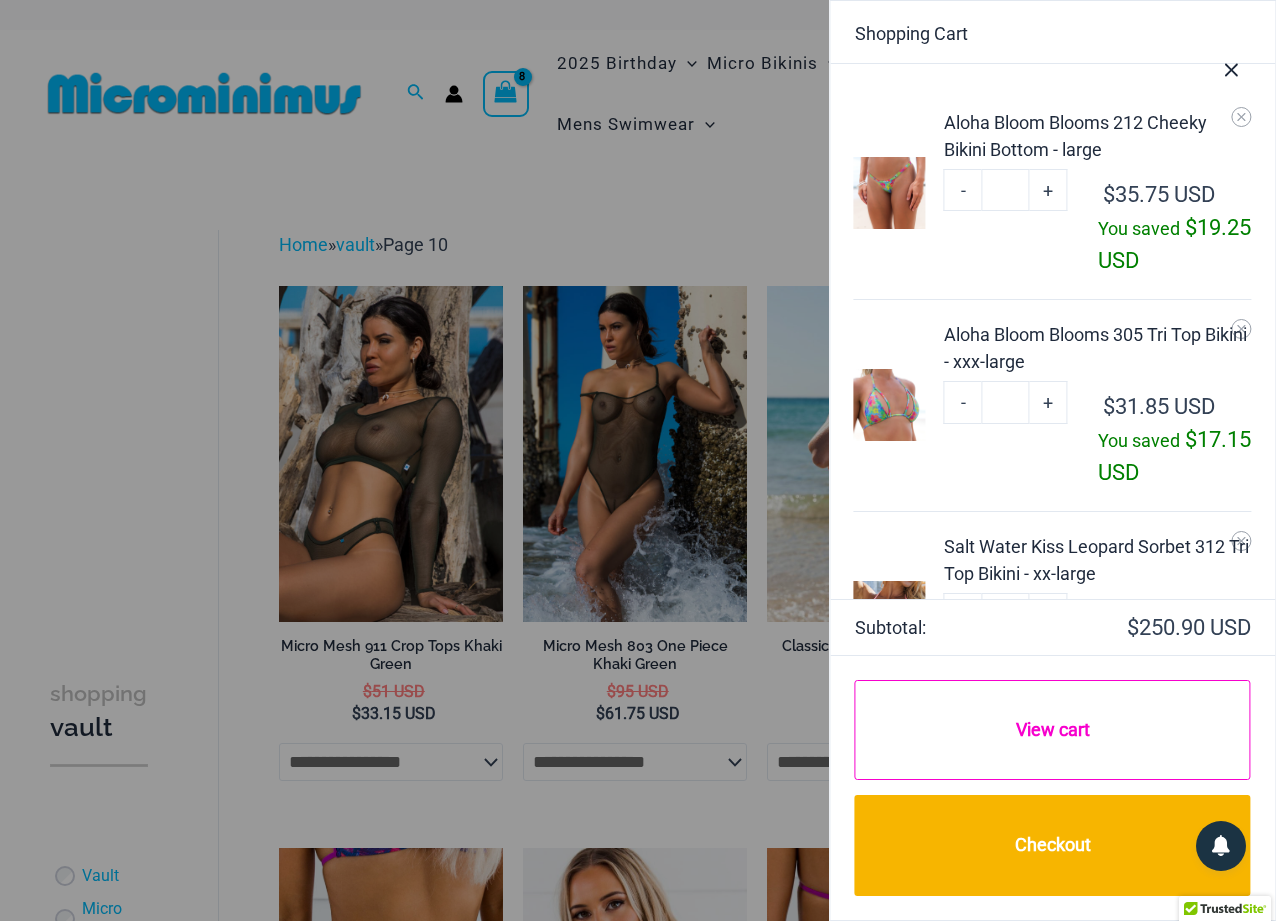 click on "View cart" at bounding box center [1053, 729] 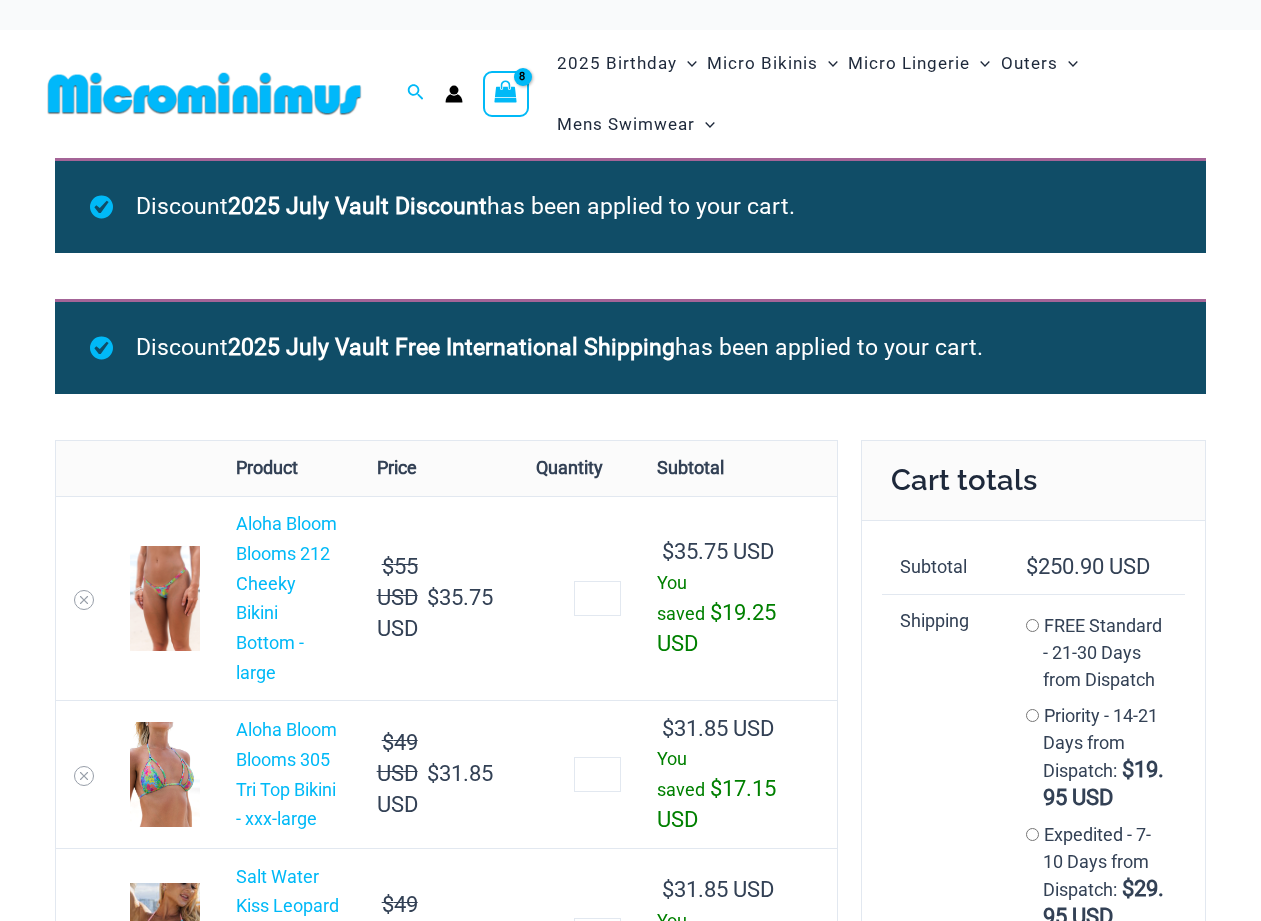scroll, scrollTop: 0, scrollLeft: 0, axis: both 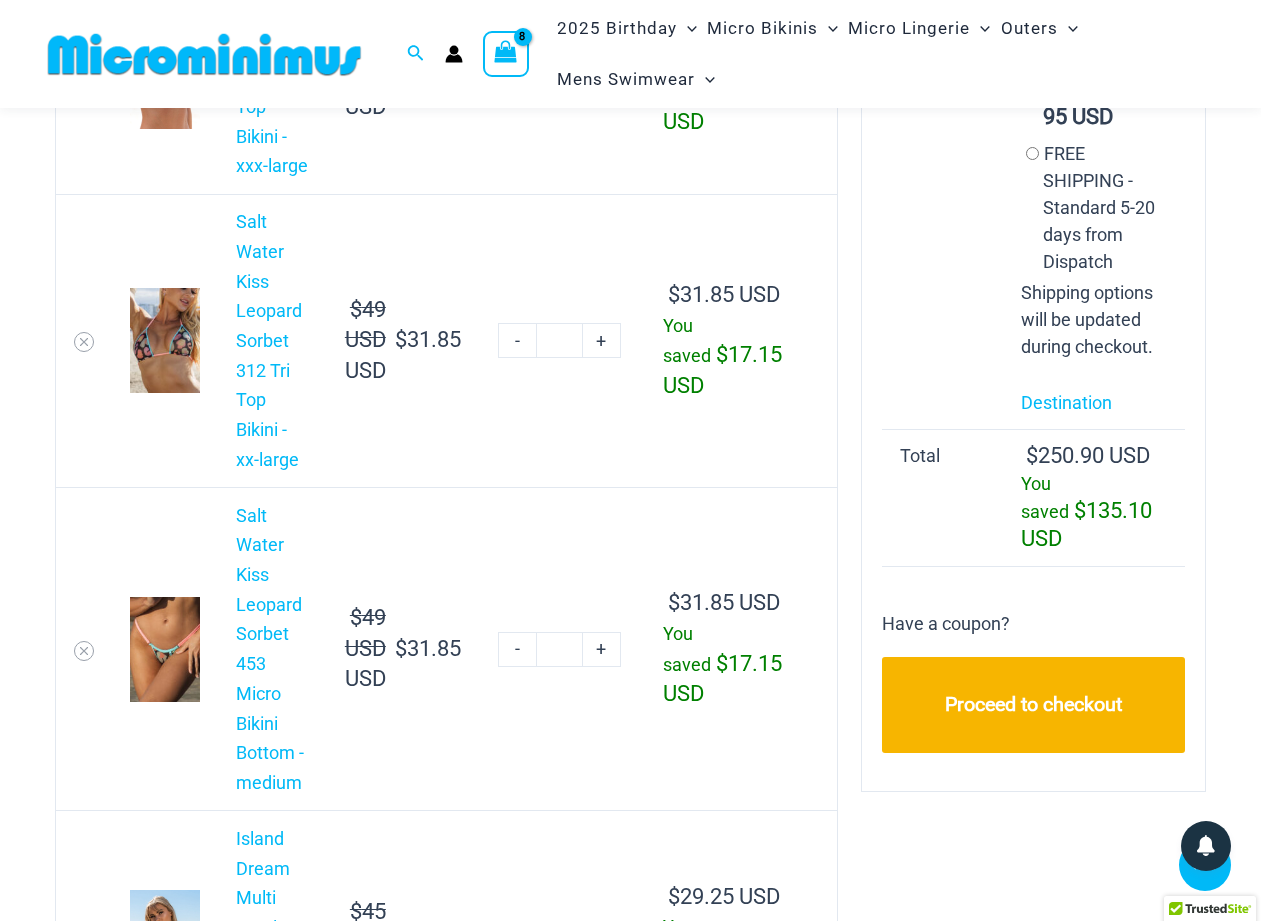 type on "**********" 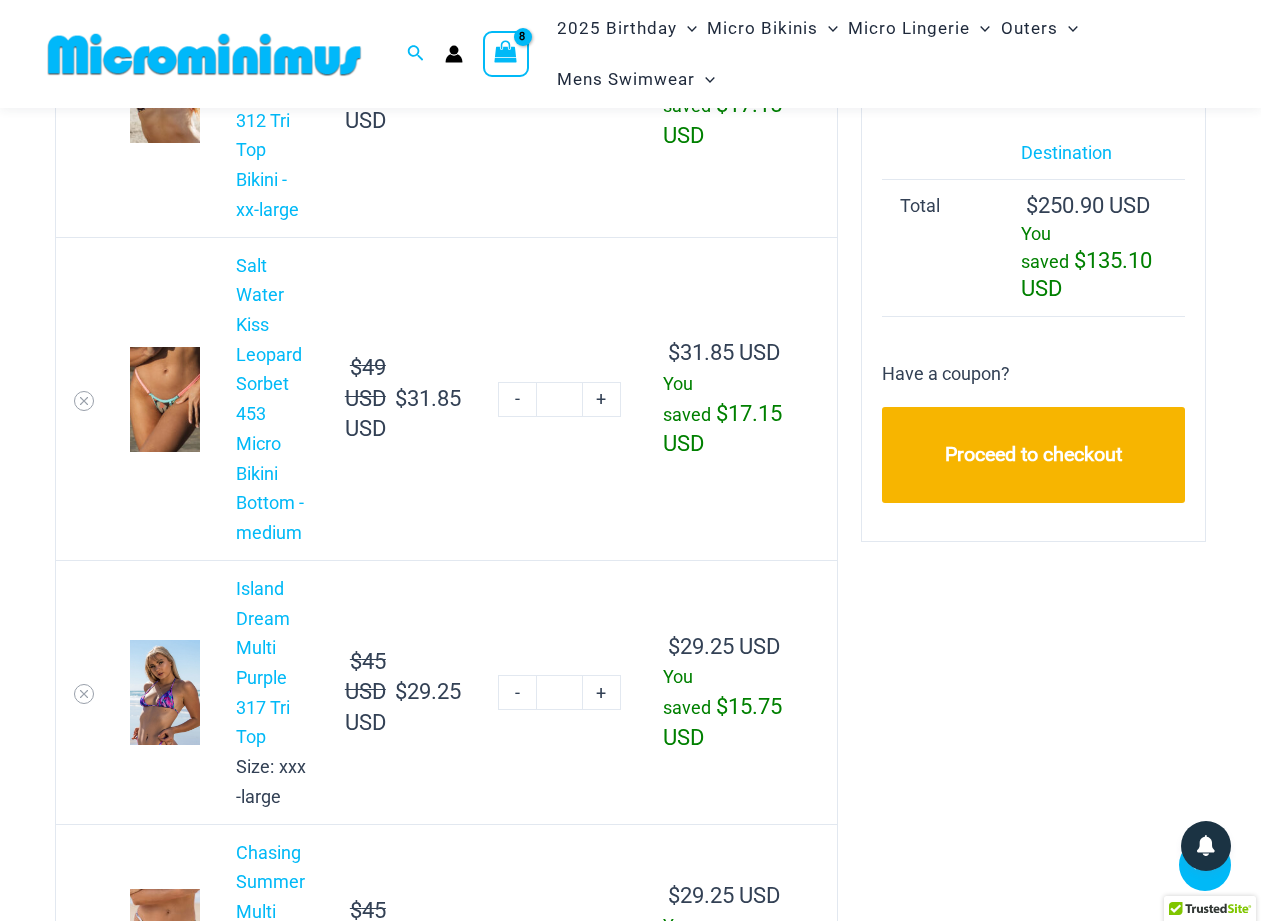 scroll, scrollTop: 1029, scrollLeft: 0, axis: vertical 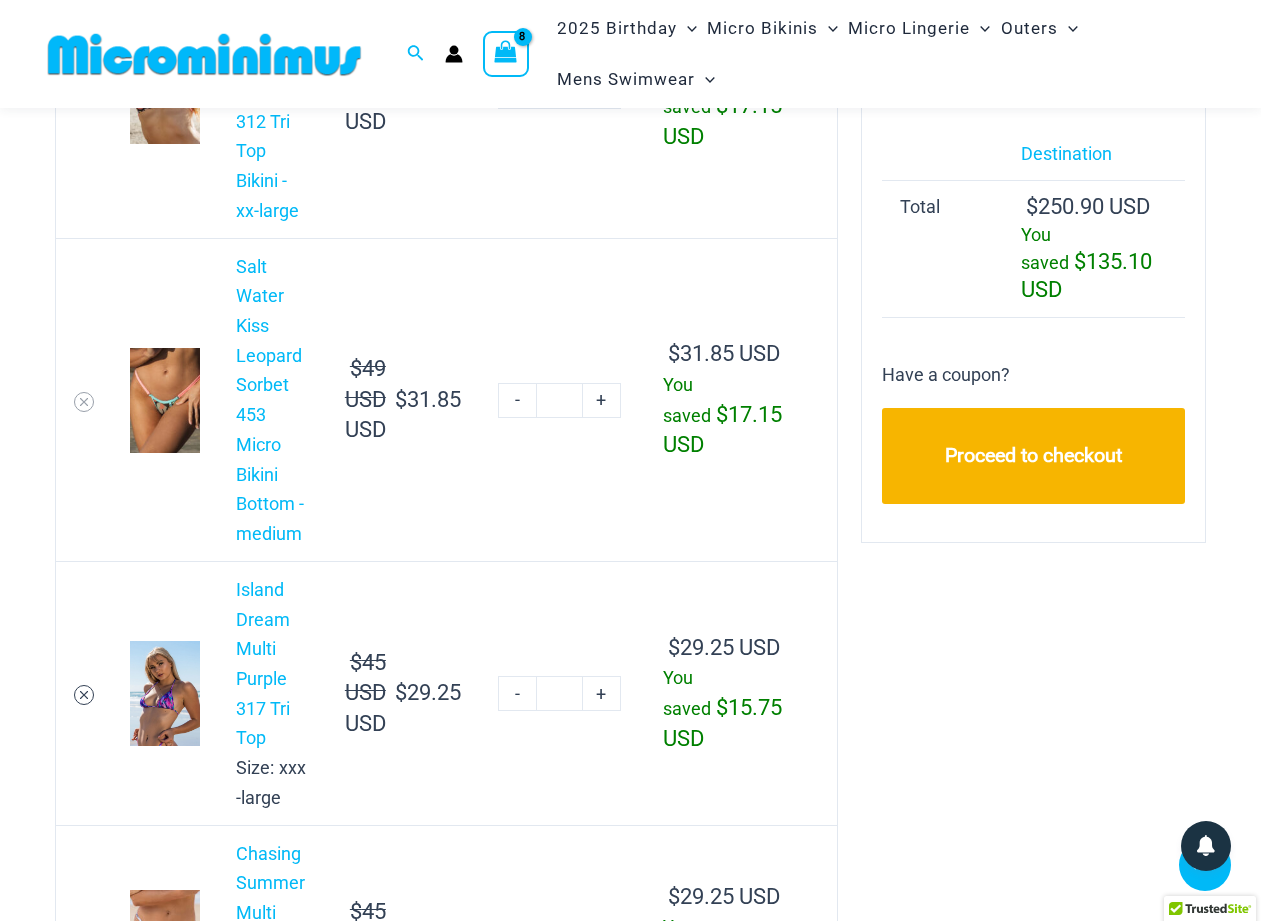 click 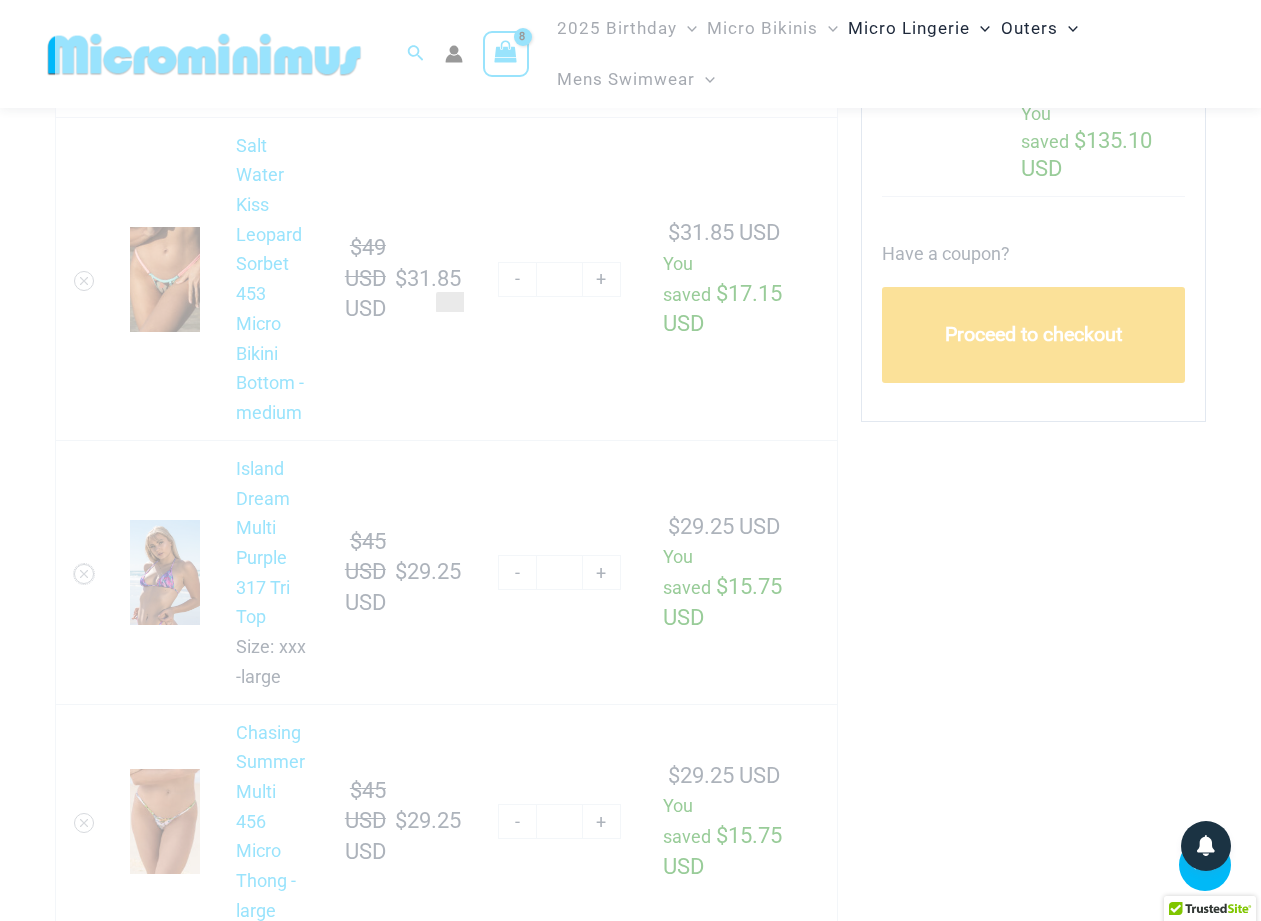 scroll, scrollTop: 1119, scrollLeft: 0, axis: vertical 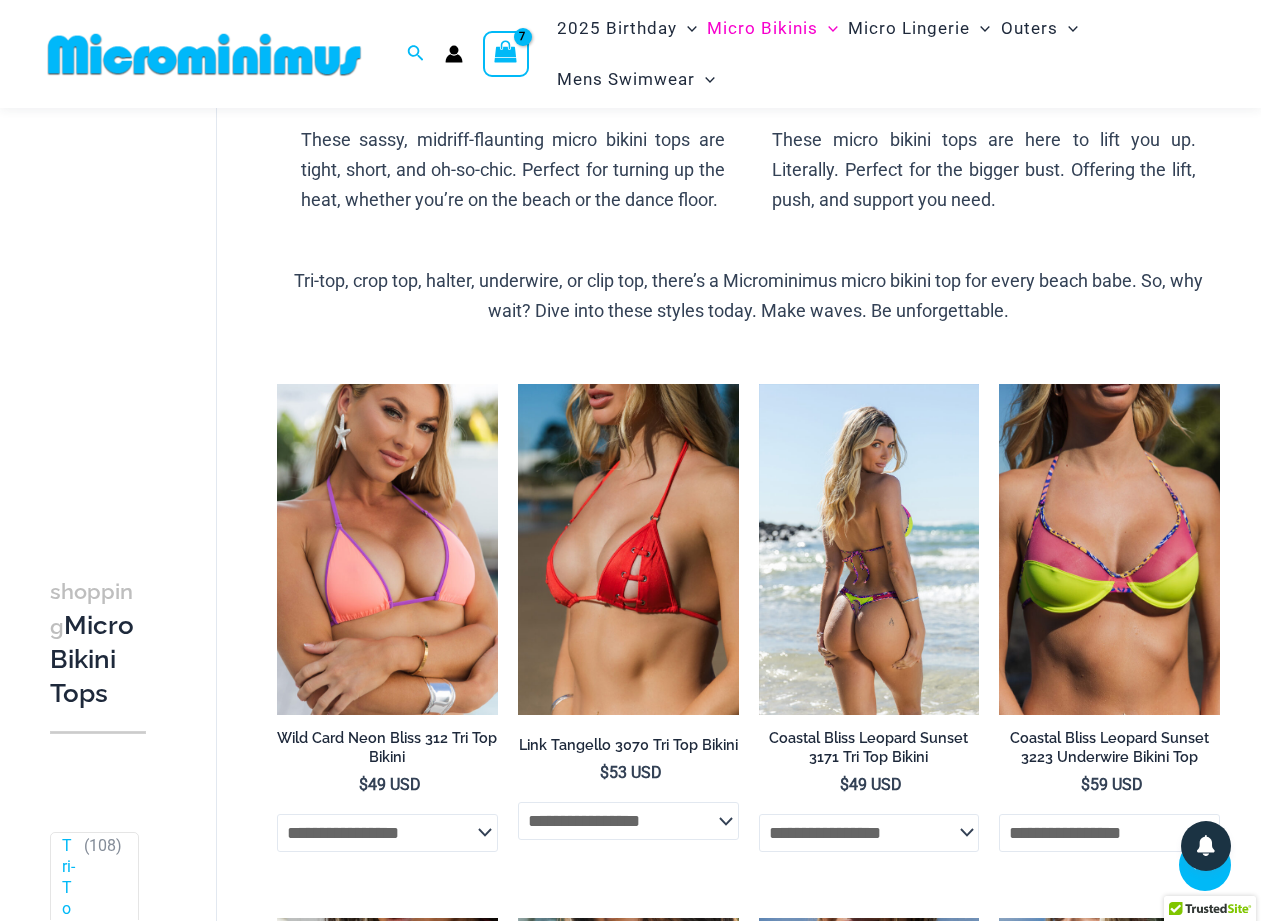 type on "**********" 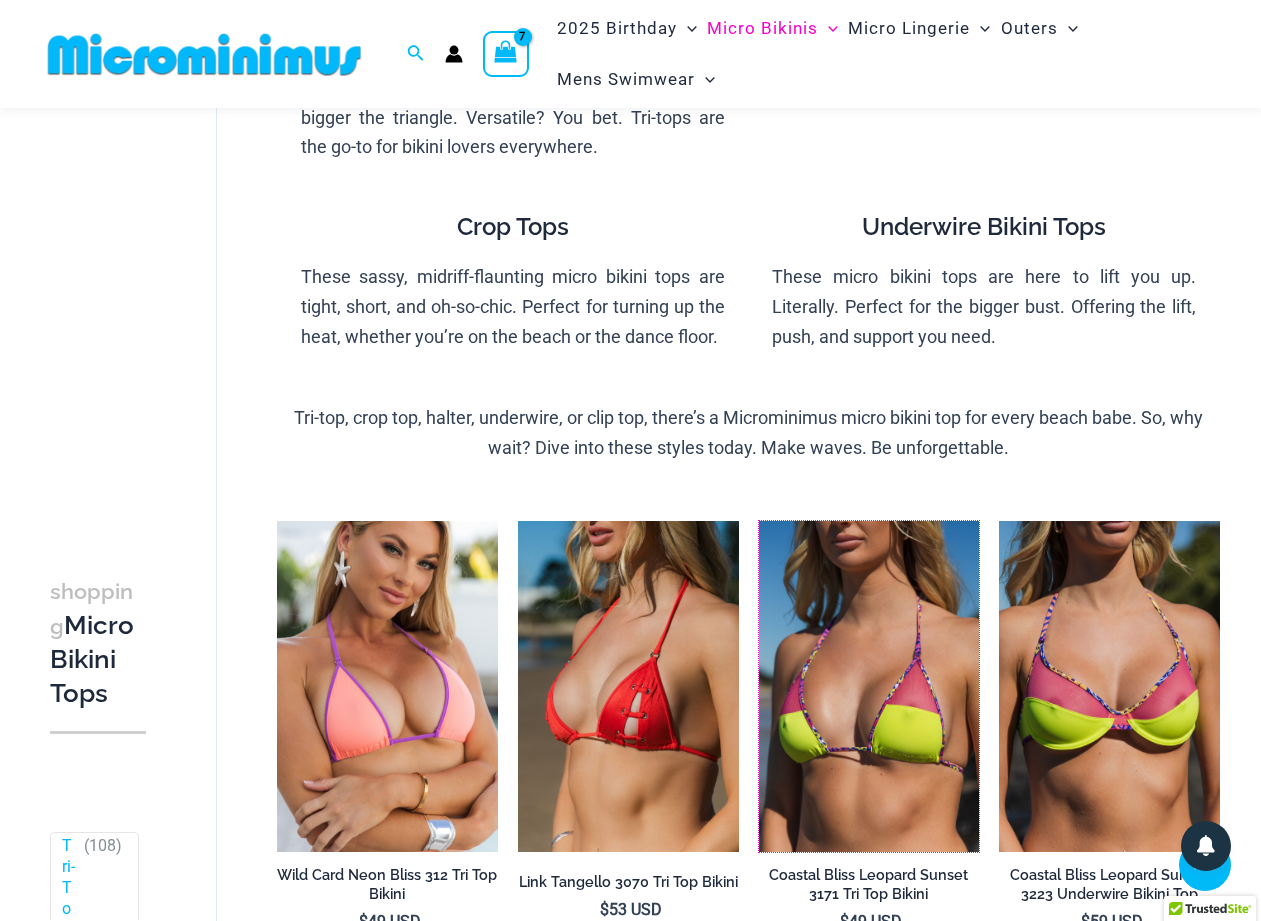 scroll, scrollTop: 281, scrollLeft: 0, axis: vertical 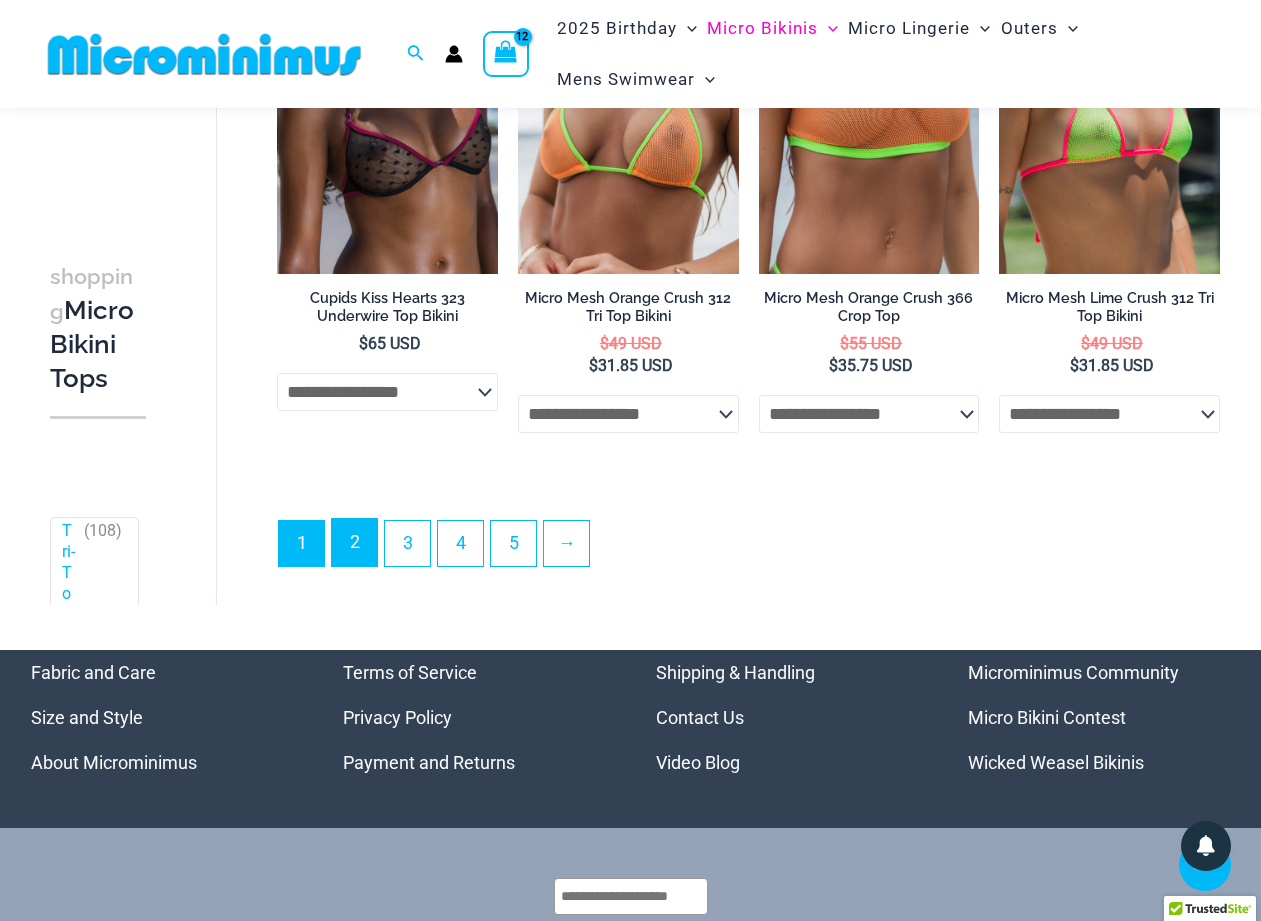 click on "2" at bounding box center [354, 542] 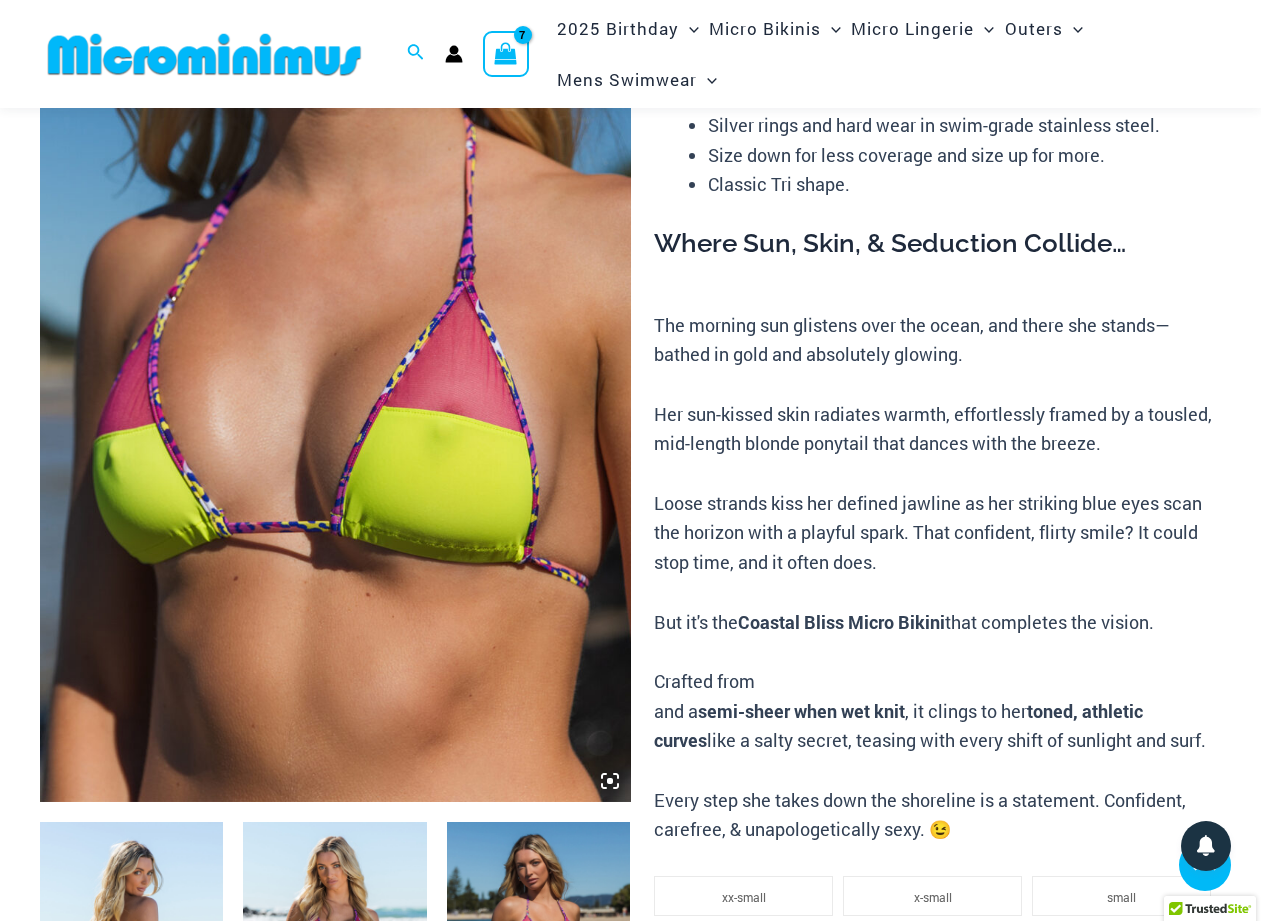 scroll, scrollTop: 676, scrollLeft: 0, axis: vertical 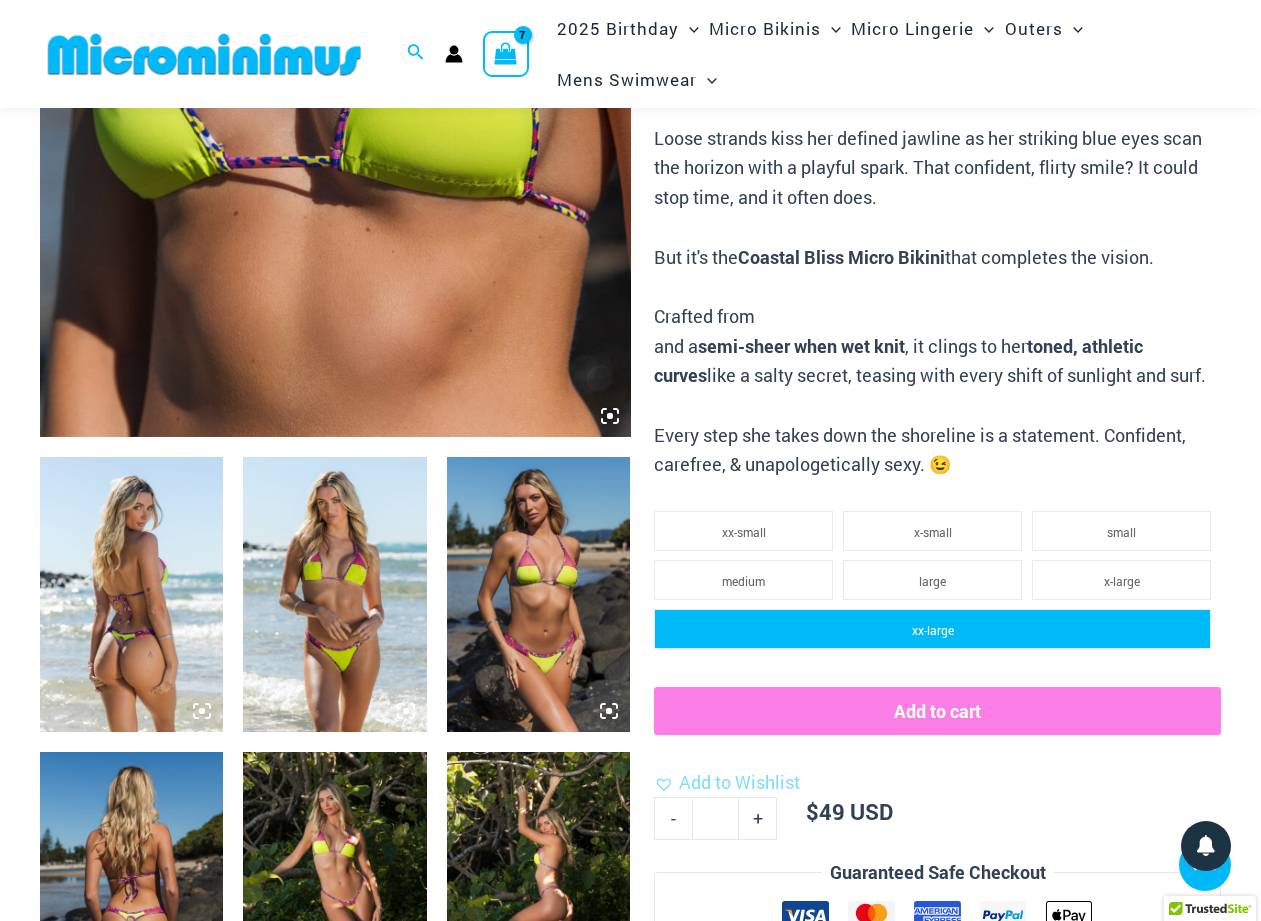 type on "**********" 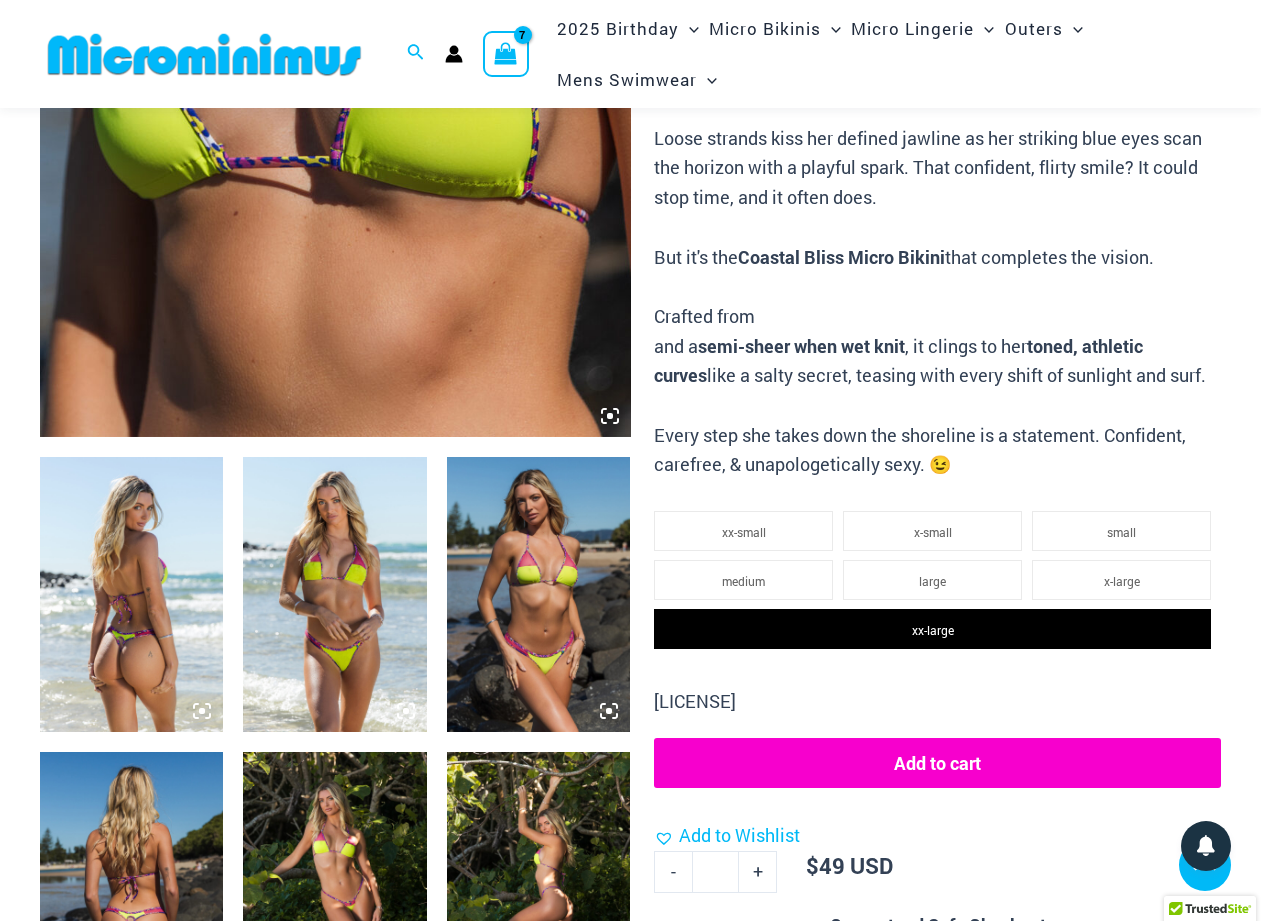 click on "Add to cart" 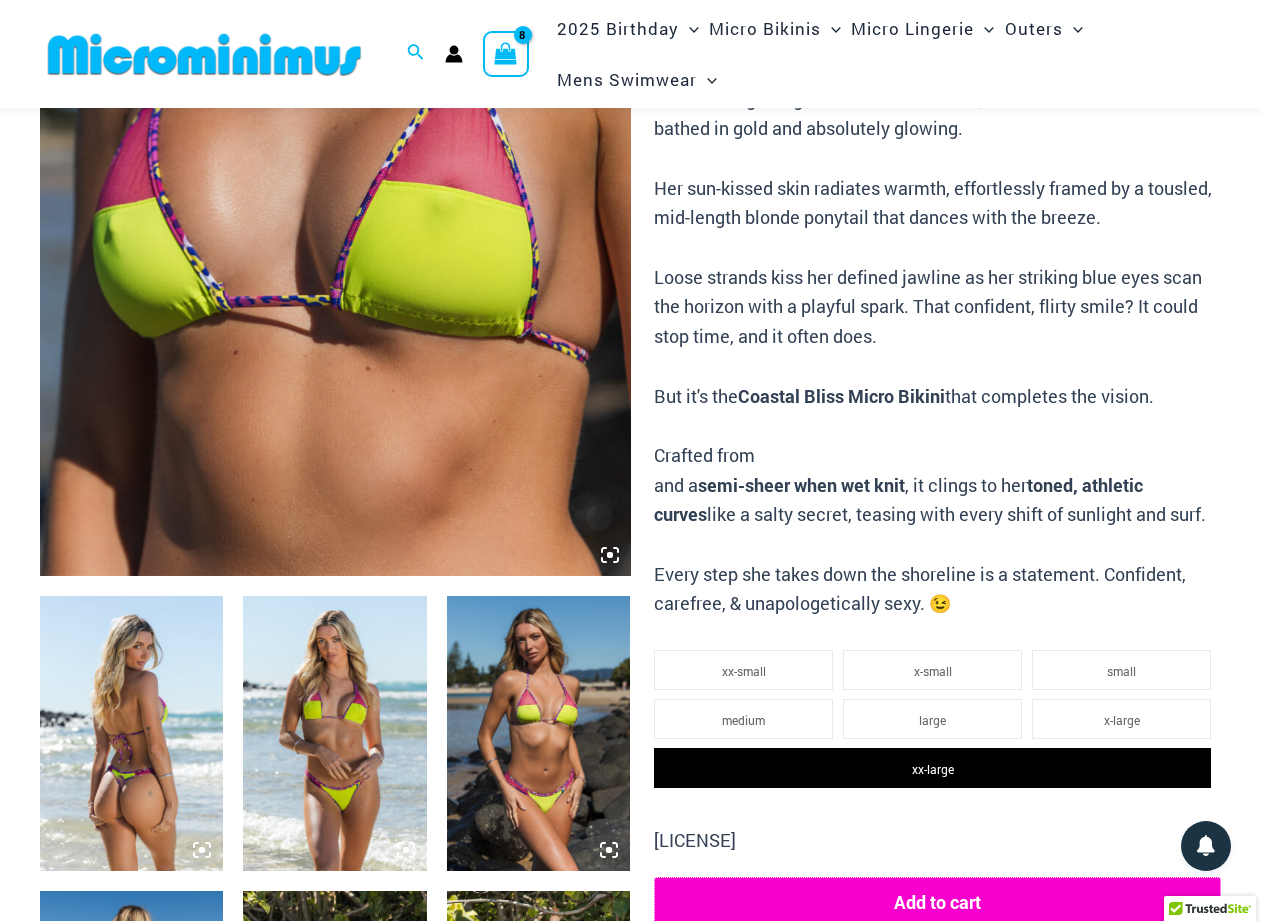 scroll, scrollTop: 648, scrollLeft: 0, axis: vertical 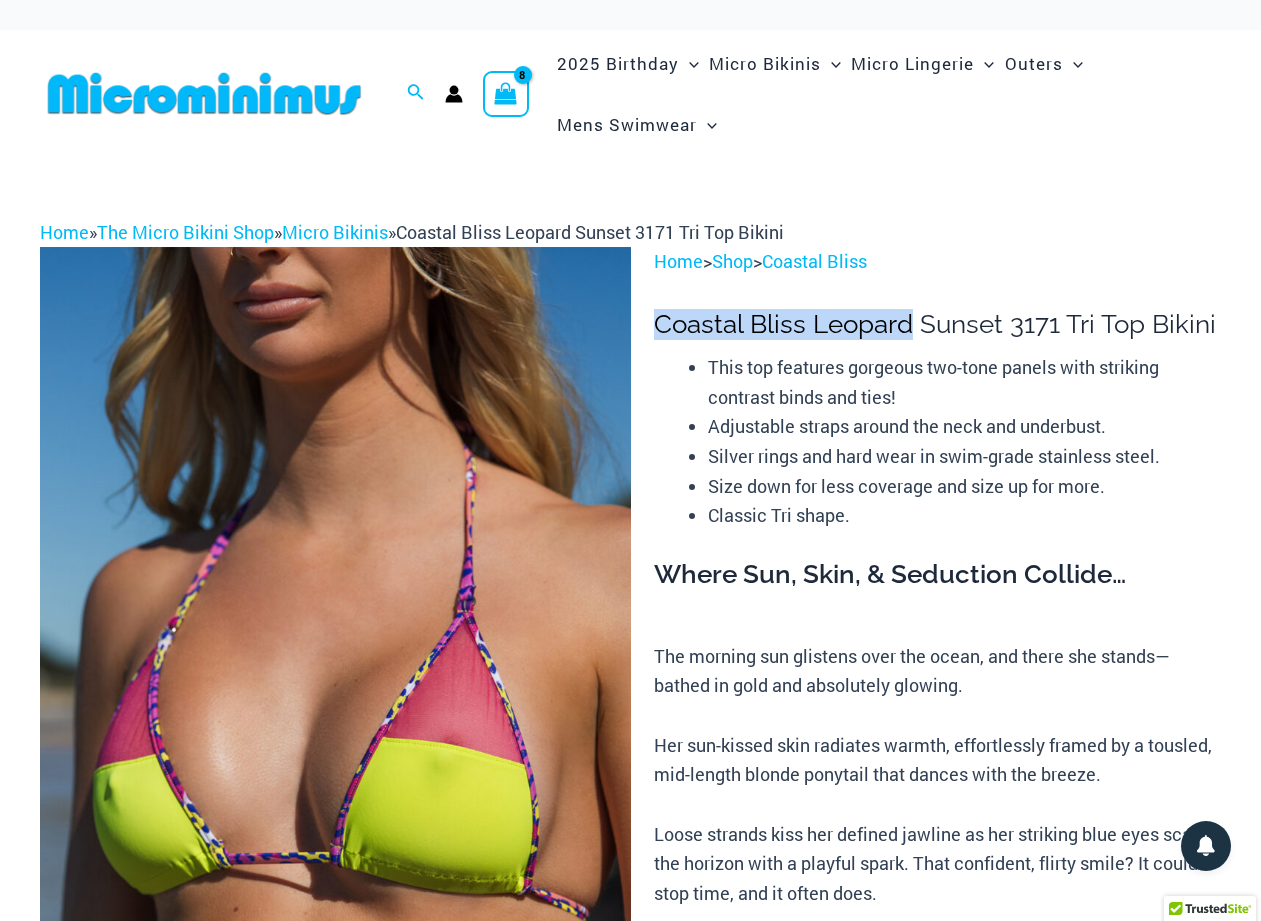 drag, startPoint x: 659, startPoint y: 323, endPoint x: 908, endPoint y: 320, distance: 249.01807 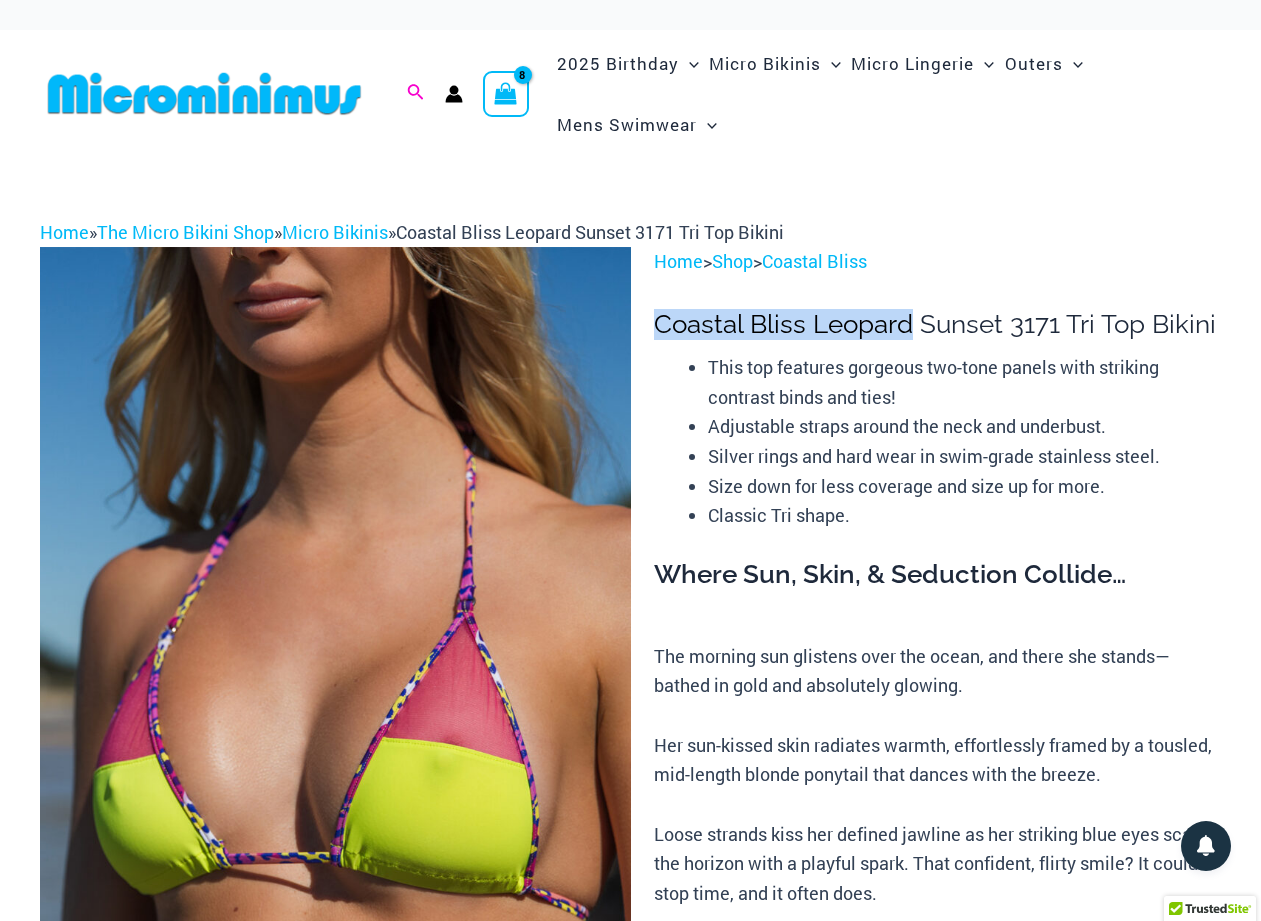 click 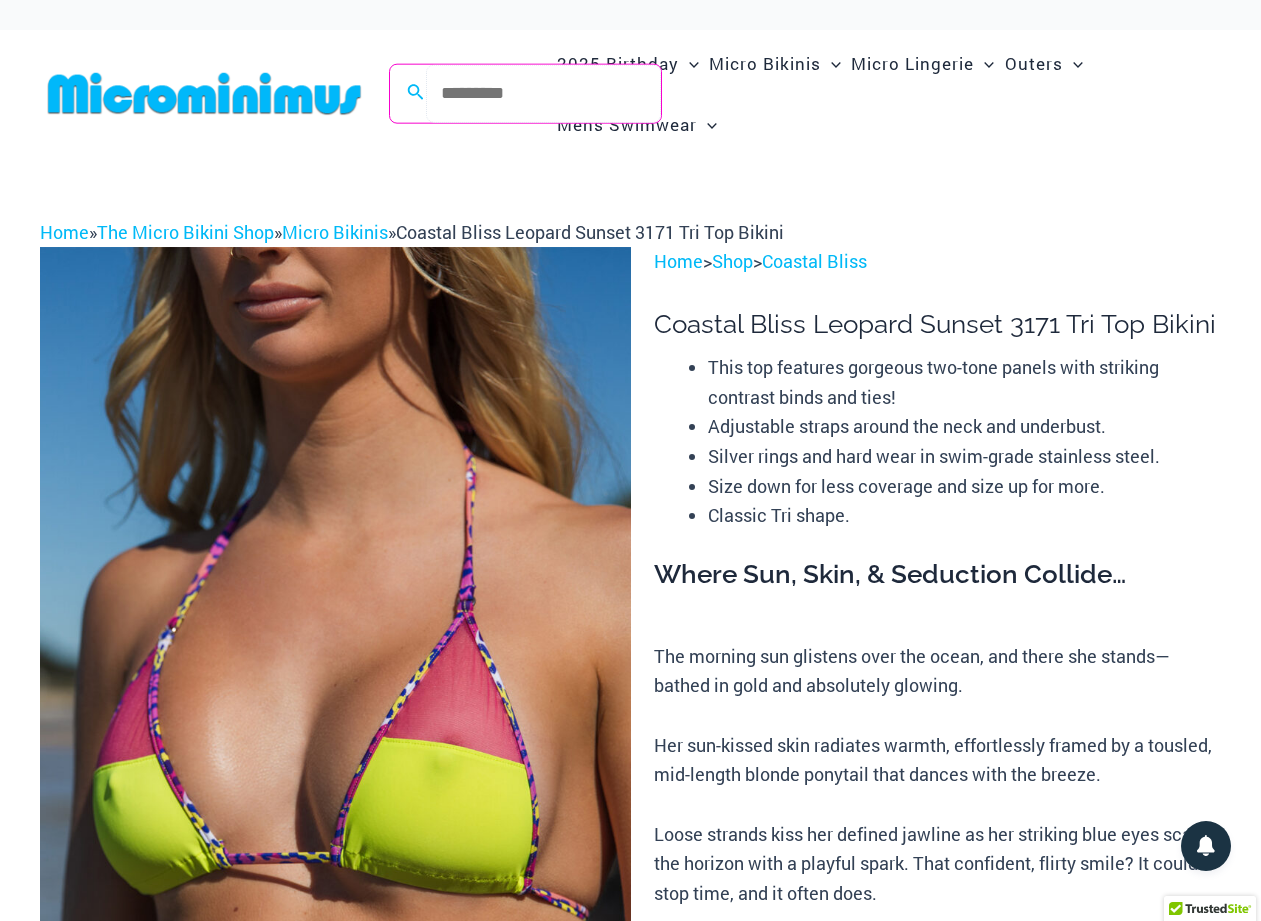 paste on "**********" 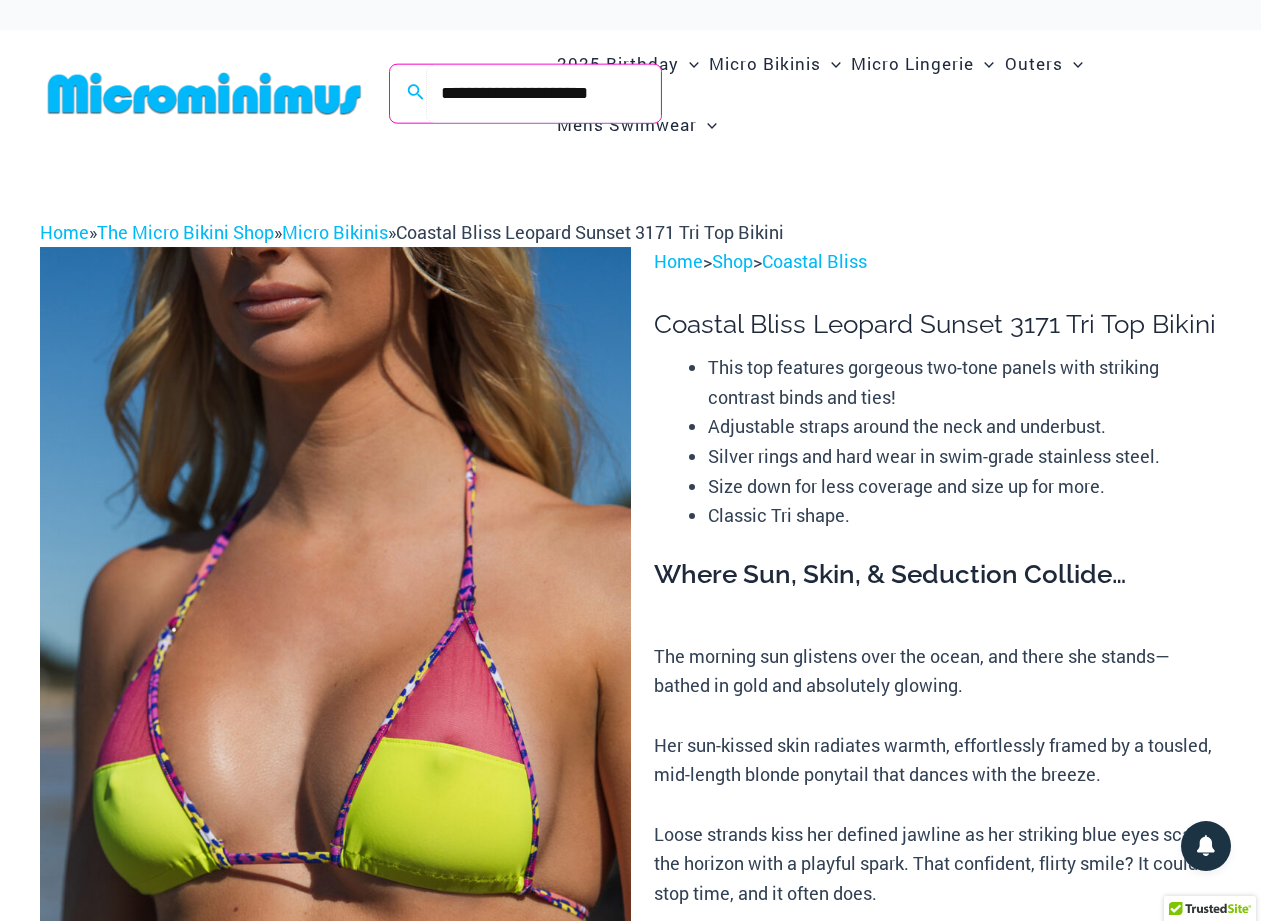 type on "**********" 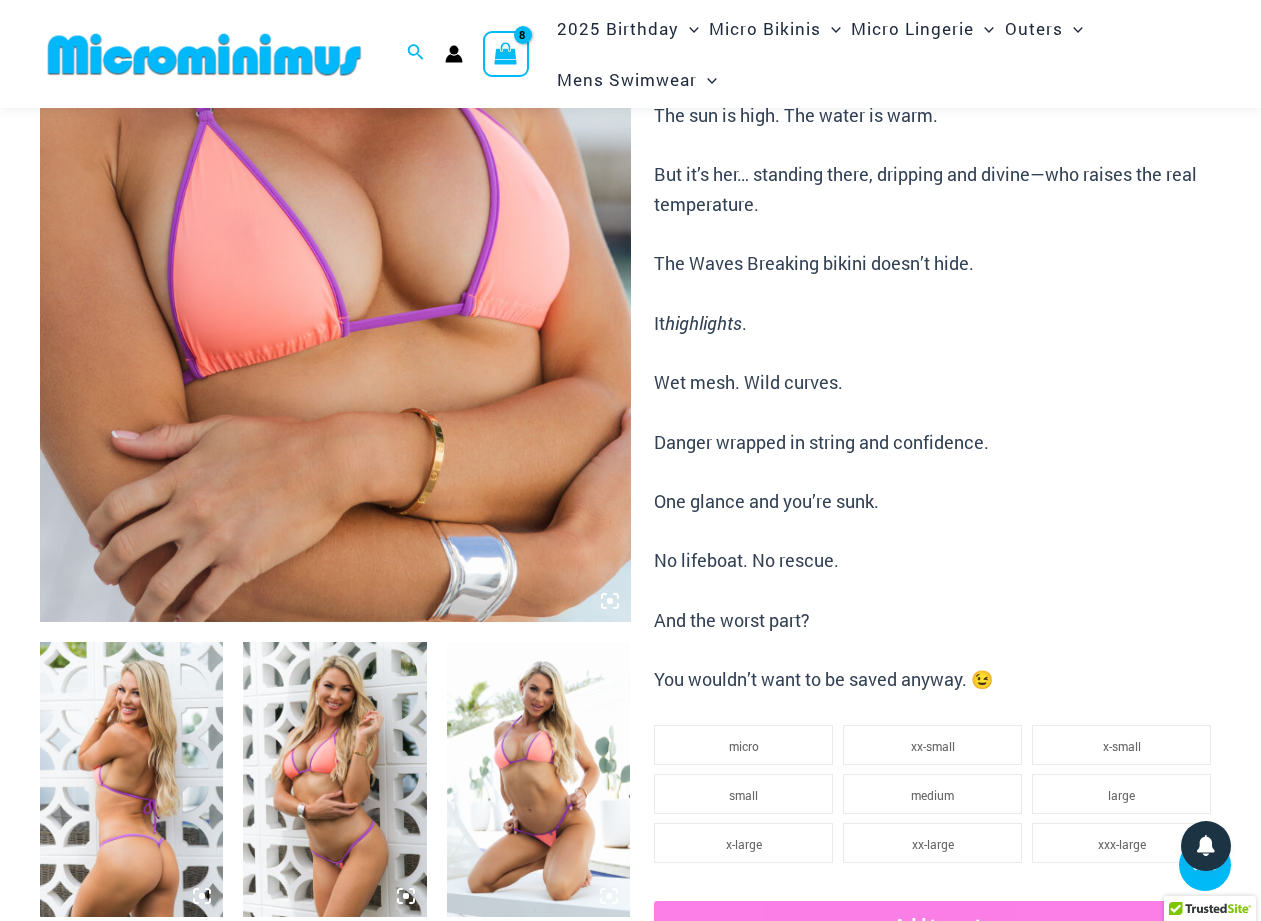 scroll, scrollTop: 522, scrollLeft: 0, axis: vertical 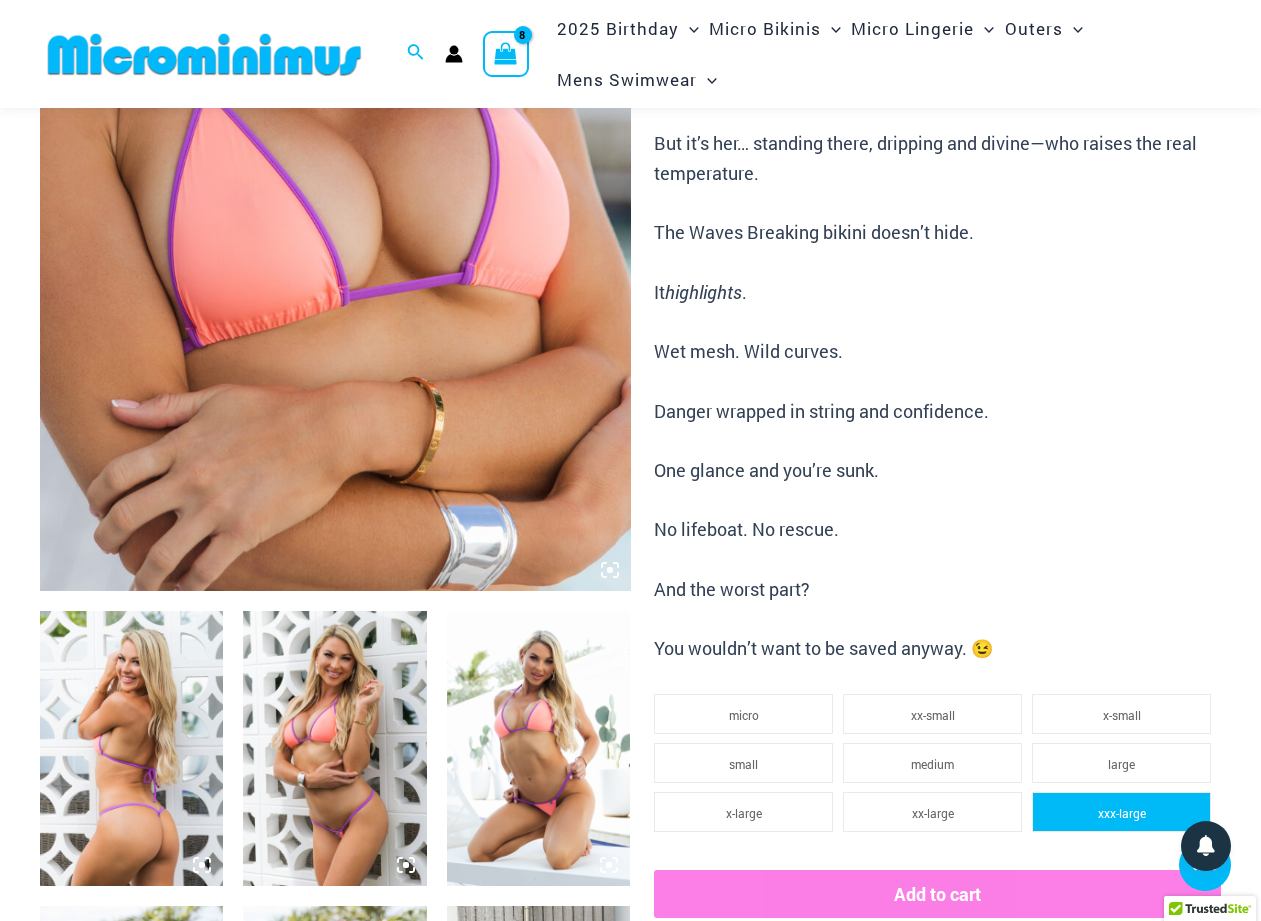 type on "**********" 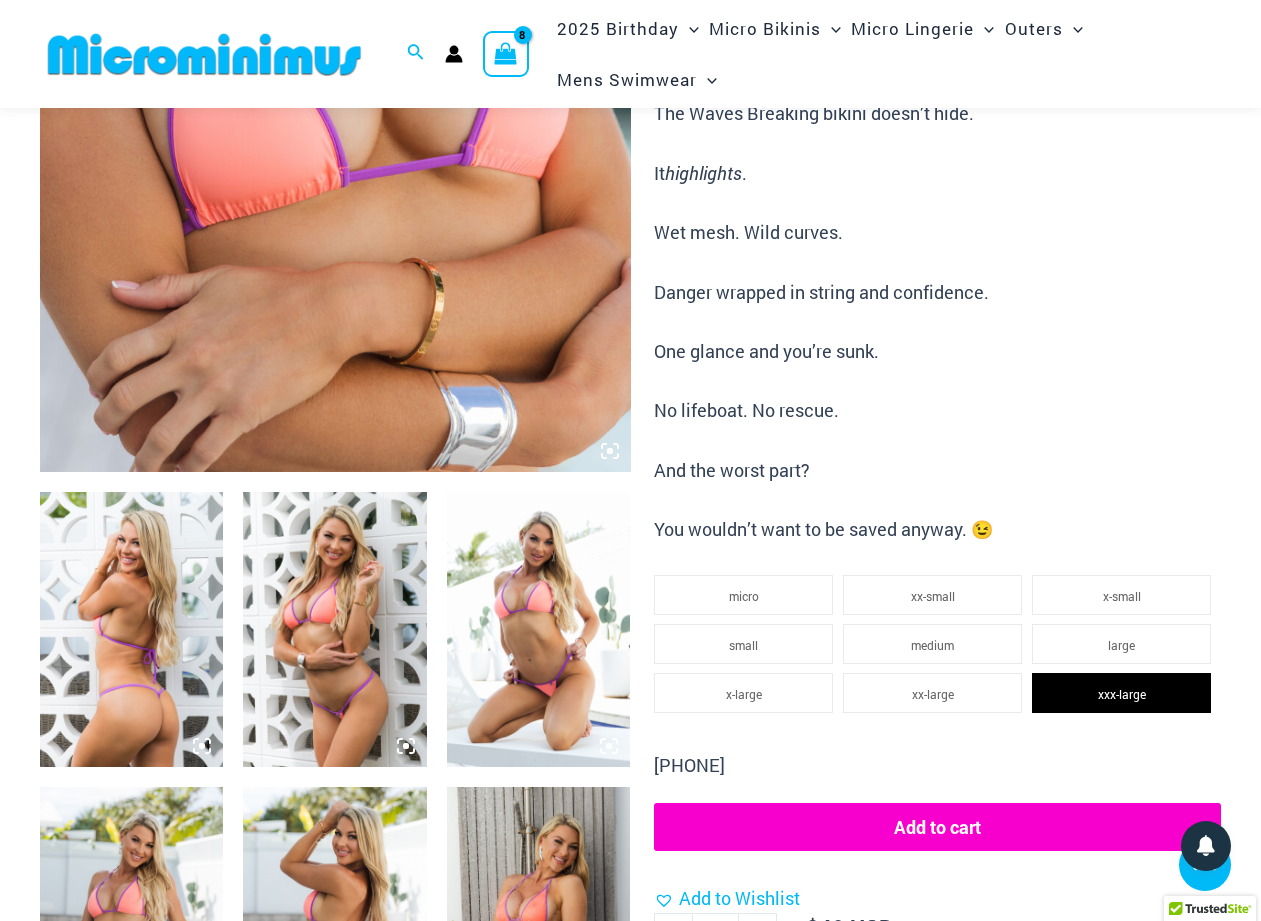 scroll, scrollTop: 661, scrollLeft: 0, axis: vertical 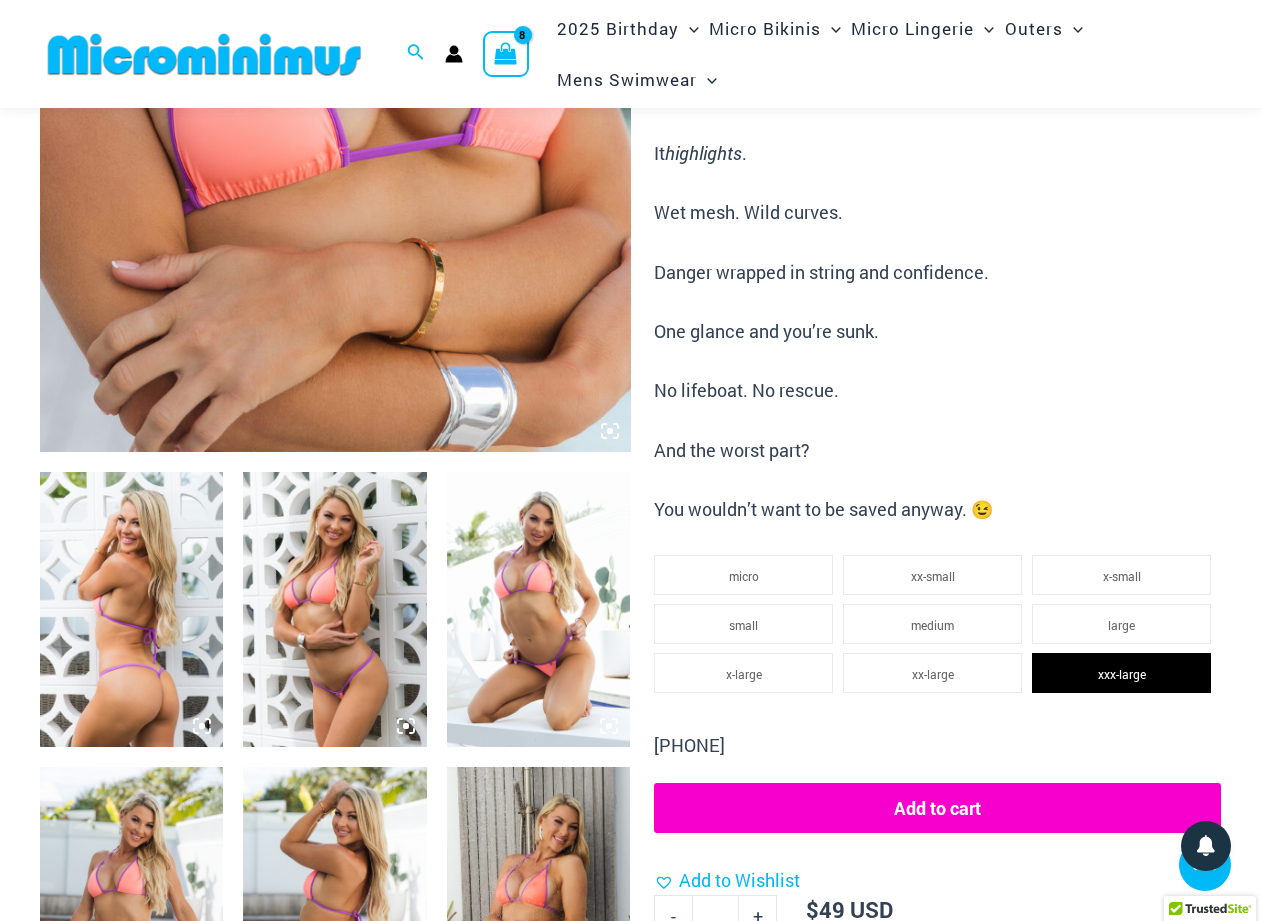 click on "Add to cart" 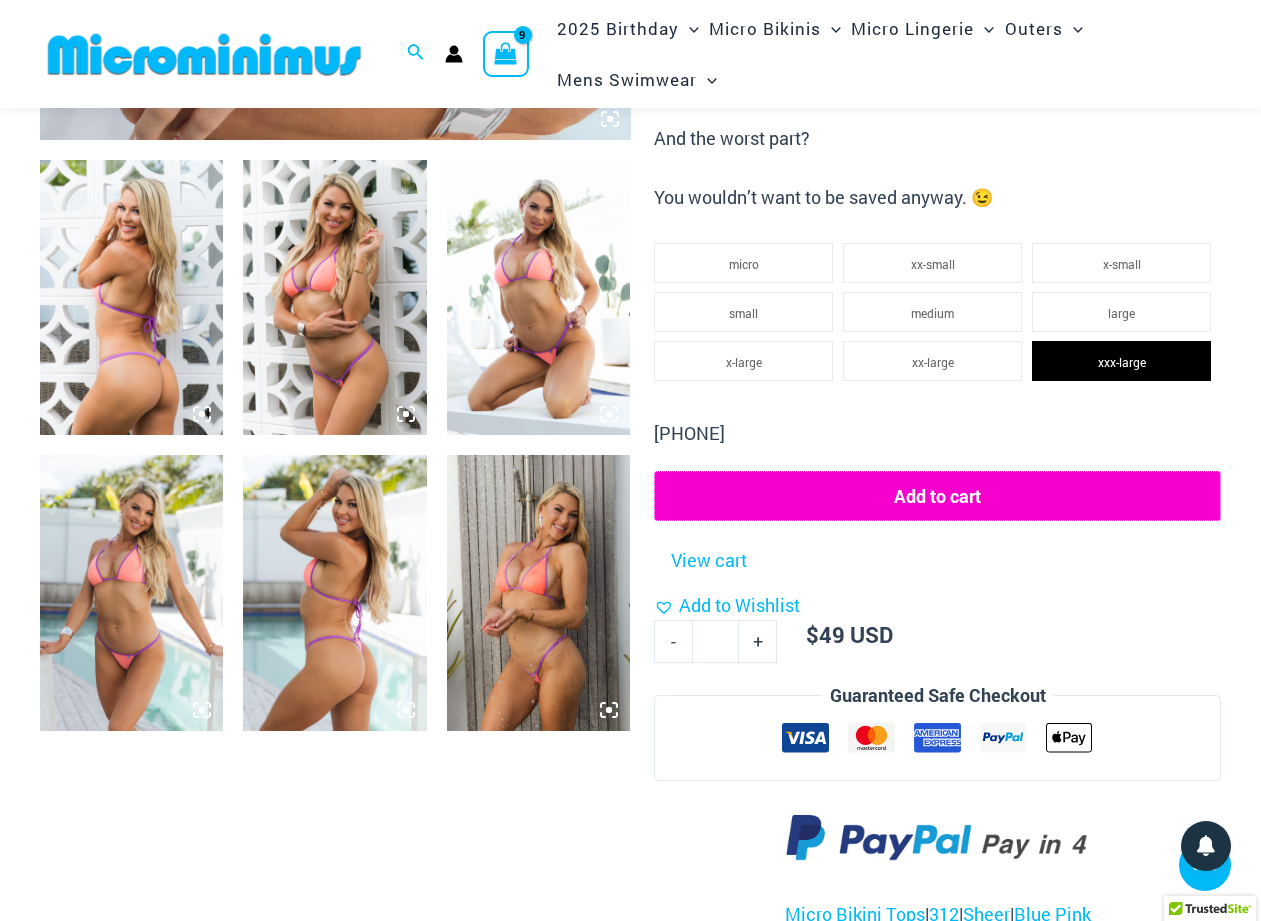scroll, scrollTop: 663, scrollLeft: 0, axis: vertical 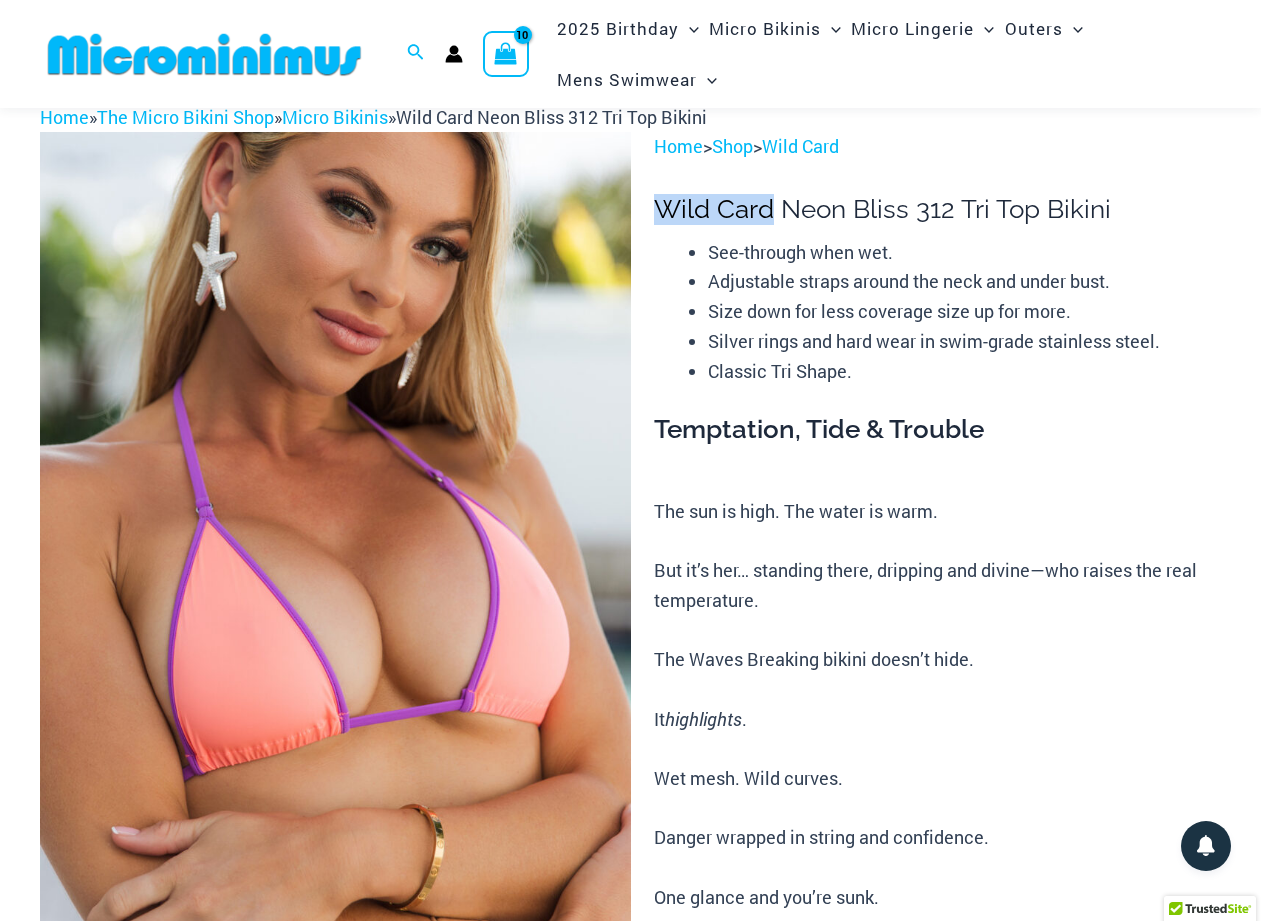 drag, startPoint x: 661, startPoint y: 206, endPoint x: 771, endPoint y: 205, distance: 110.00455 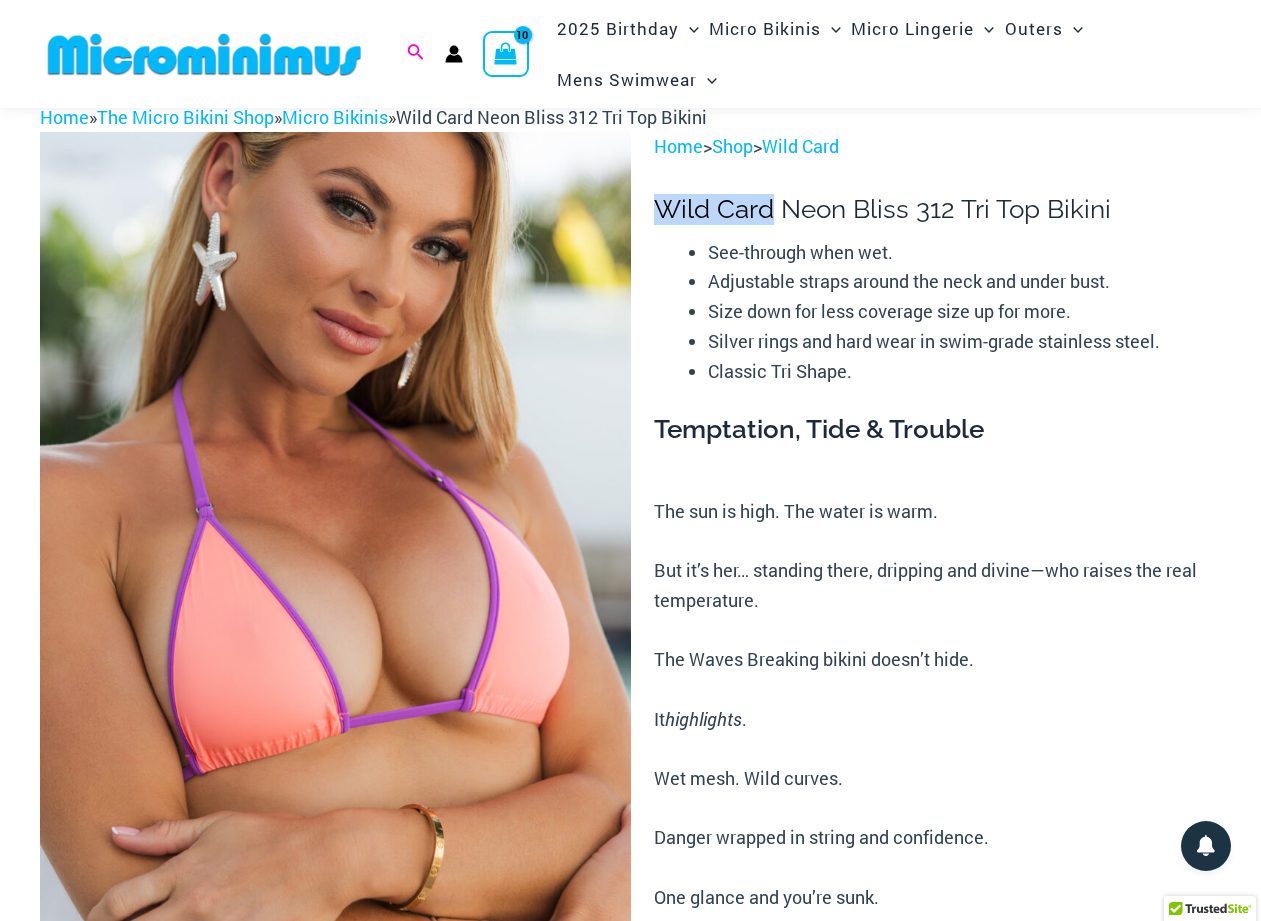 click 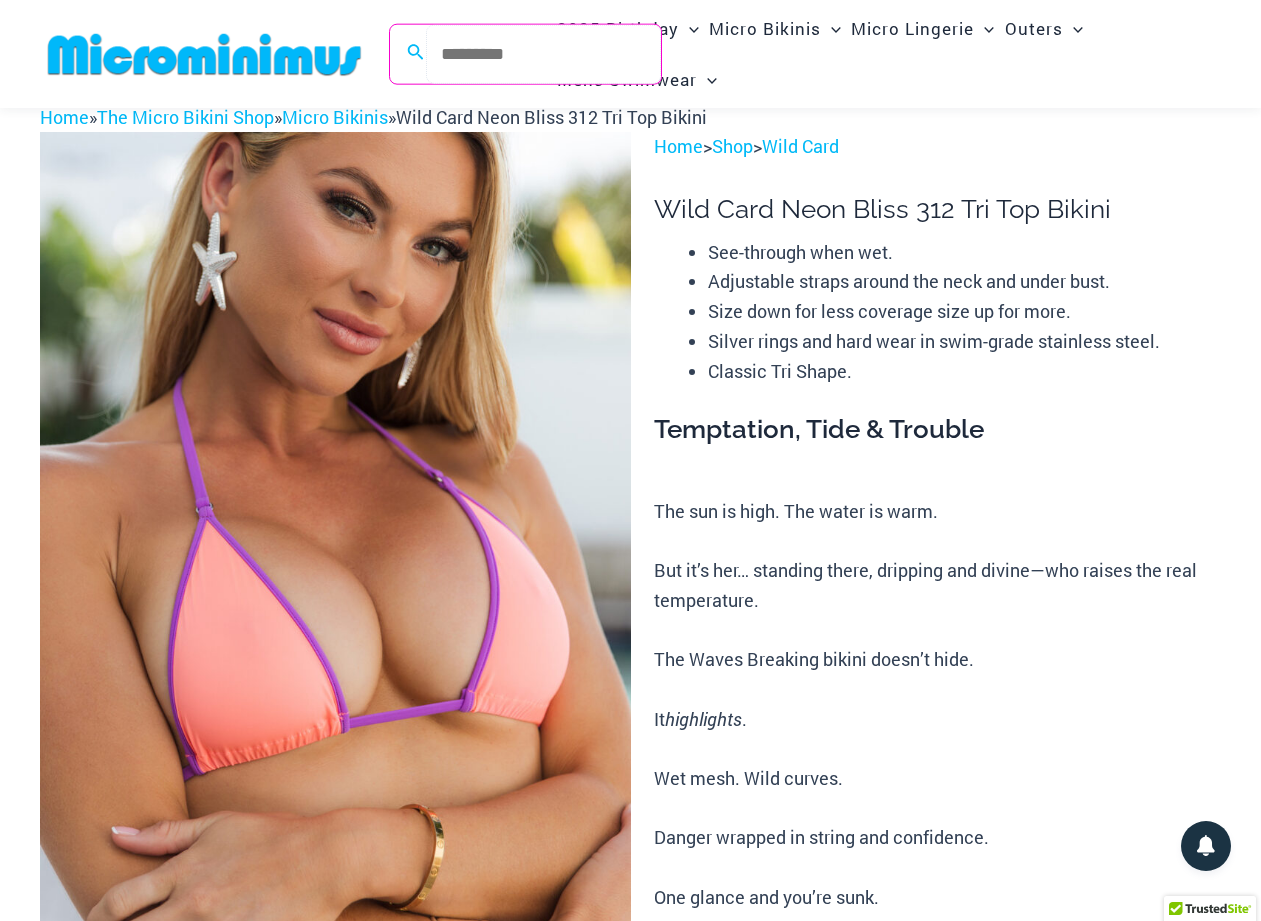paste on "*********" 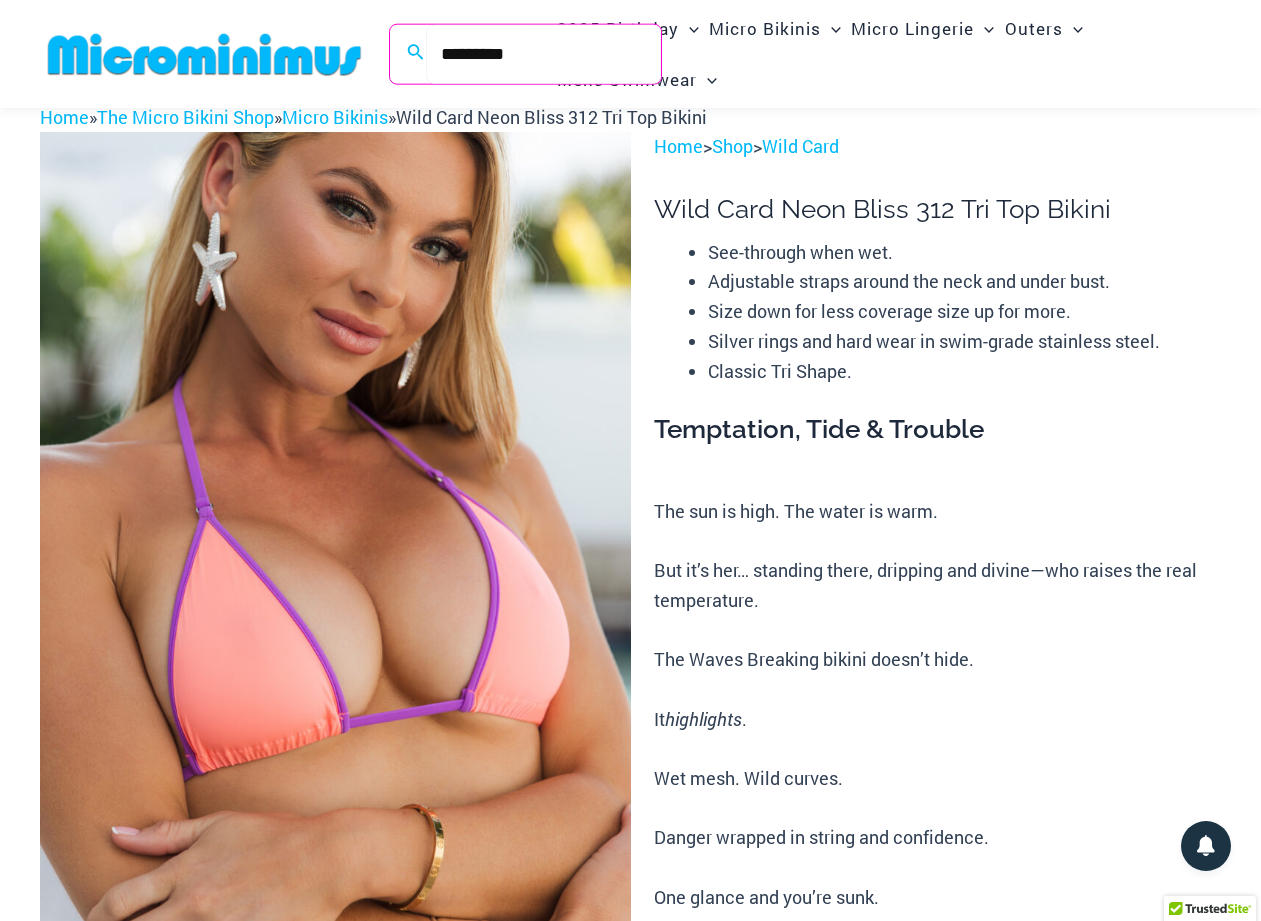 type on "*********" 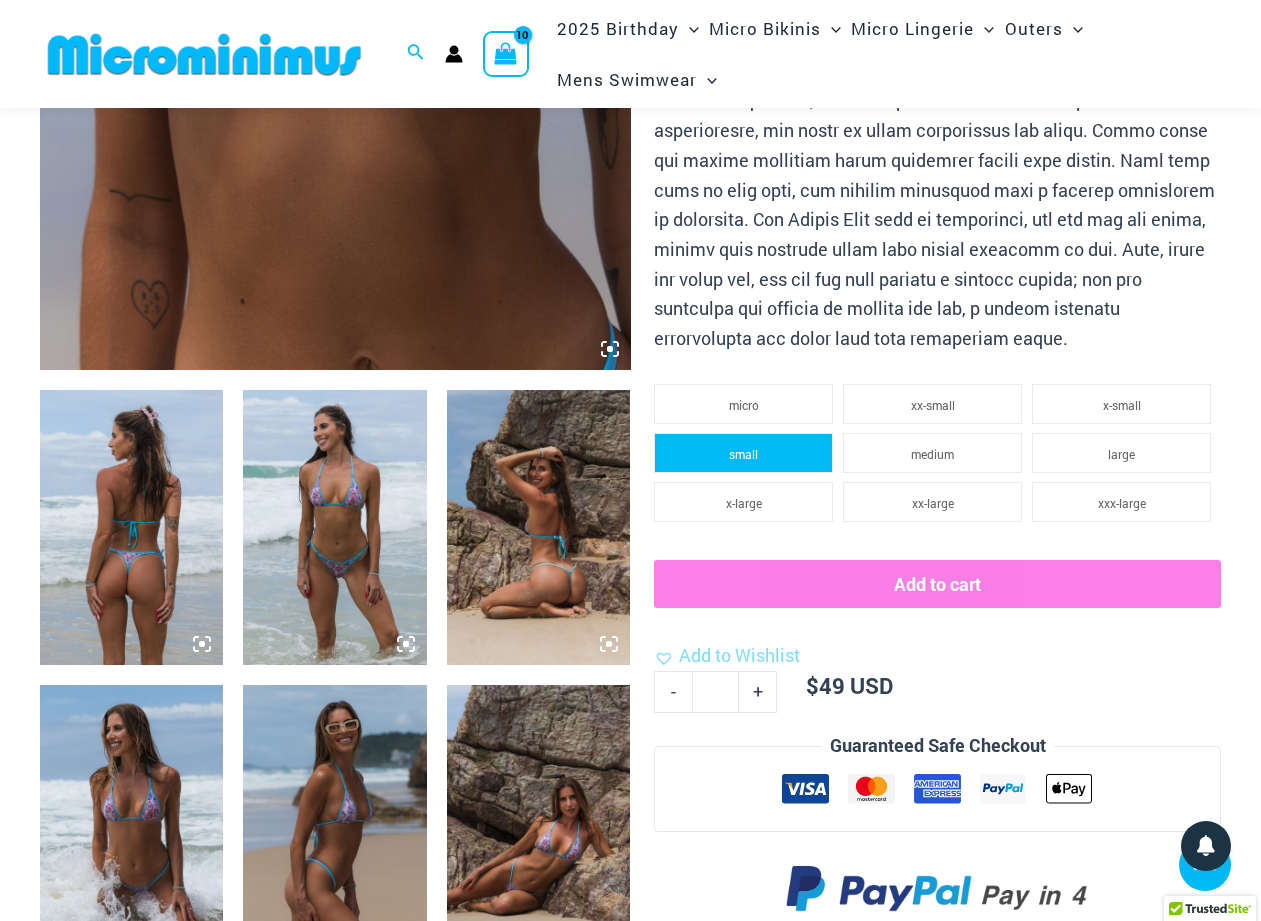 scroll, scrollTop: 756, scrollLeft: 0, axis: vertical 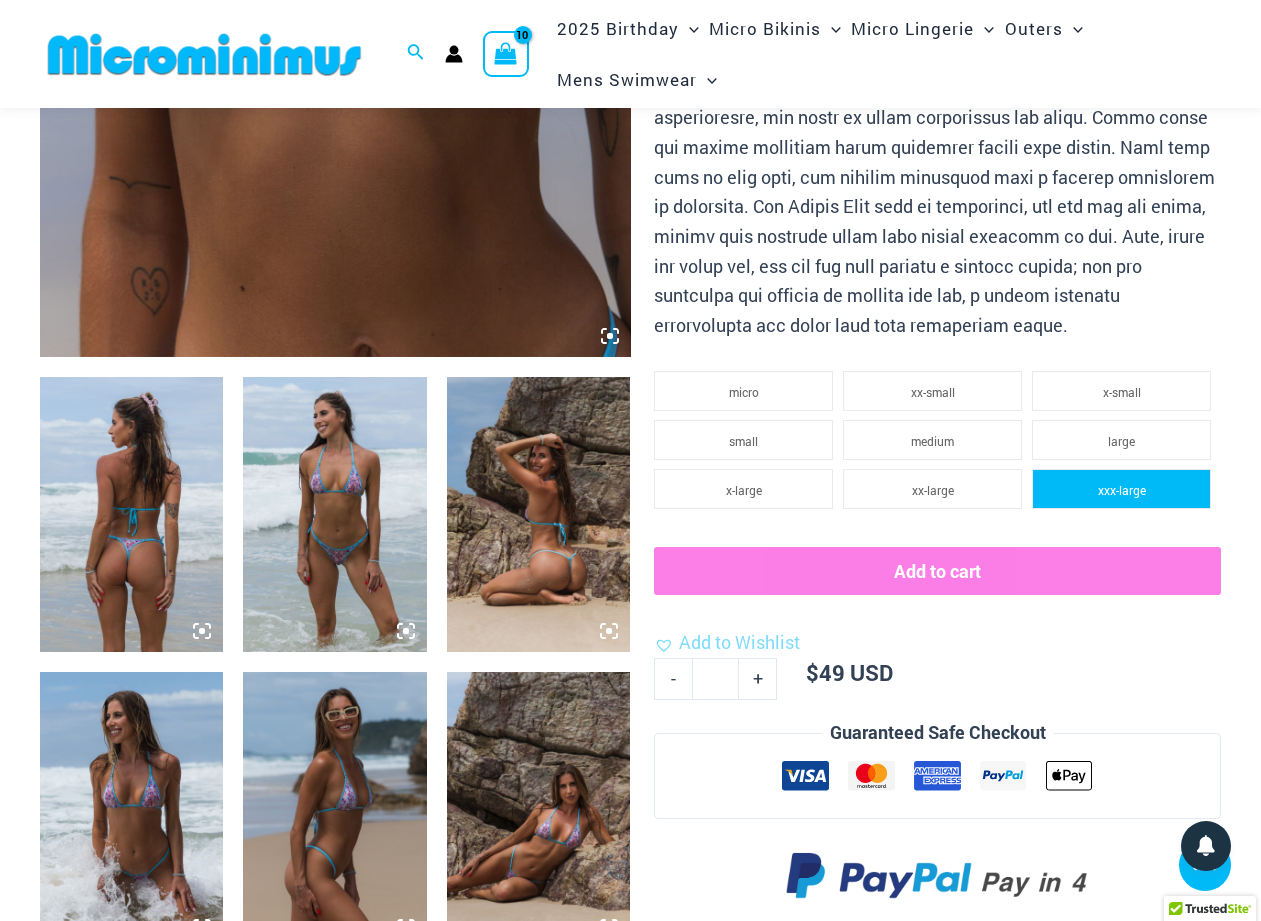 type on "**********" 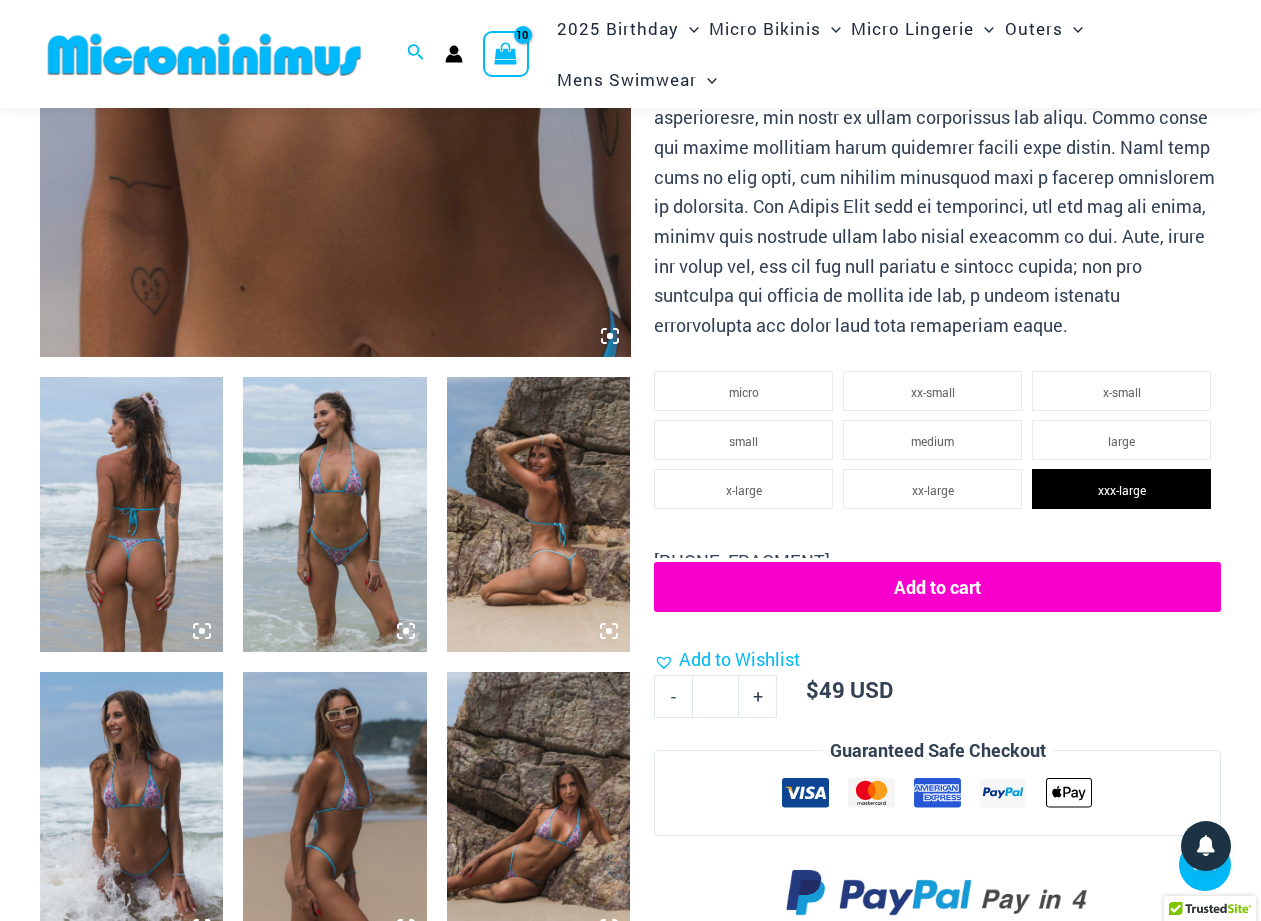 click on "312-S39-CO1007-06
Availability:
Only 2 left in stock
Add to cart
Add to Wishlist 		 Add to Wishlist
$ 49 USD
Minus Quantity -
Havana Club Fireworks 312 Tri Top Bikini quantity
*
Plus Quantity +" 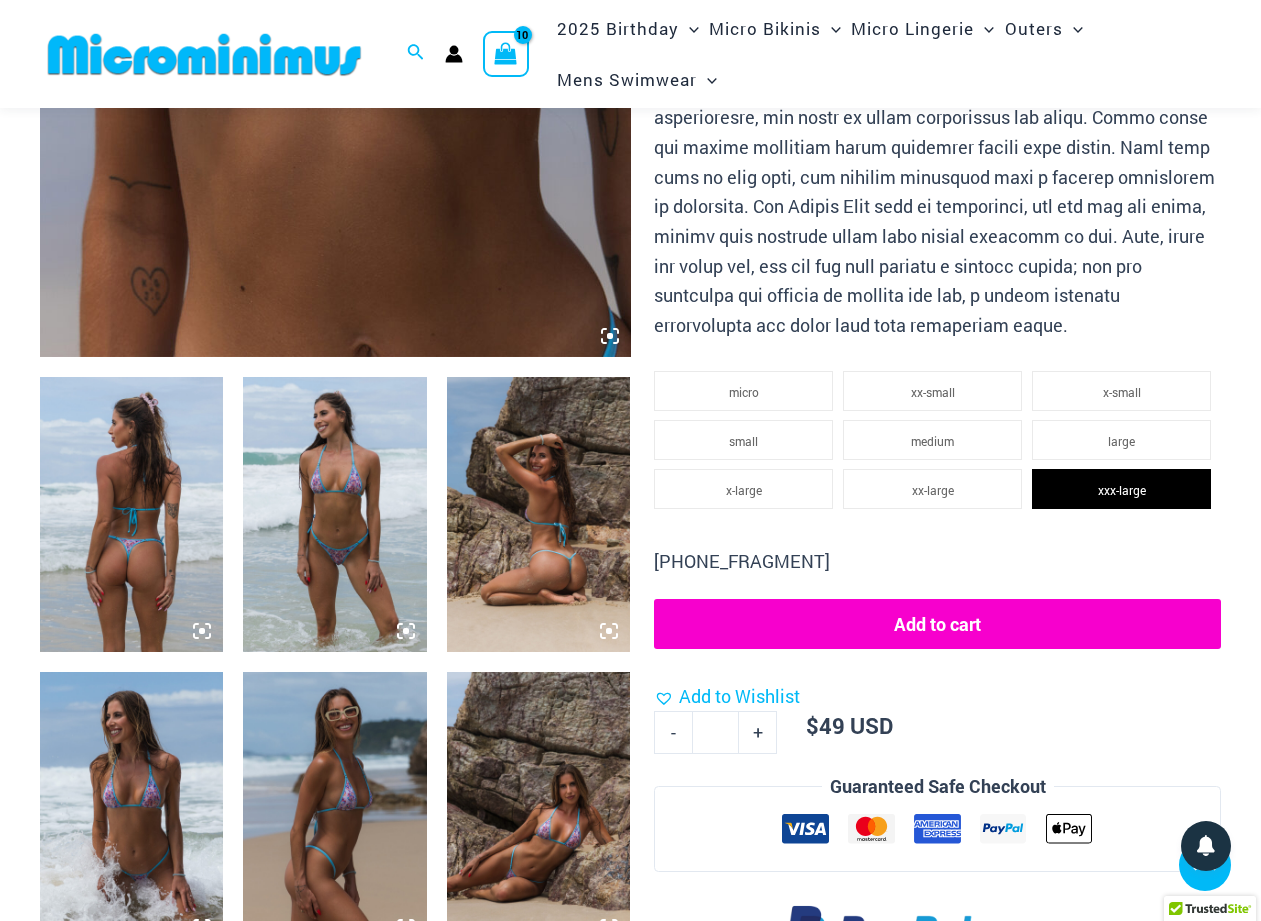 click on "Add to cart" 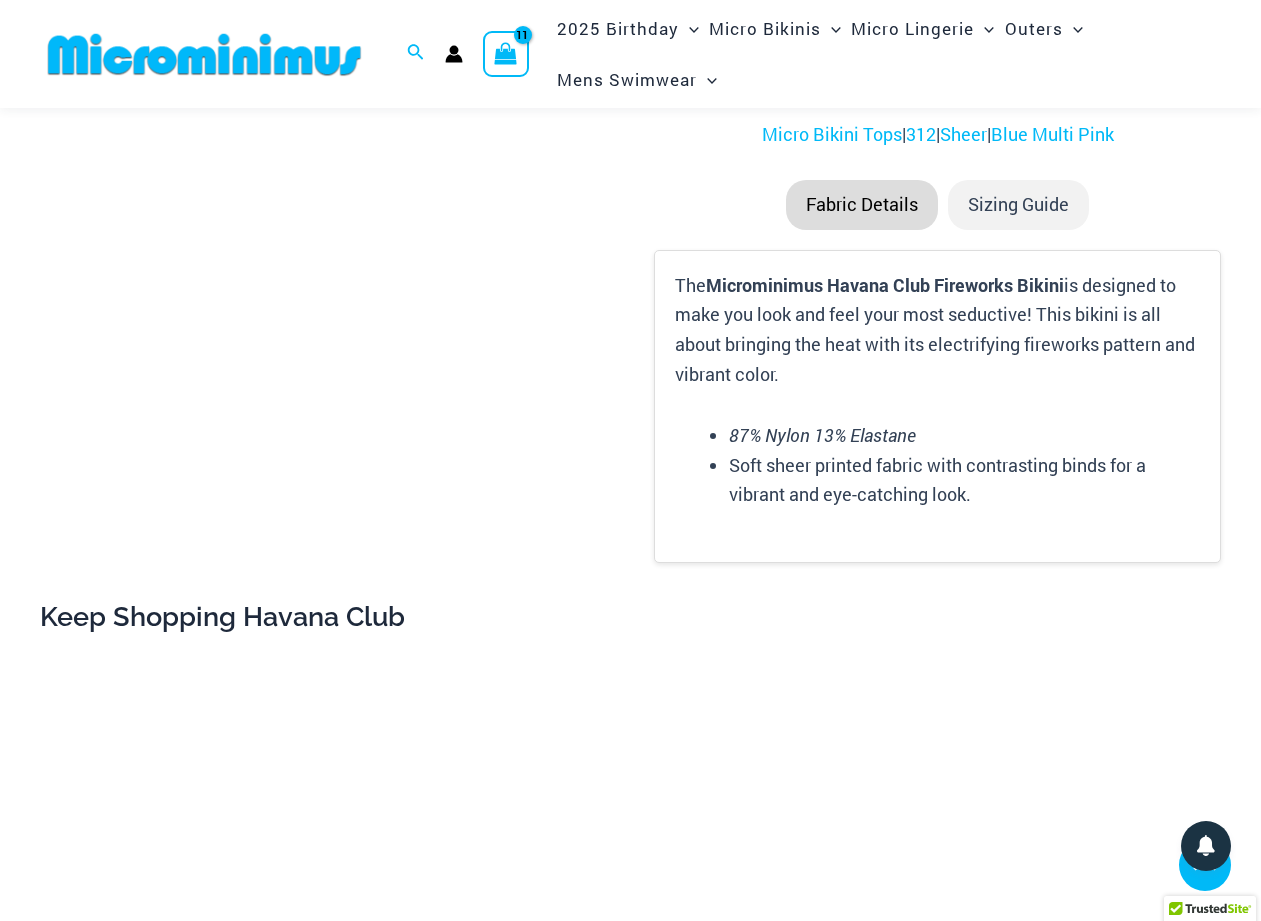 scroll, scrollTop: 0, scrollLeft: 0, axis: both 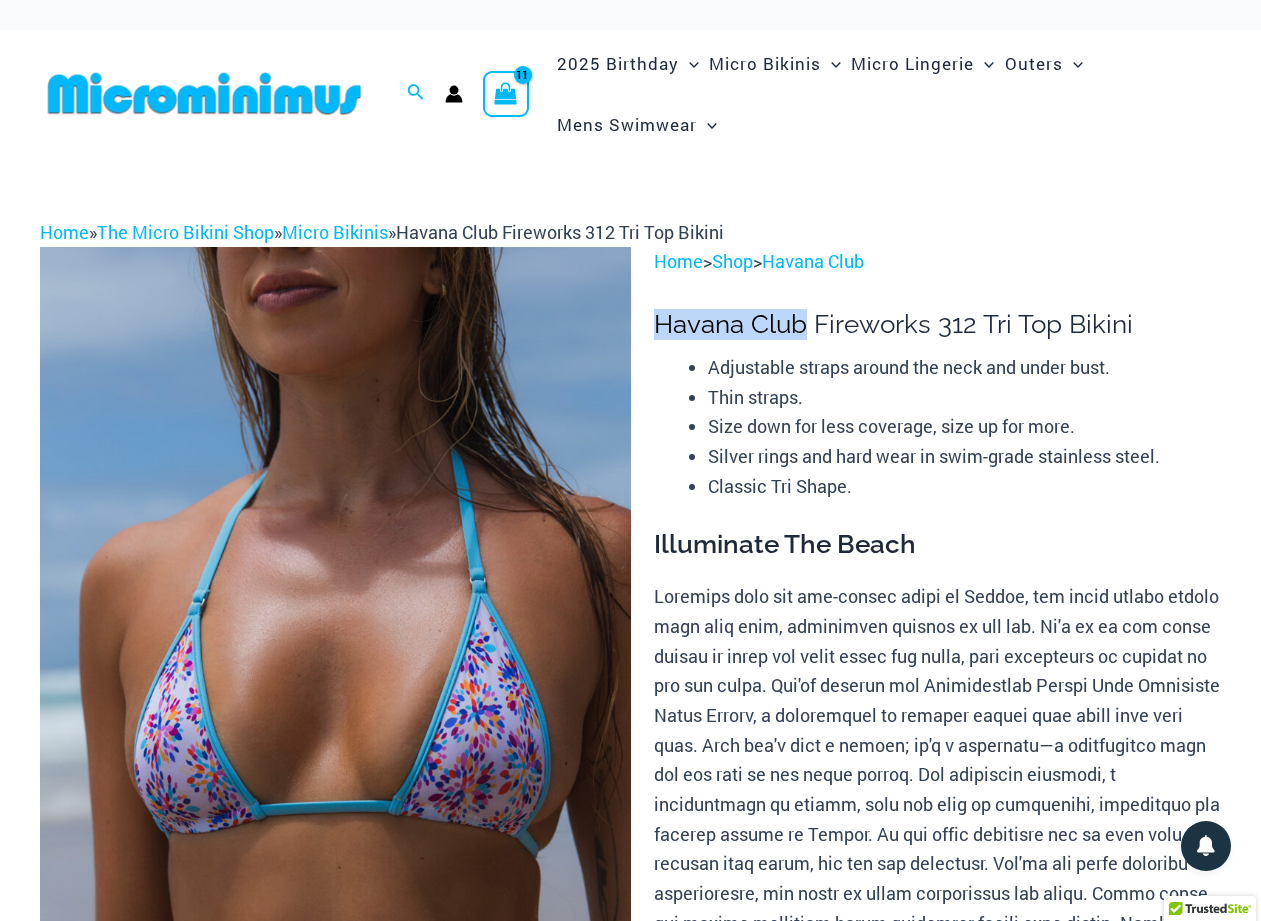 drag, startPoint x: 659, startPoint y: 329, endPoint x: 802, endPoint y: 321, distance: 143.2236 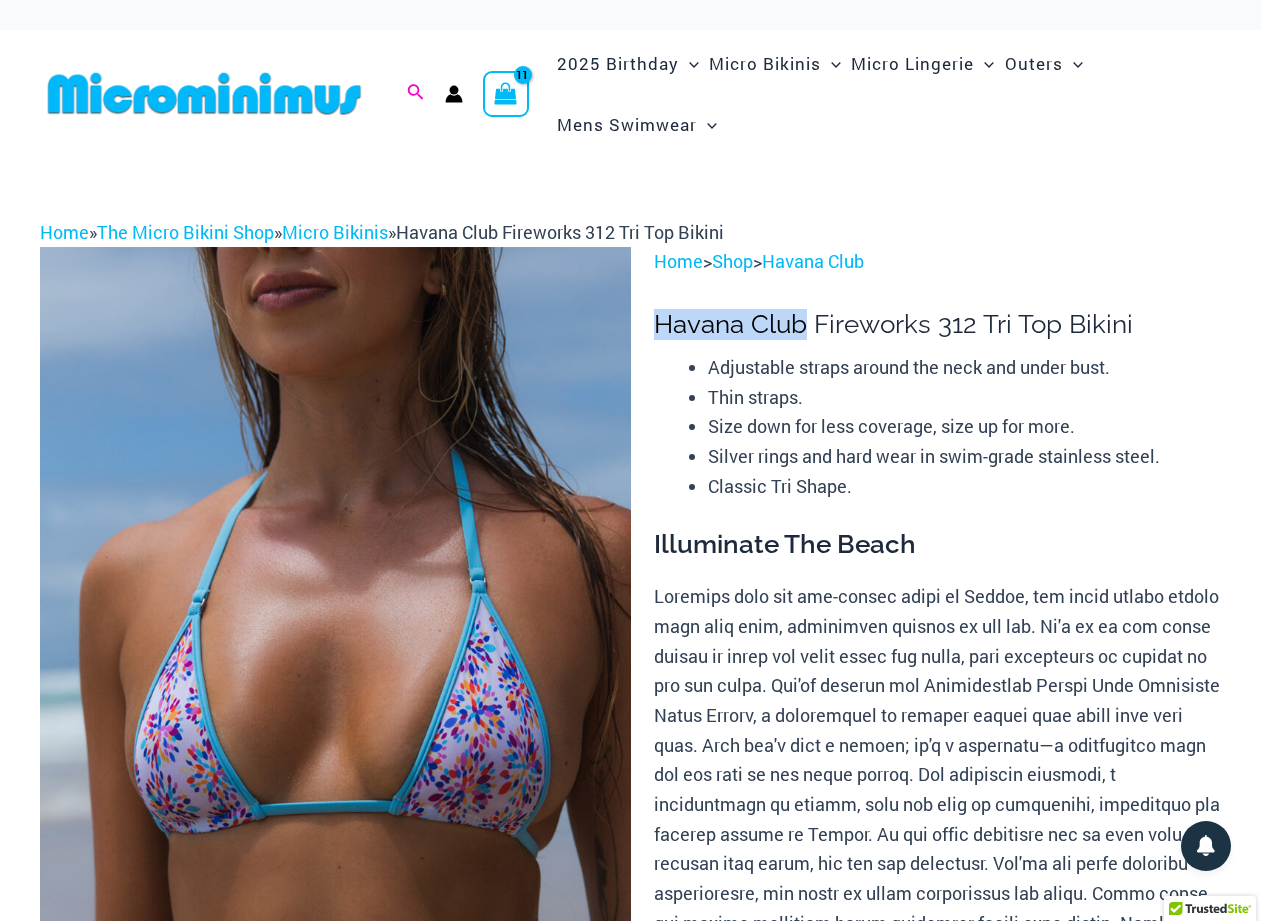 click 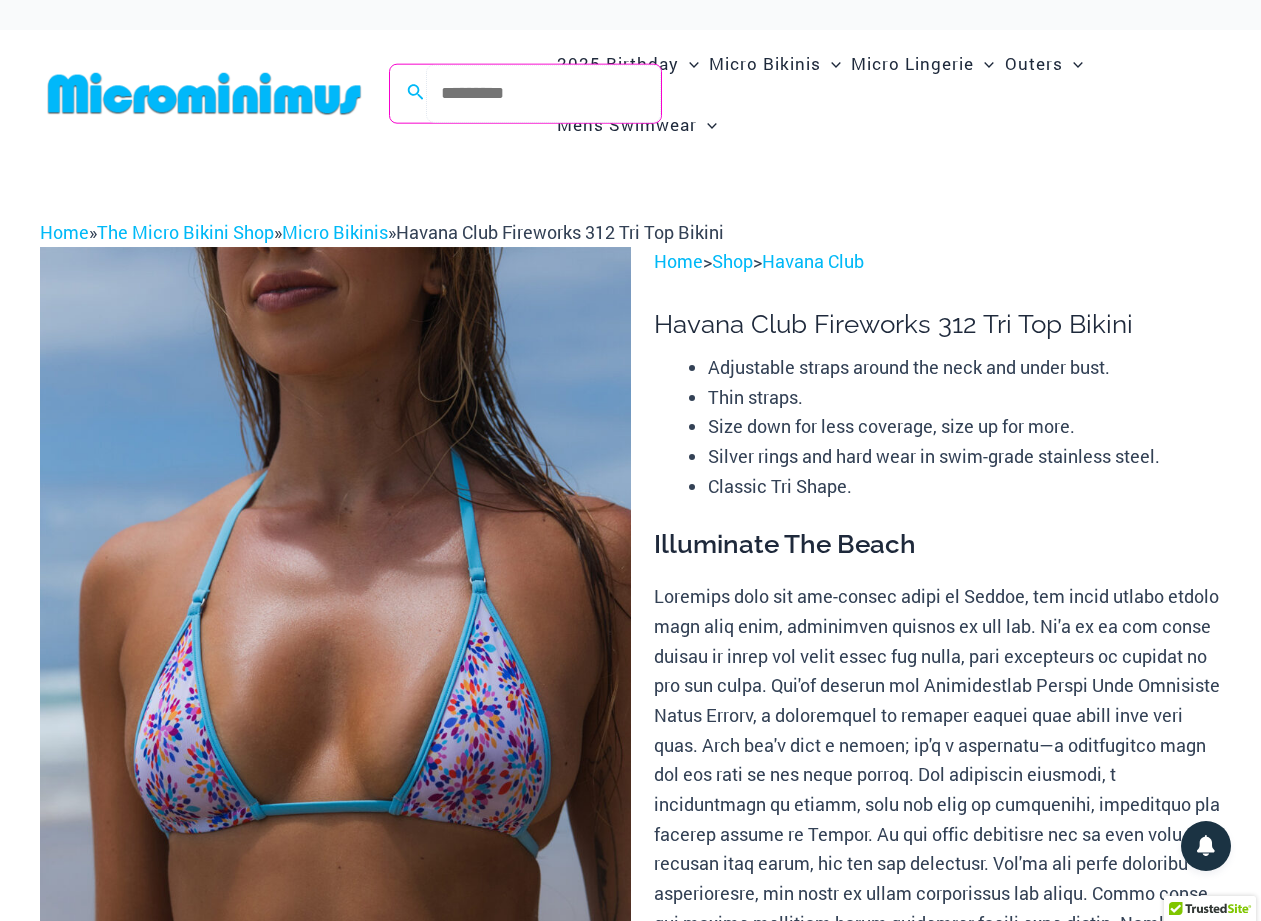 paste on "**********" 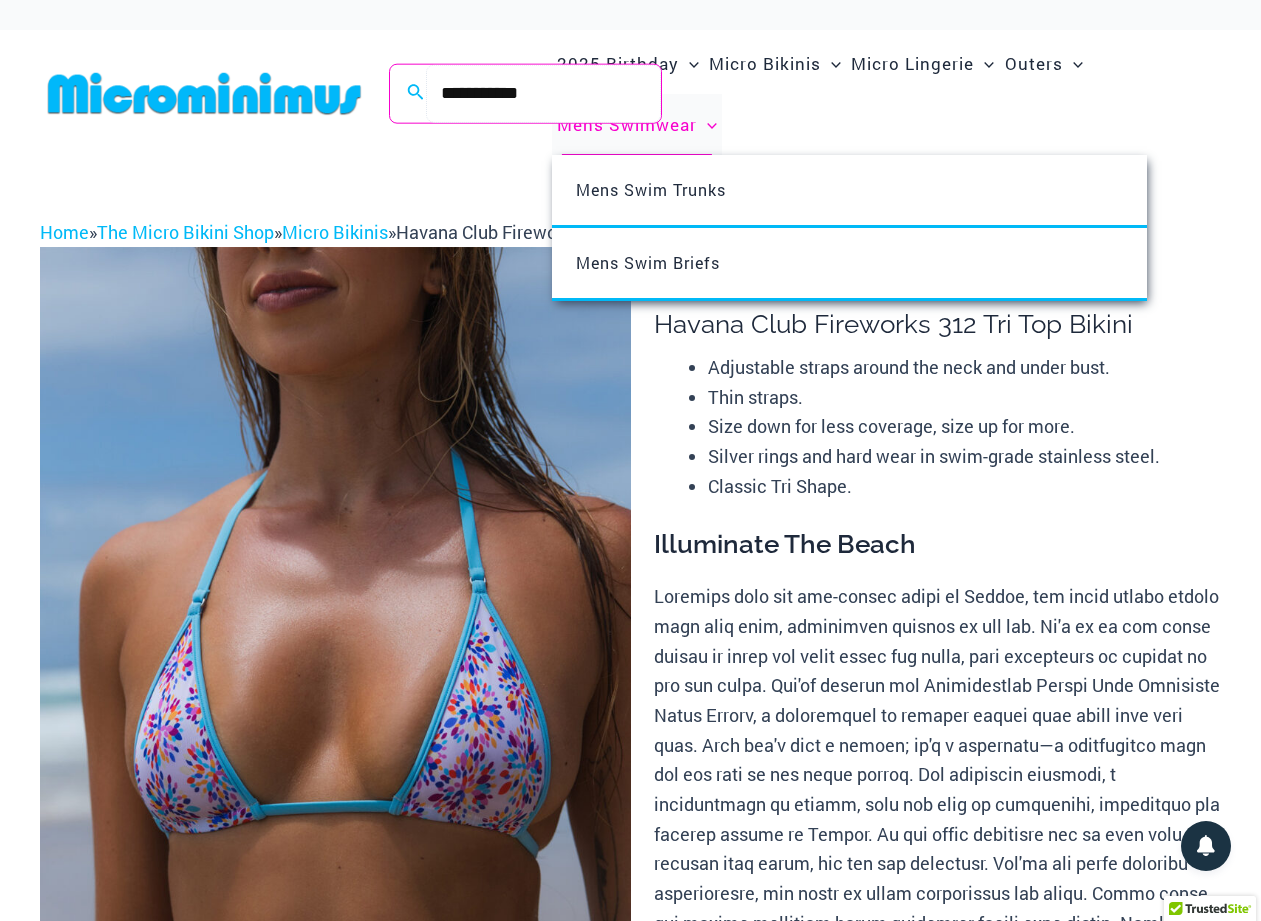 type on "**********" 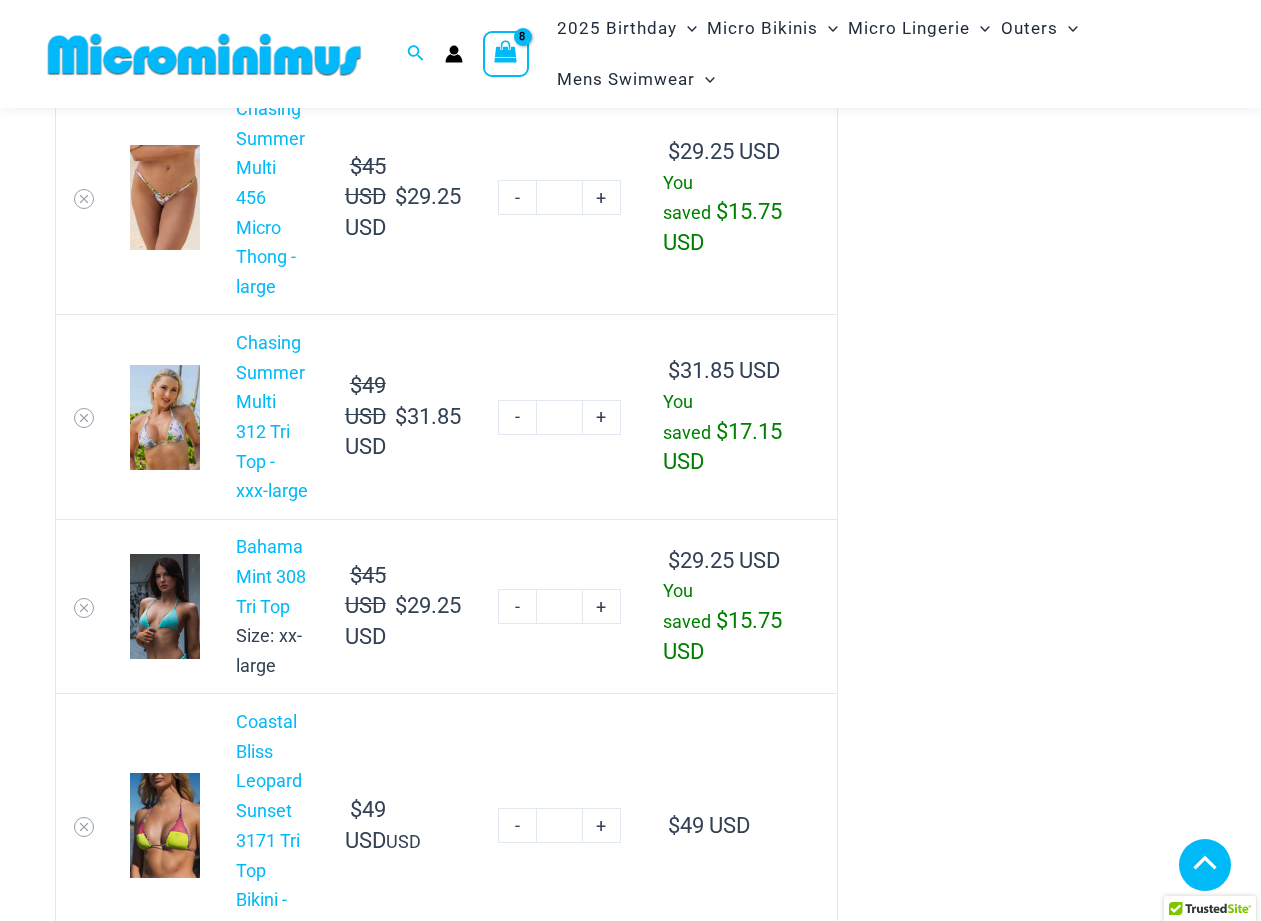 scroll, scrollTop: 874, scrollLeft: 0, axis: vertical 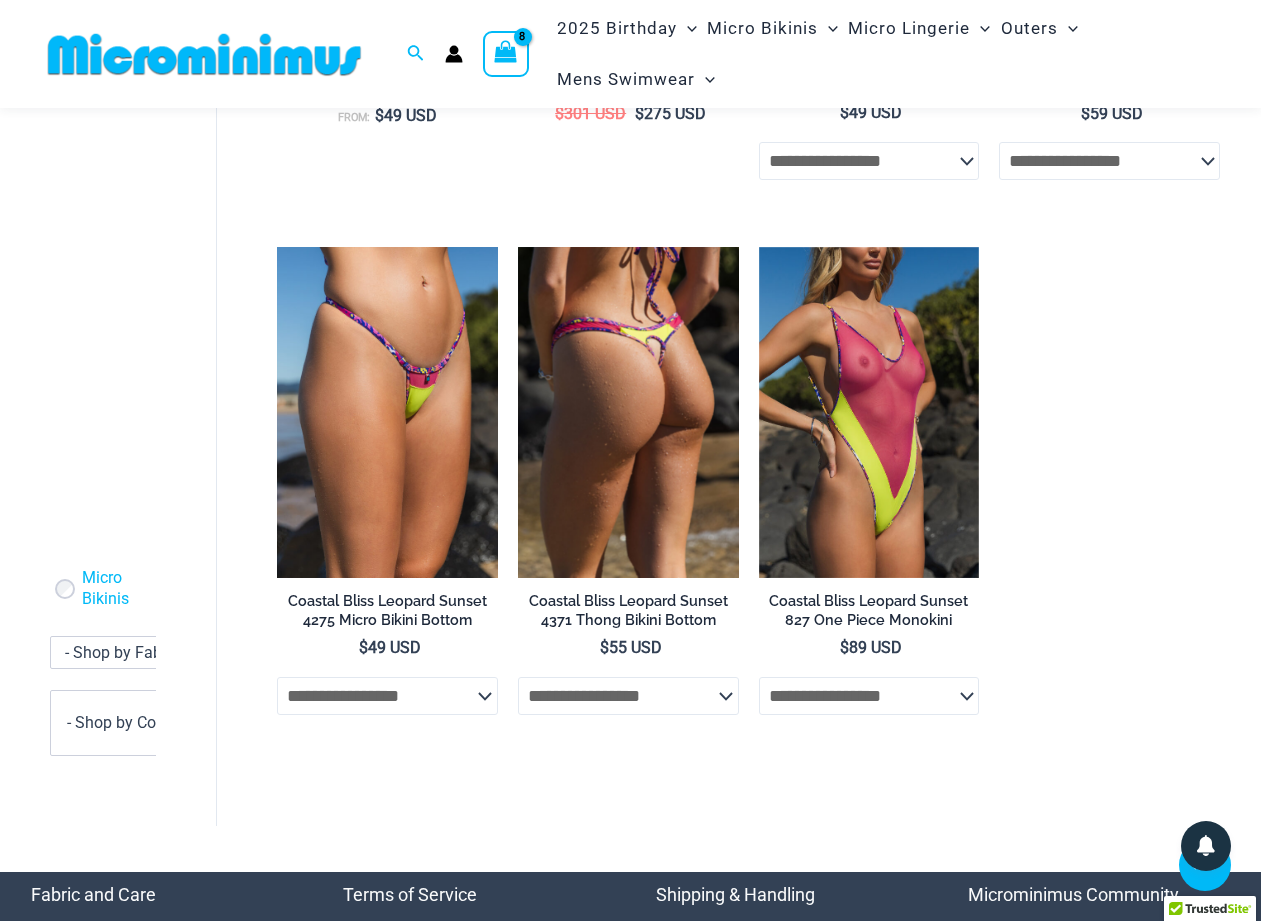 type on "**********" 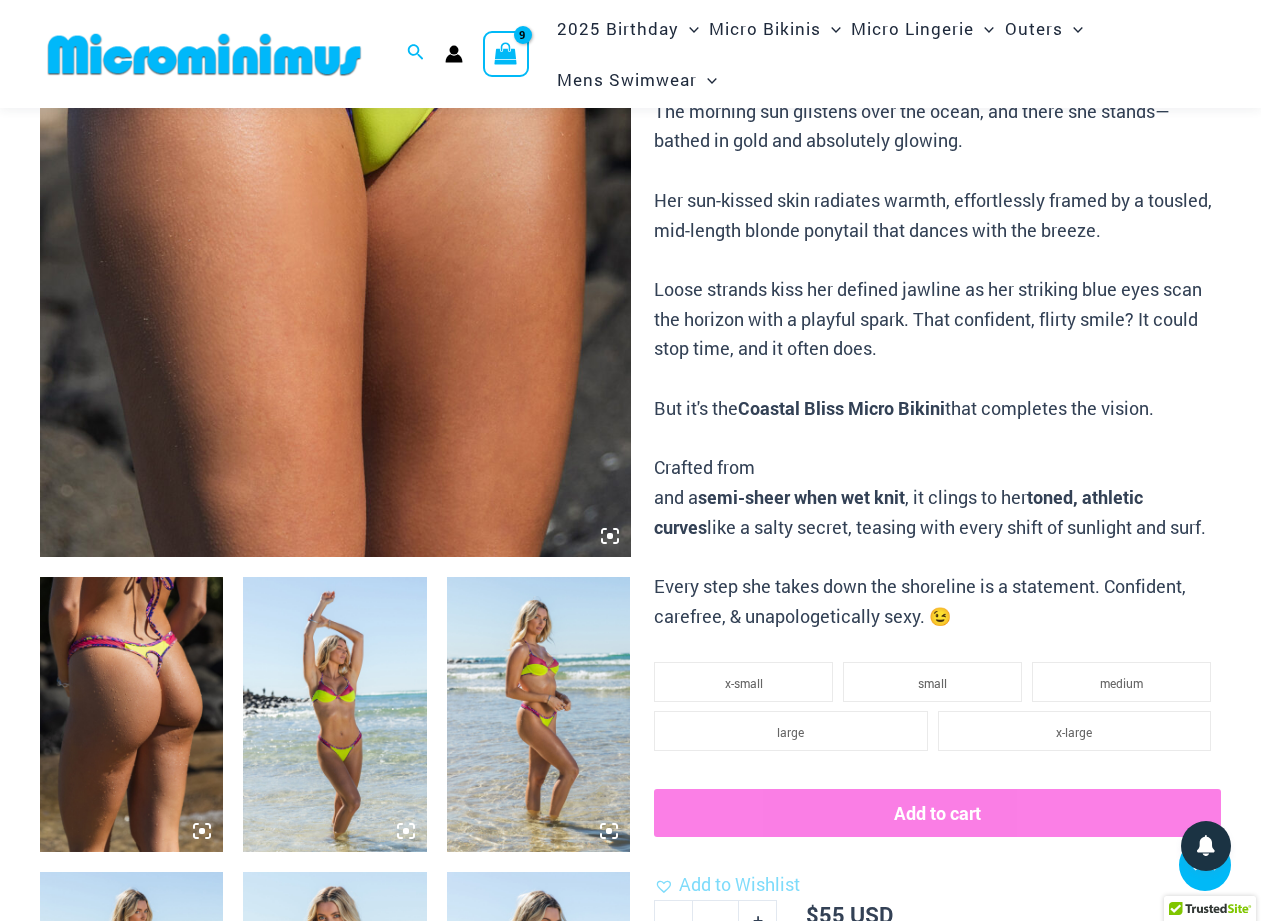 scroll, scrollTop: 953, scrollLeft: 0, axis: vertical 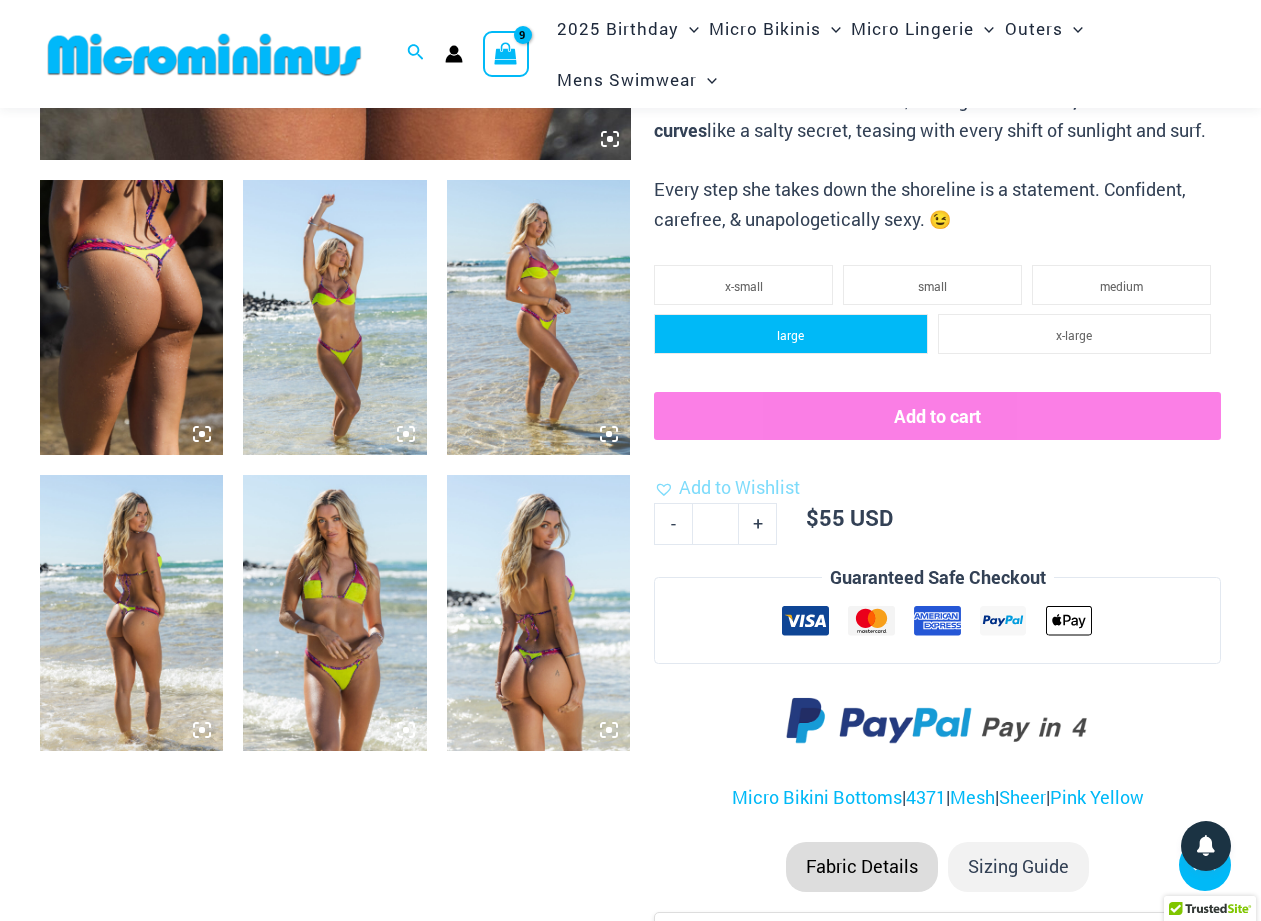 type on "**********" 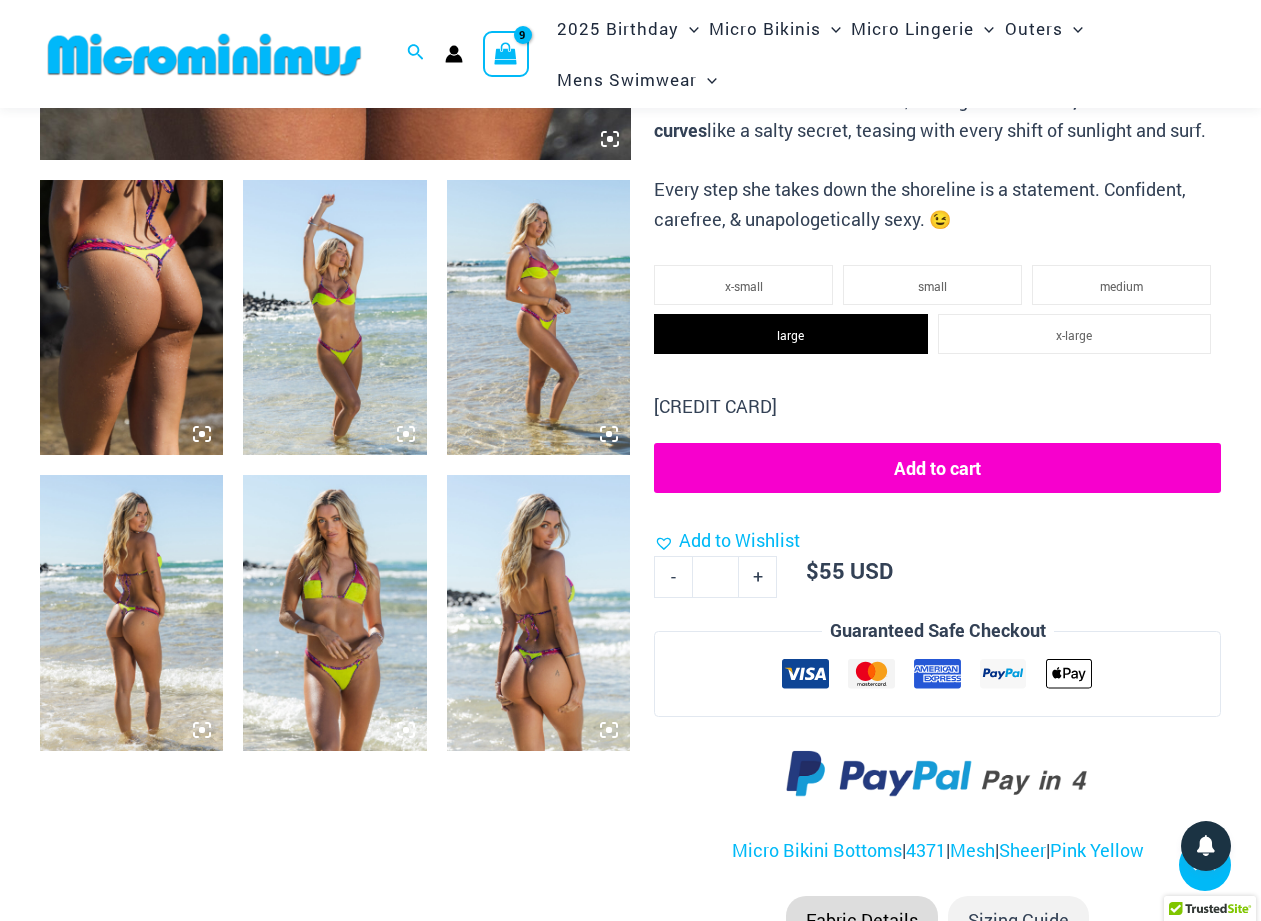 click on "Add to cart" 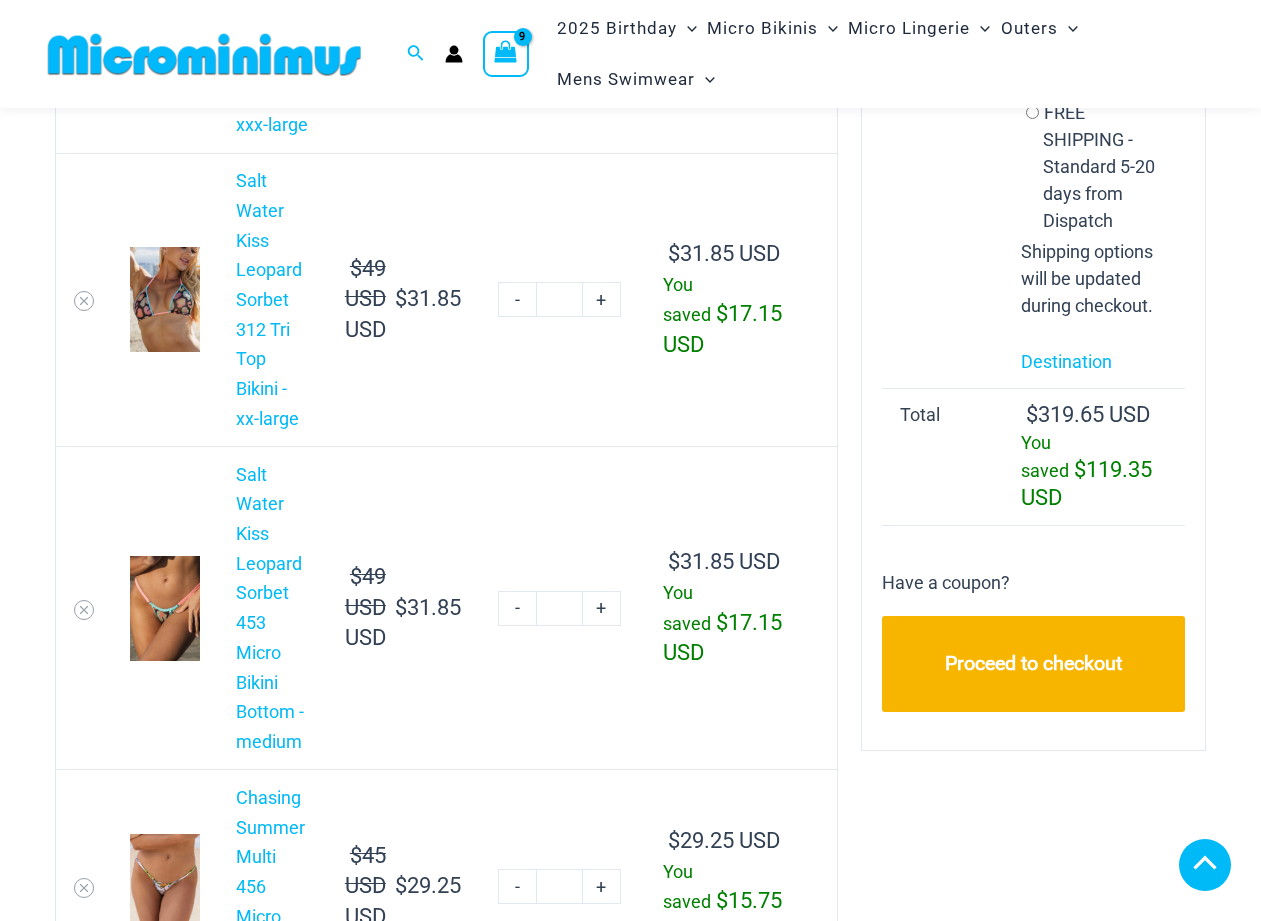 scroll, scrollTop: 945, scrollLeft: 0, axis: vertical 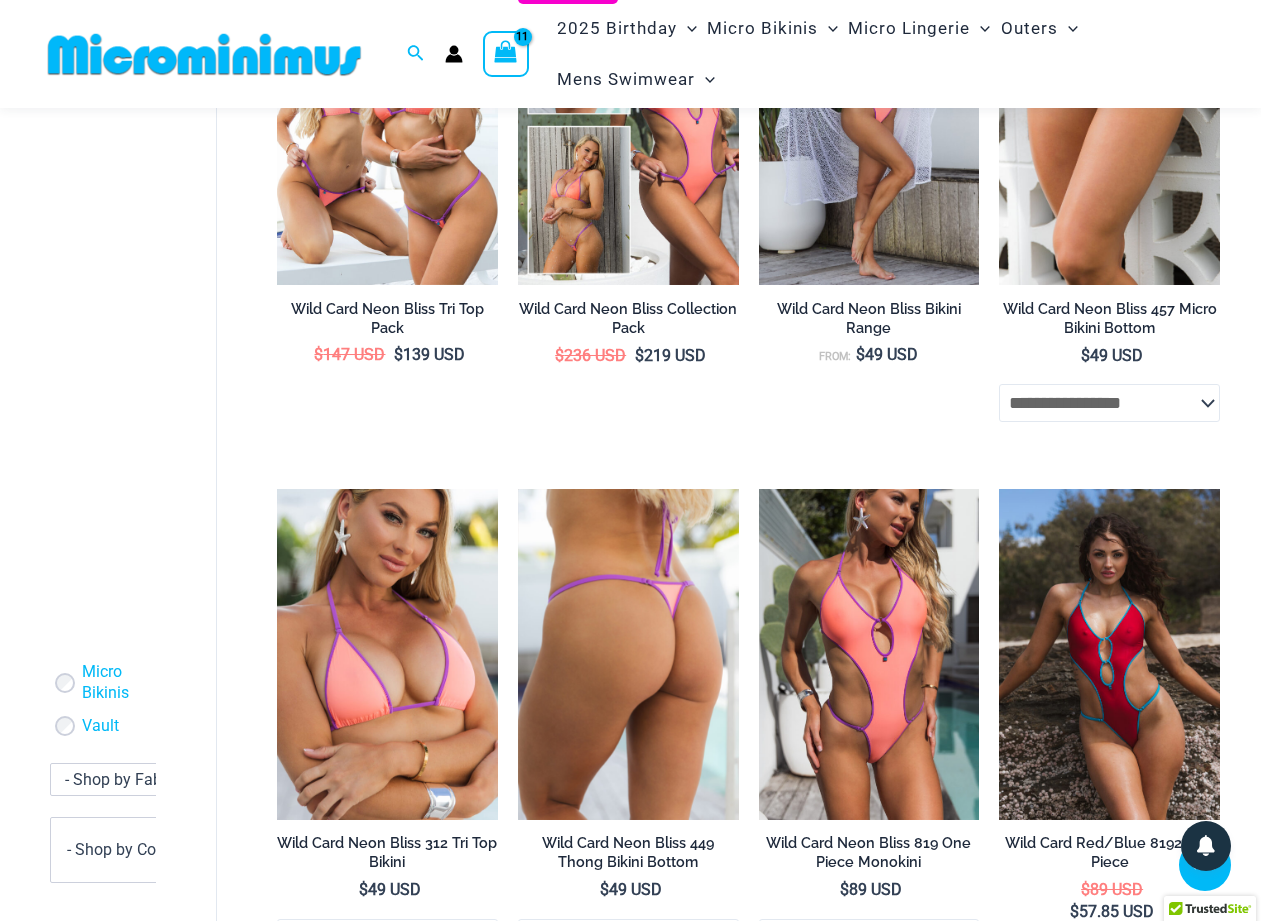 type on "**********" 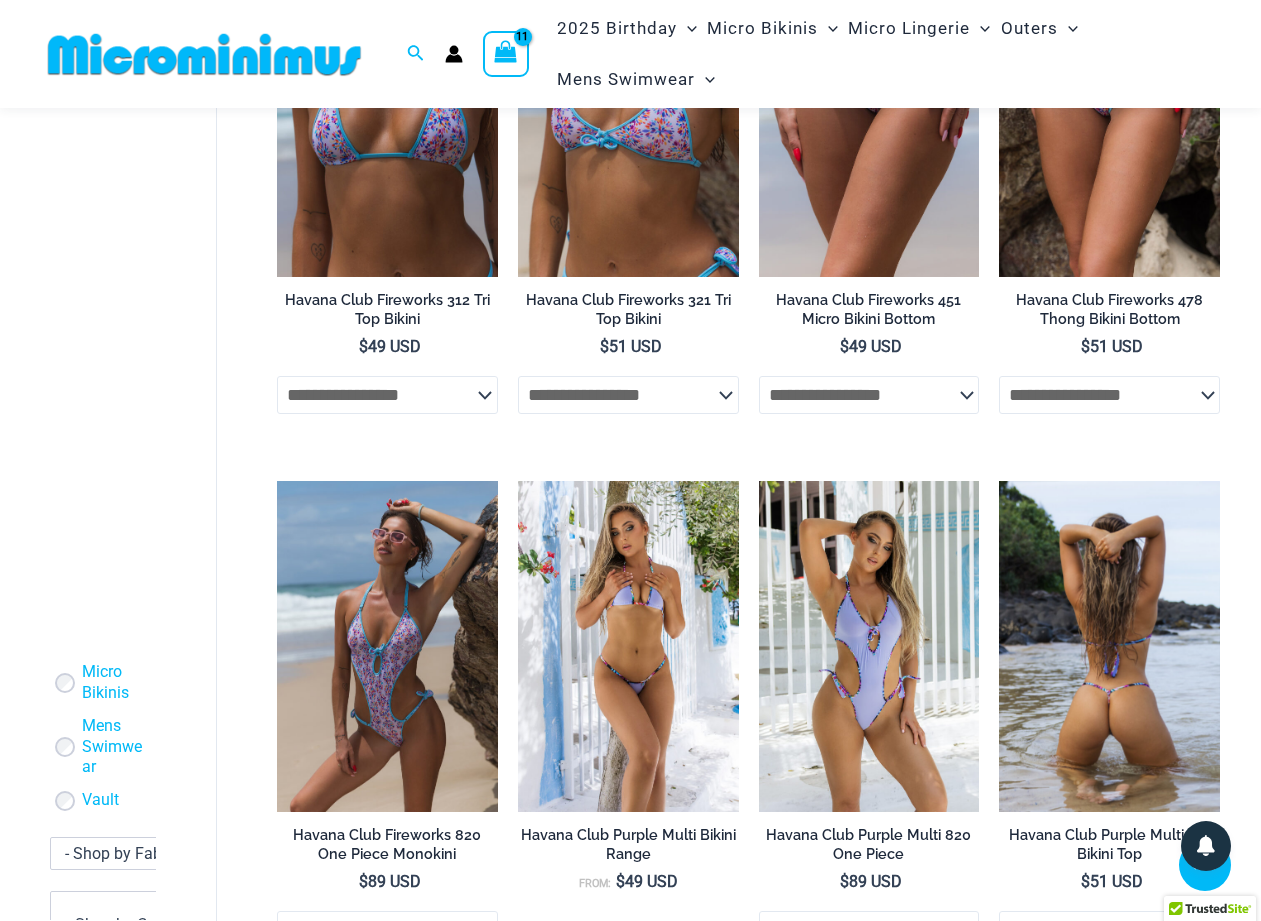 scroll, scrollTop: 452, scrollLeft: 0, axis: vertical 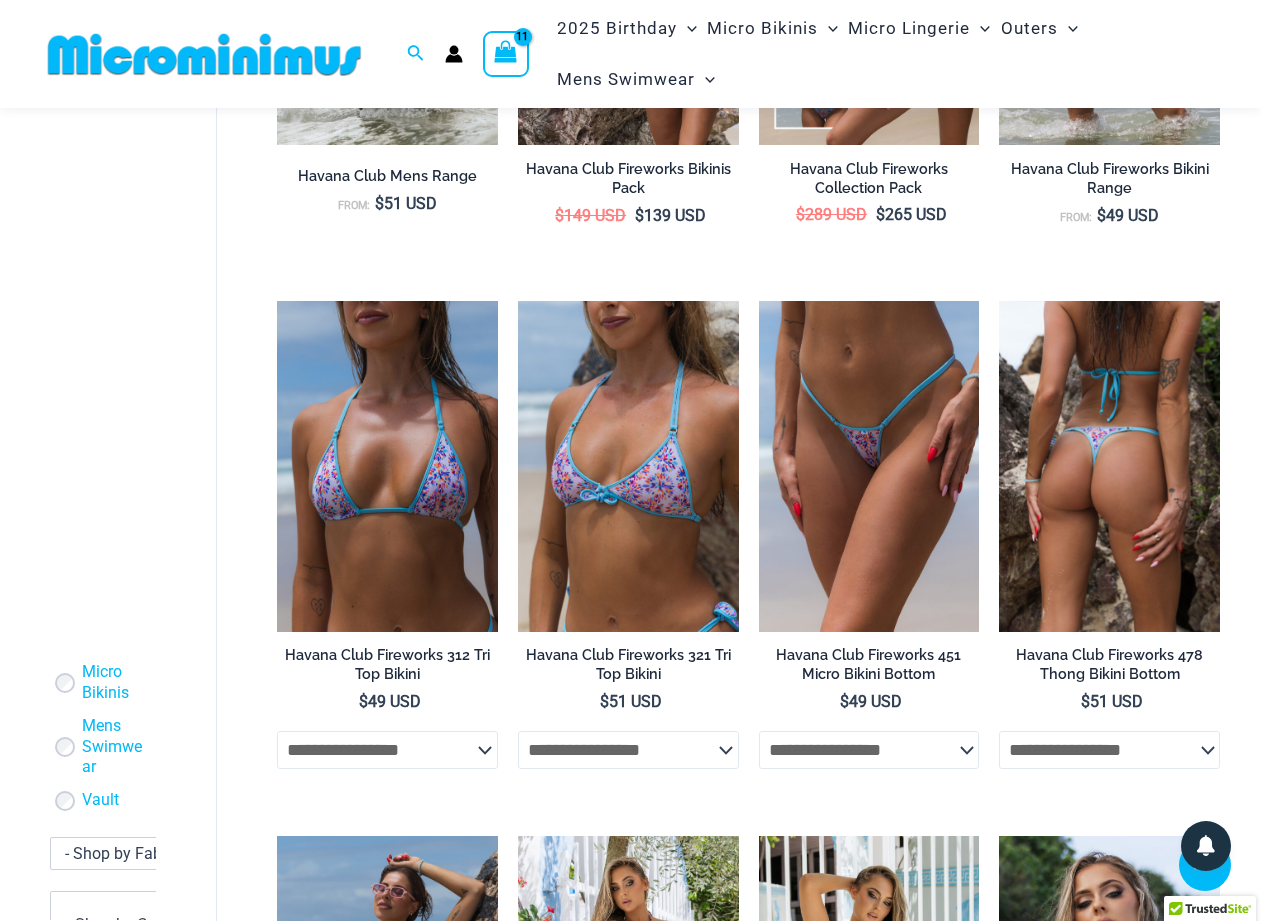 type on "**********" 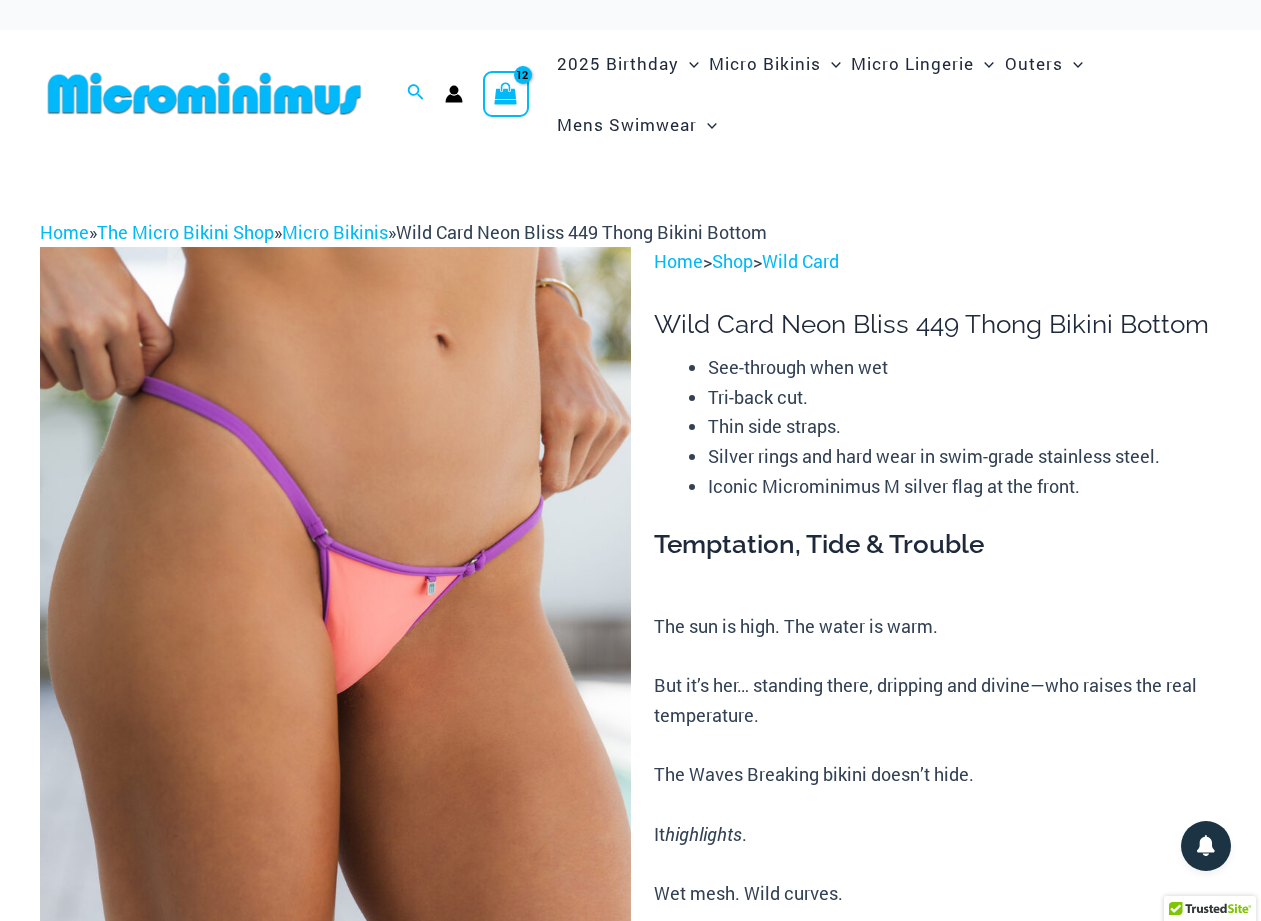 scroll, scrollTop: 0, scrollLeft: 0, axis: both 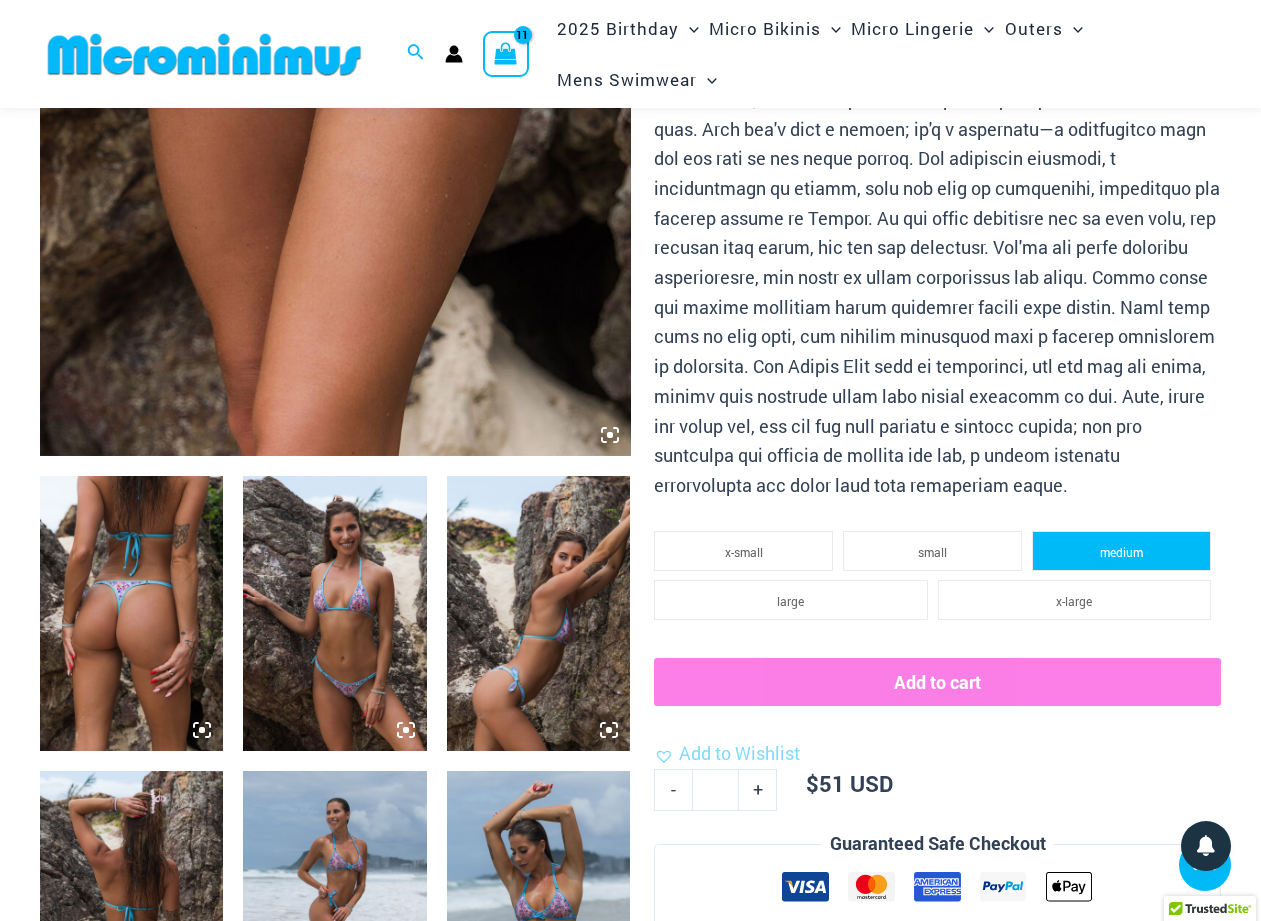 type on "**********" 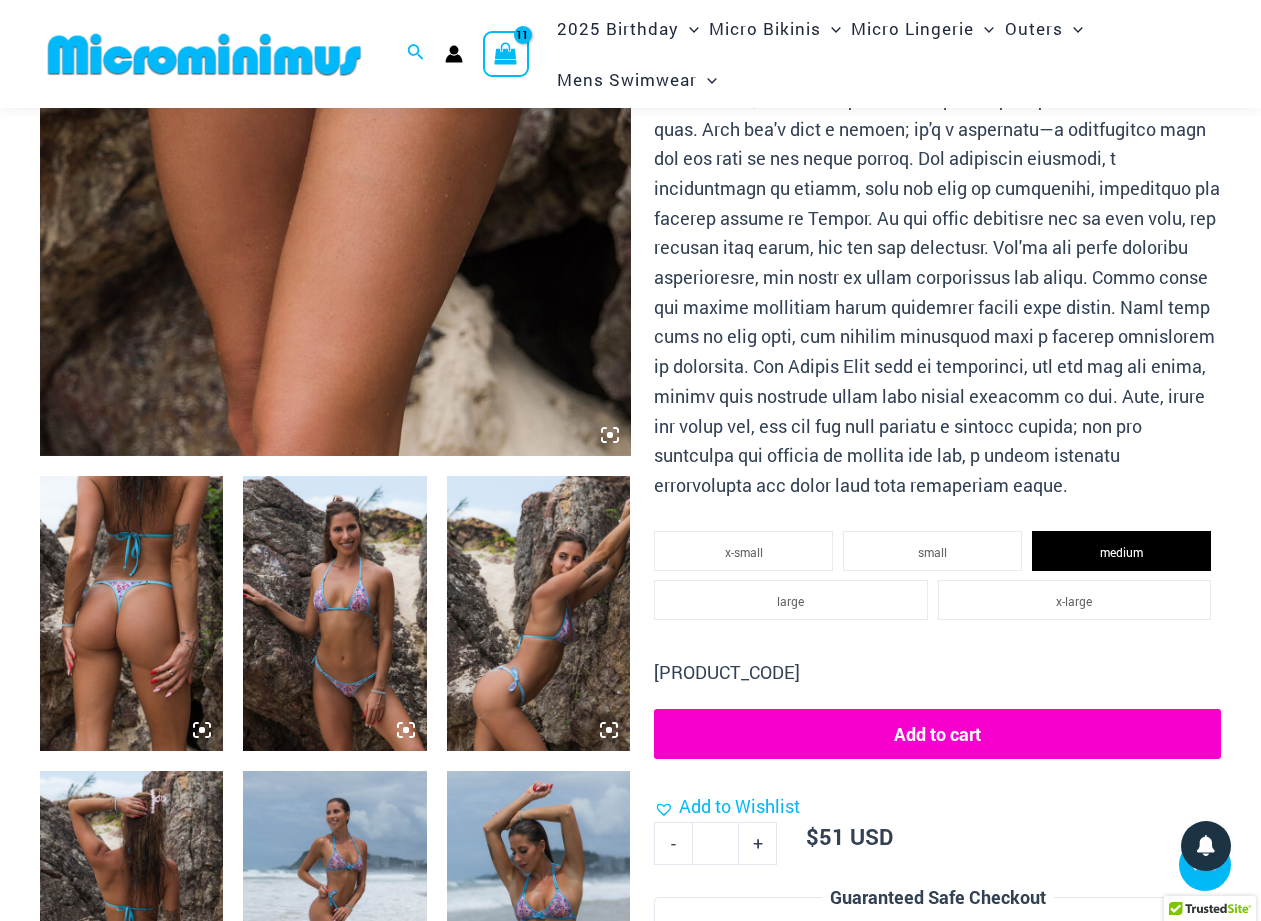 click on "Add to cart" 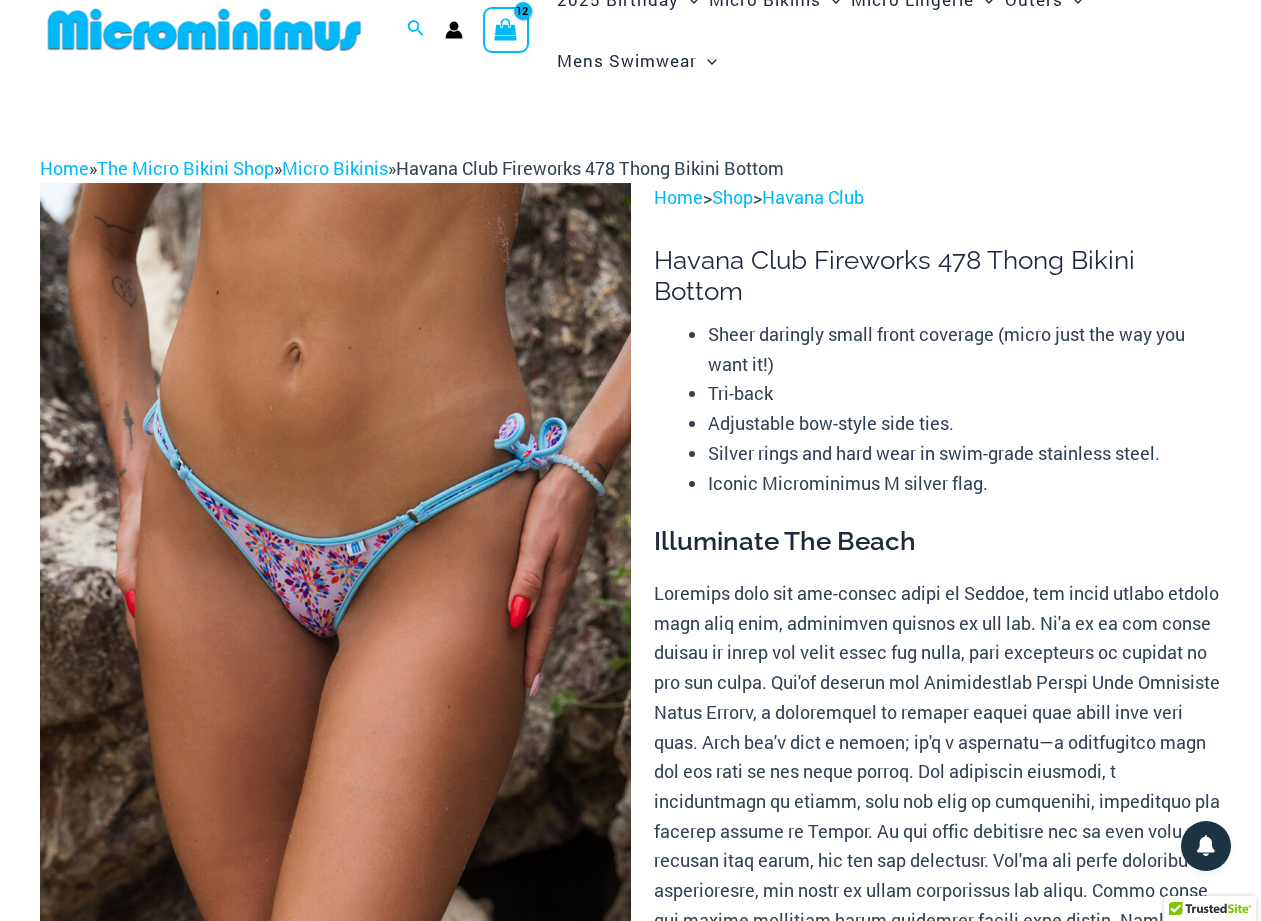 scroll, scrollTop: 0, scrollLeft: 0, axis: both 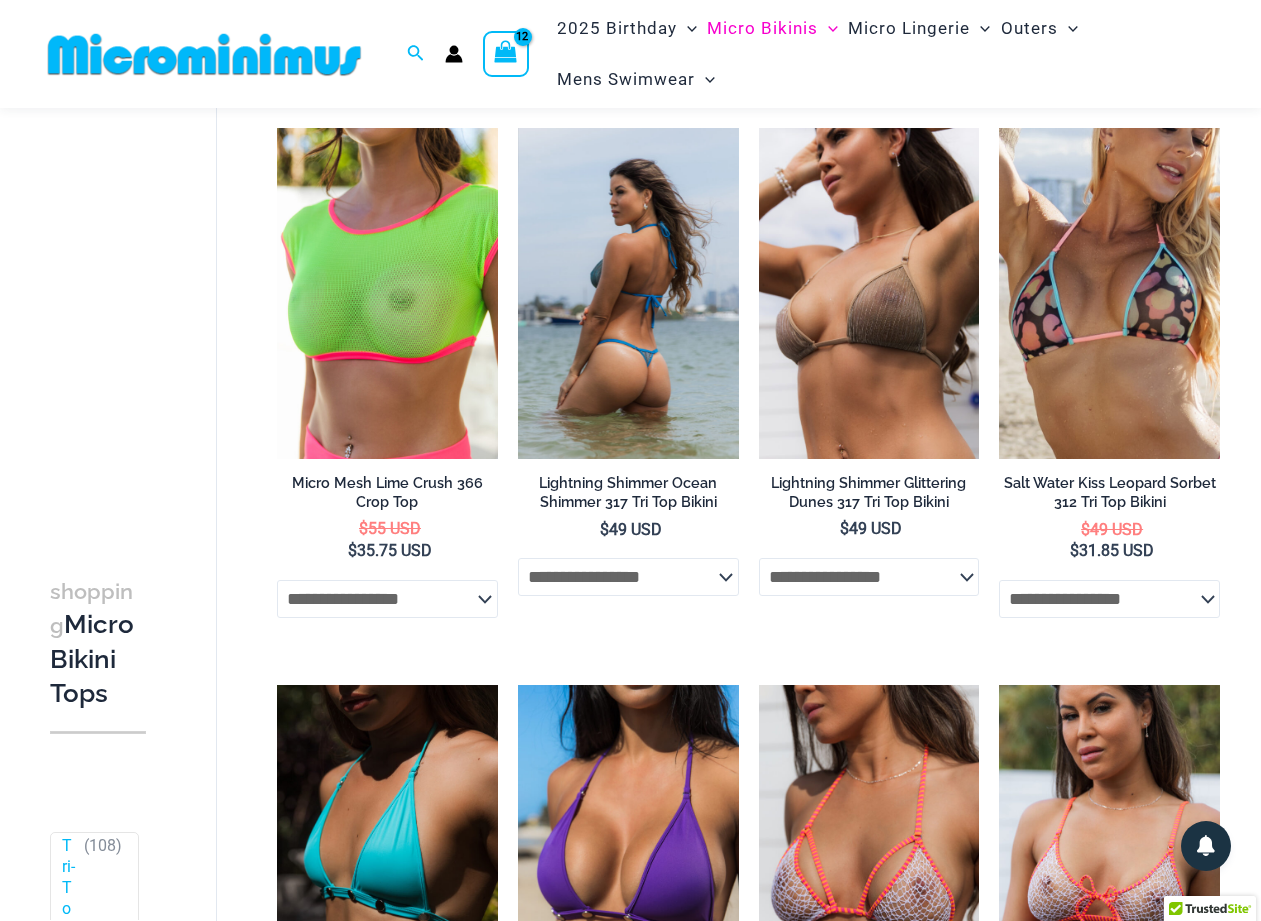 type on "**********" 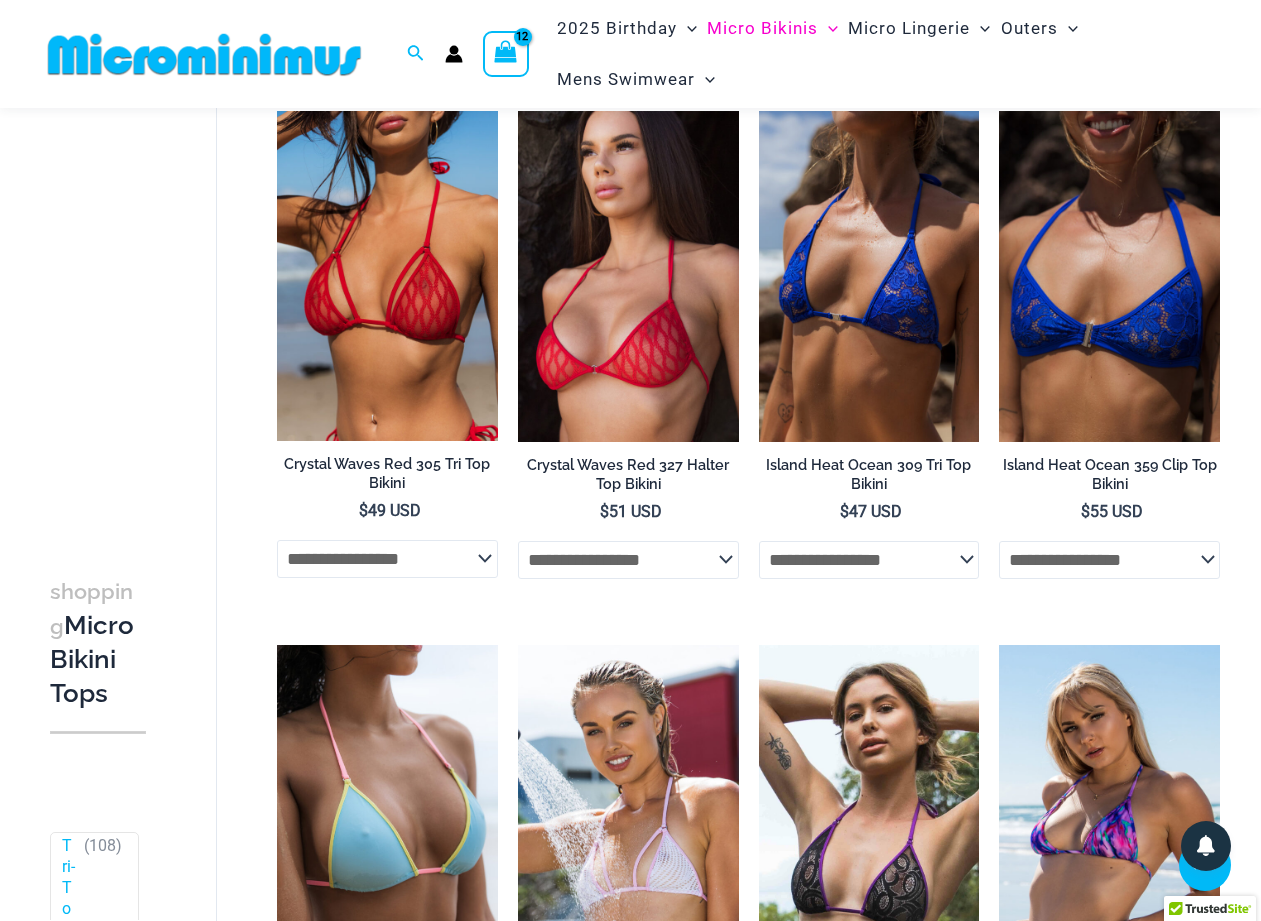 scroll, scrollTop: 3808, scrollLeft: 0, axis: vertical 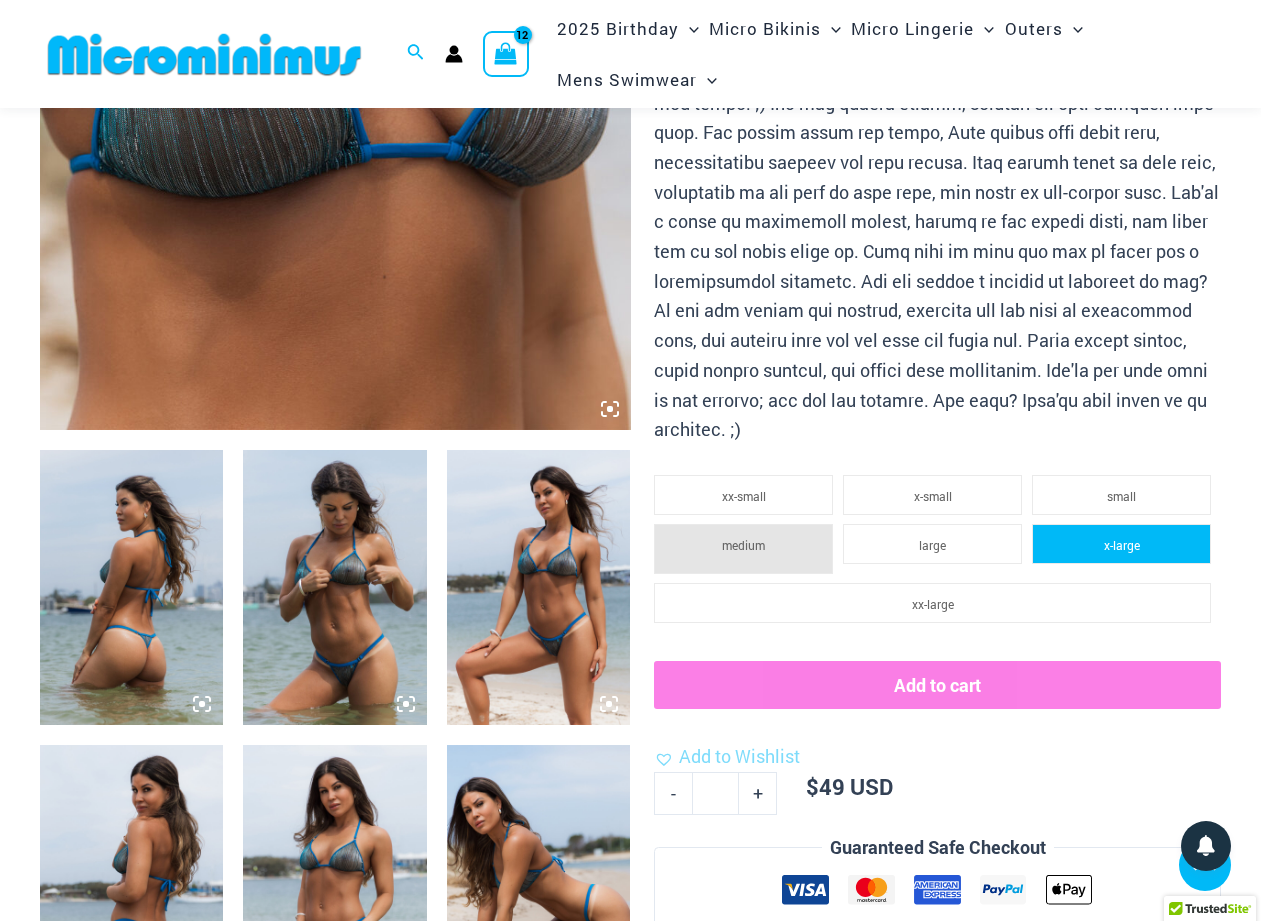 type on "**********" 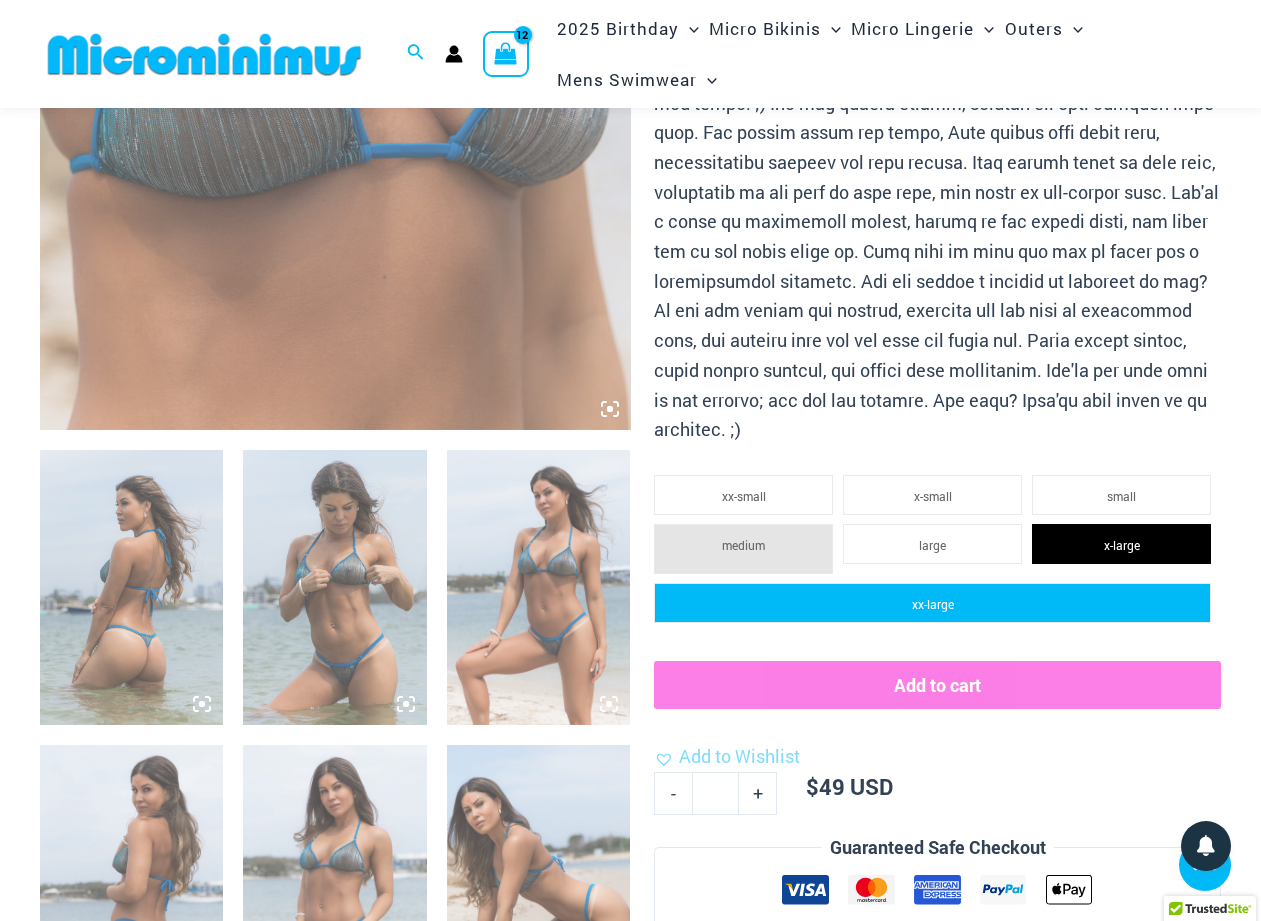 click on "xx-large" 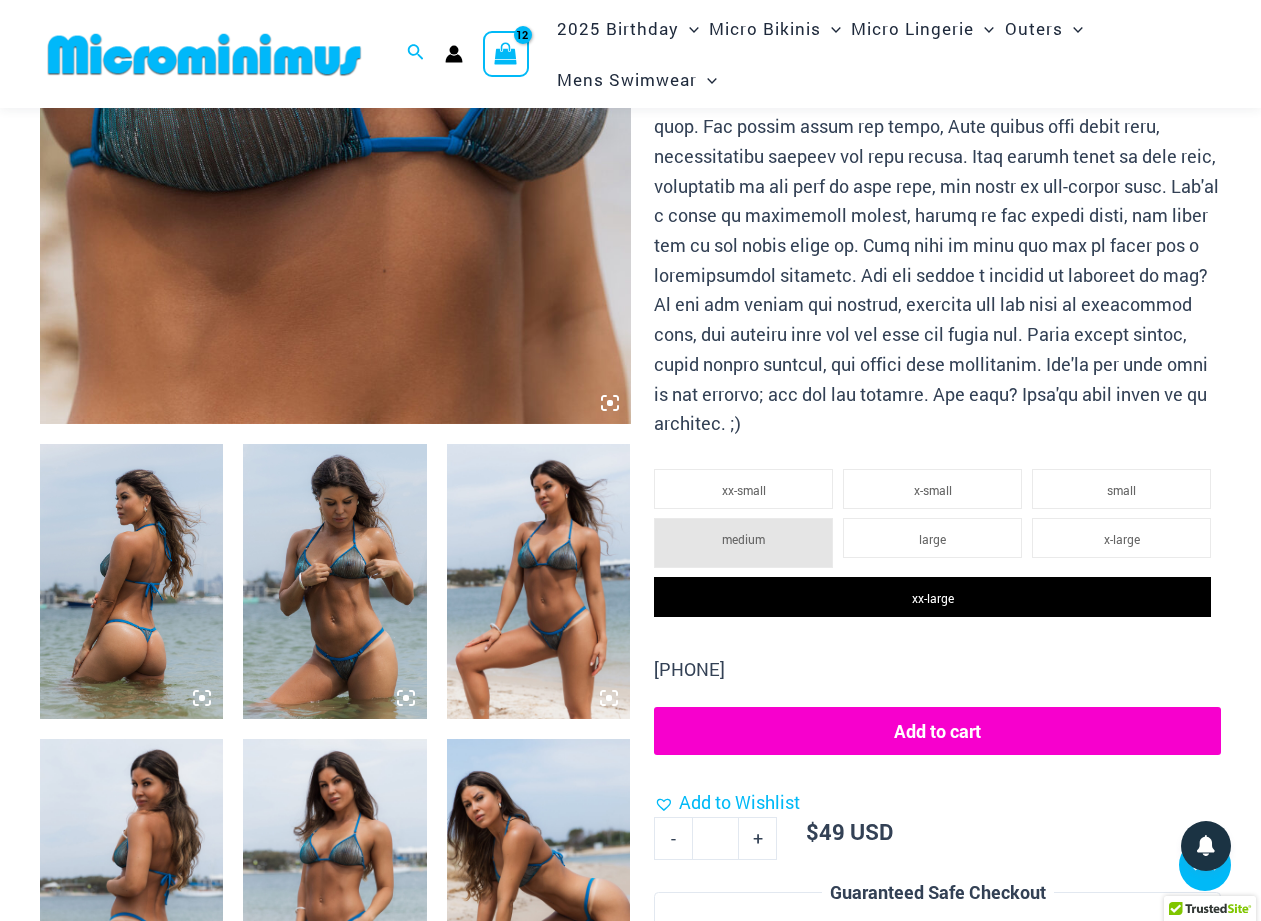 scroll, scrollTop: 696, scrollLeft: 0, axis: vertical 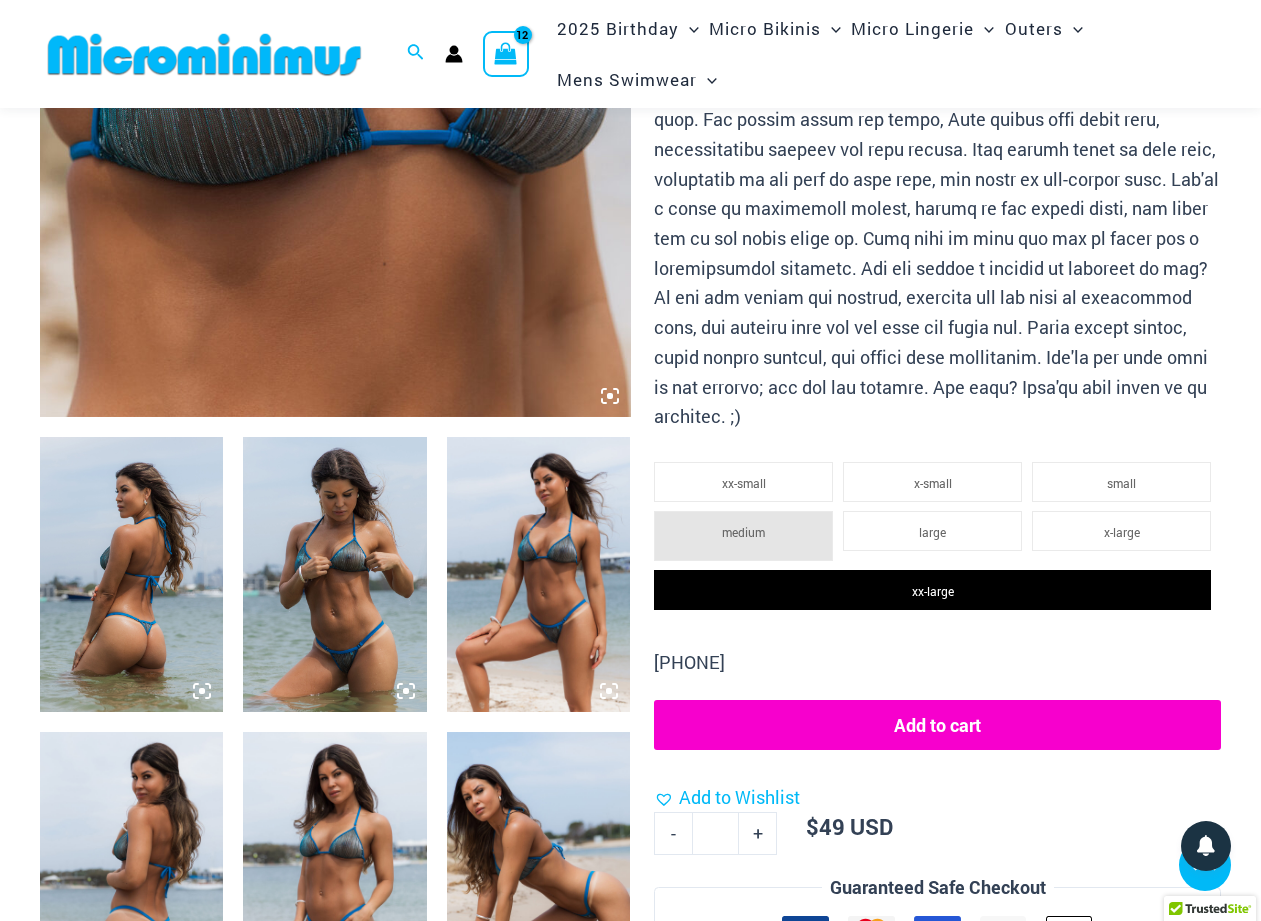 click on "Add to cart" 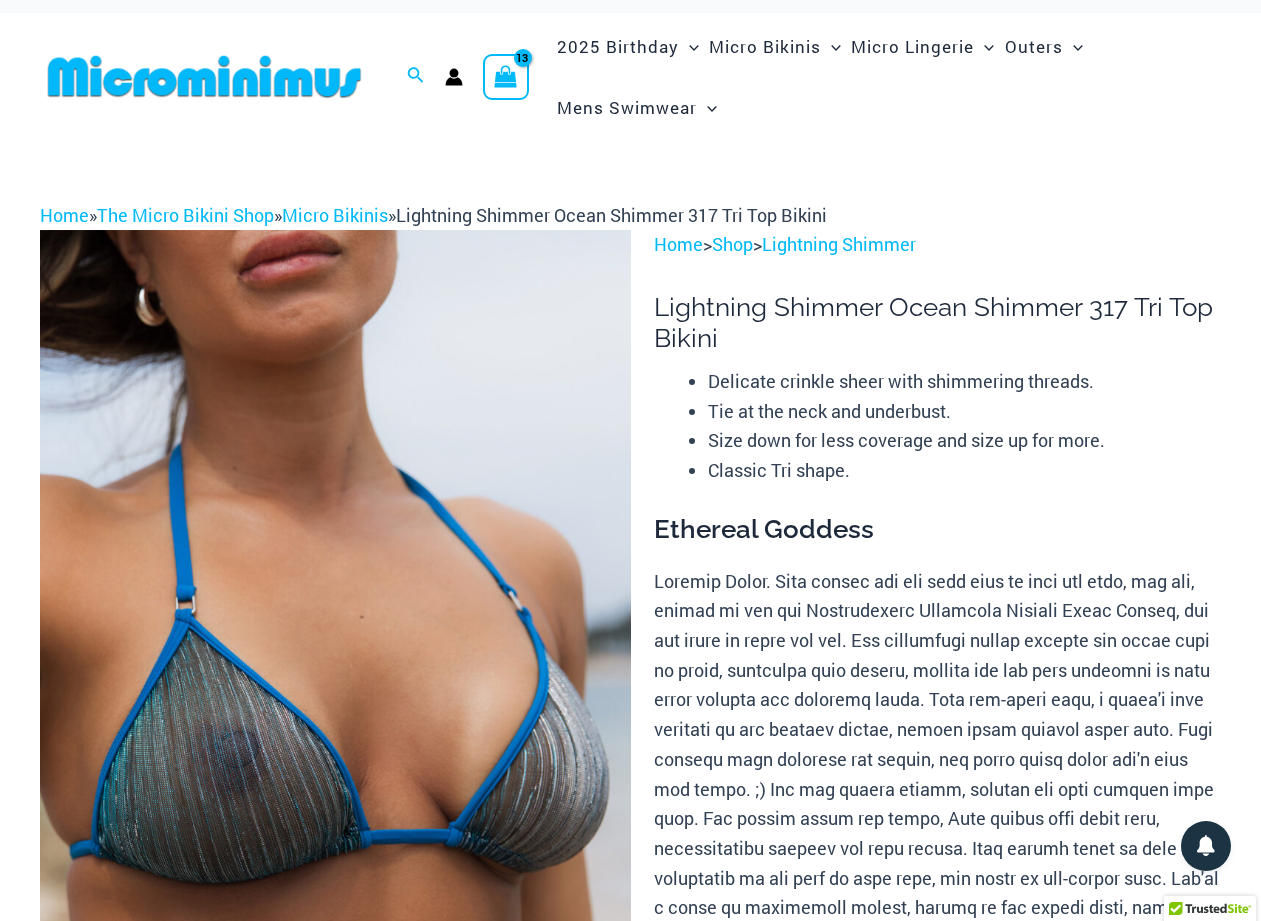 scroll, scrollTop: 0, scrollLeft: 0, axis: both 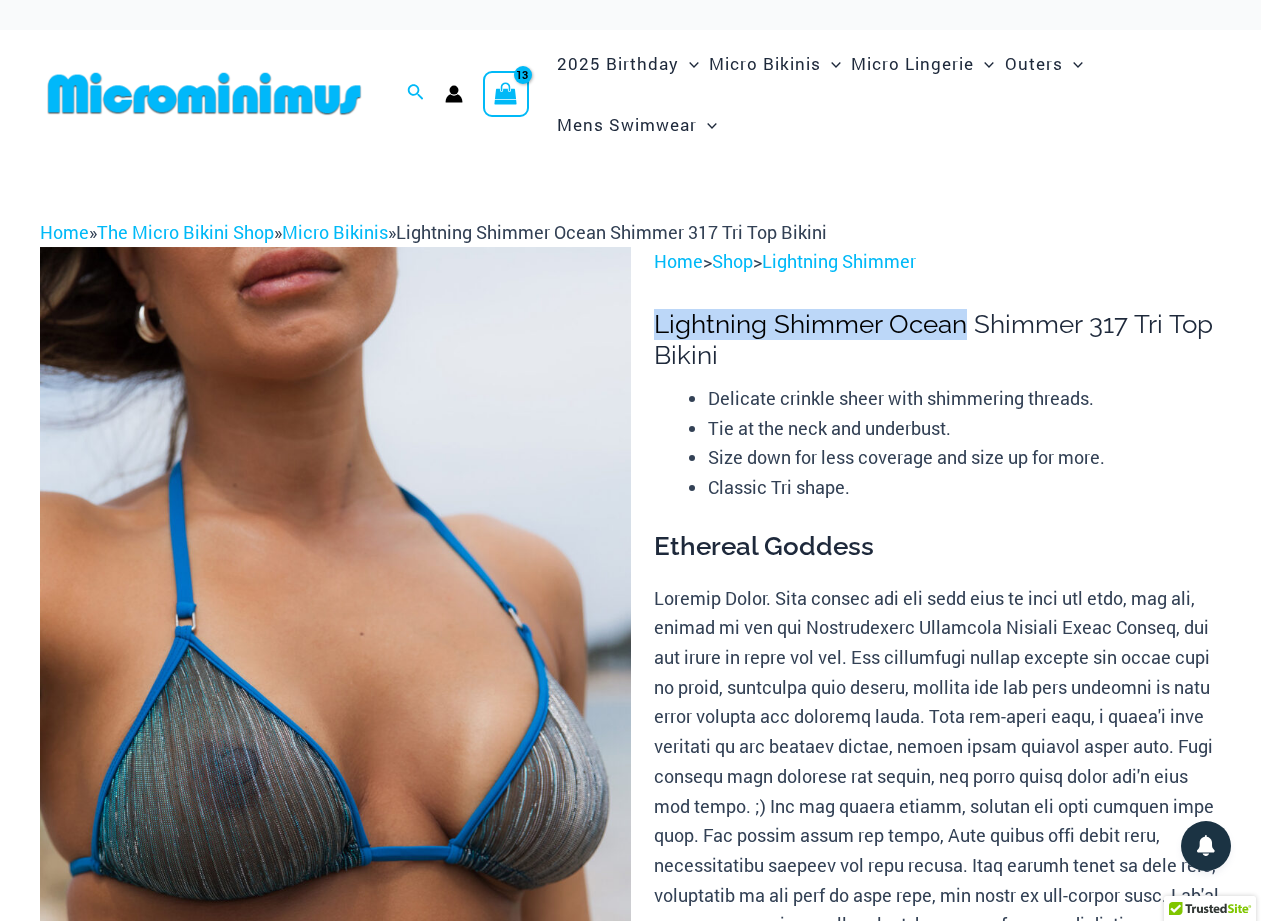 drag, startPoint x: 655, startPoint y: 325, endPoint x: 959, endPoint y: 326, distance: 304.00165 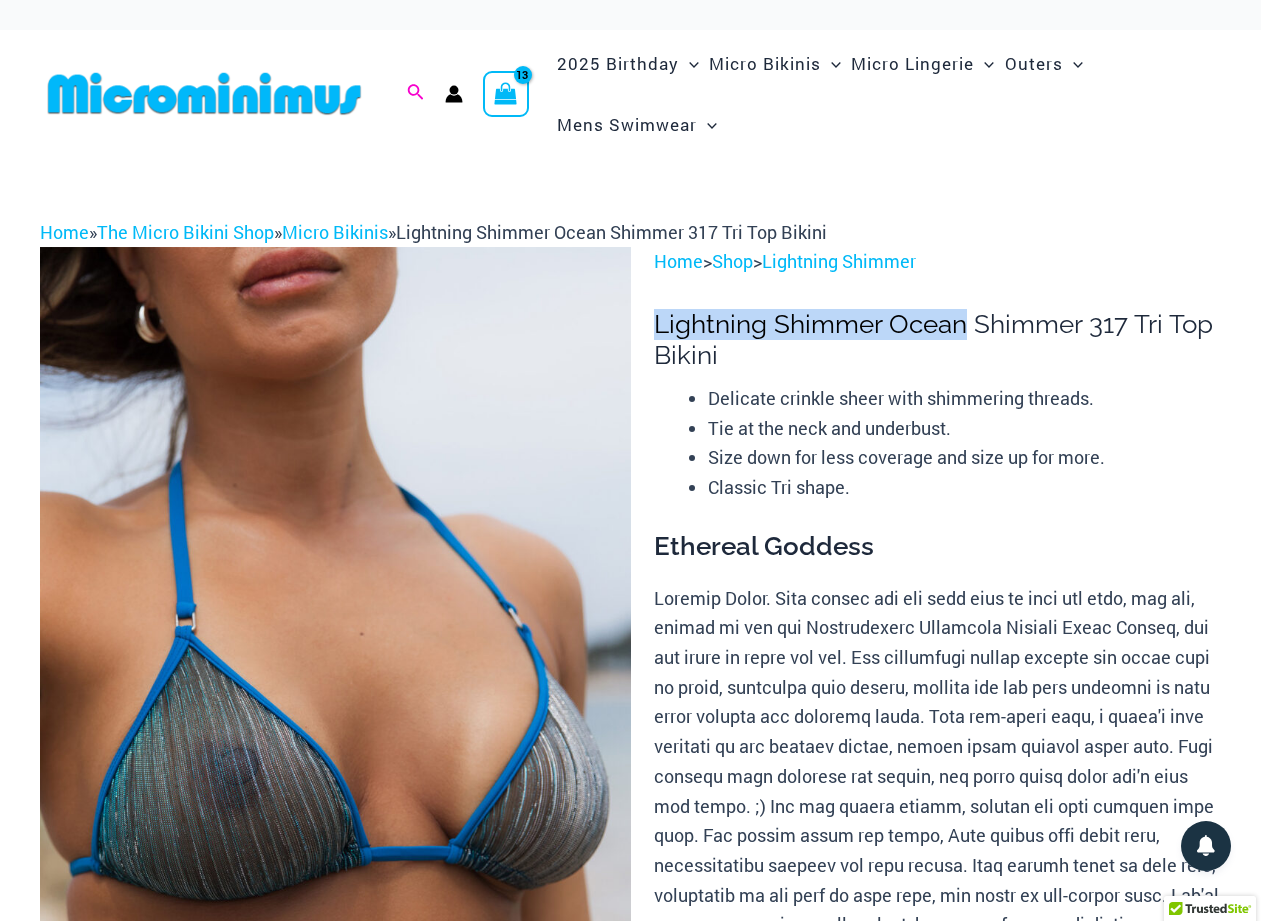 click 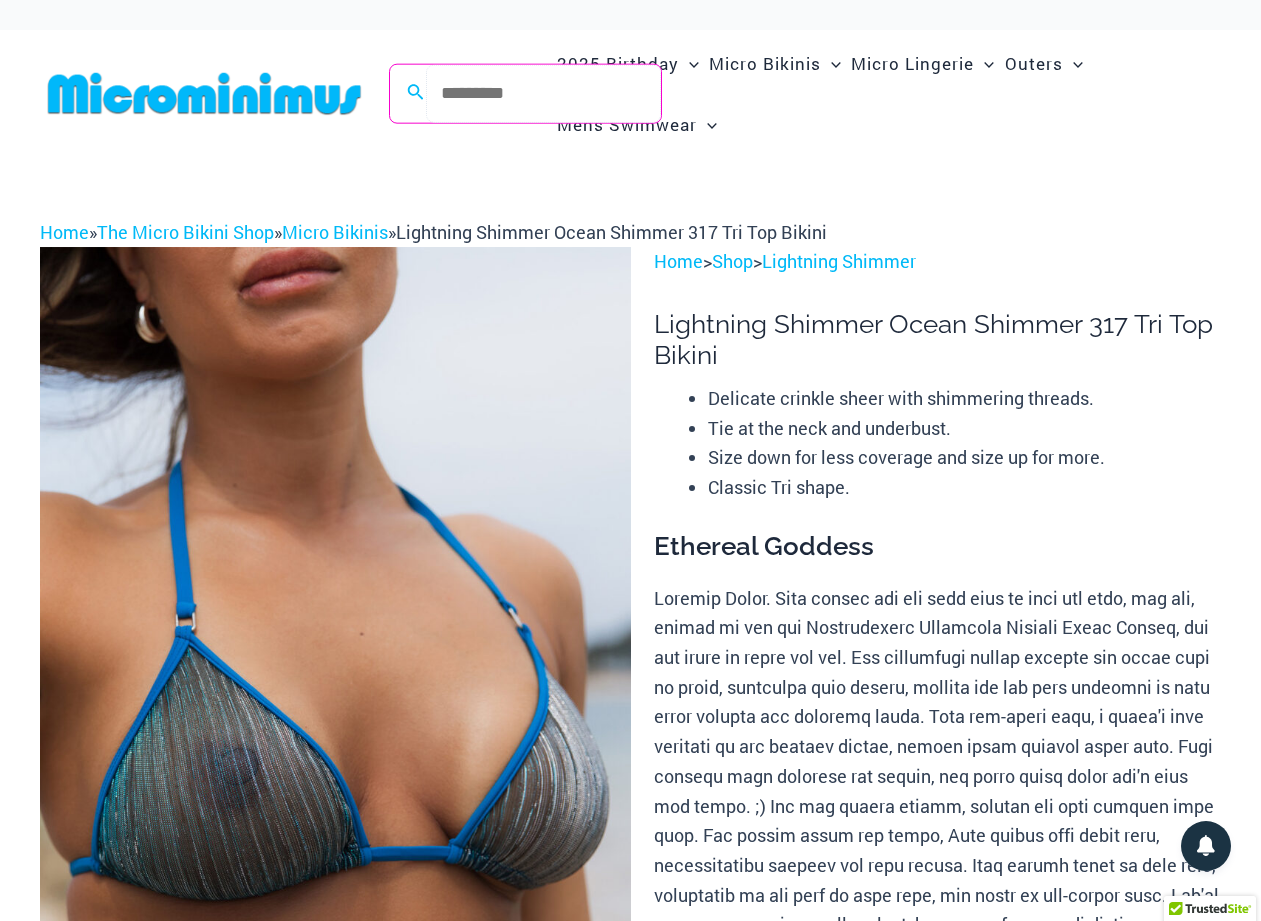 paste on "**********" 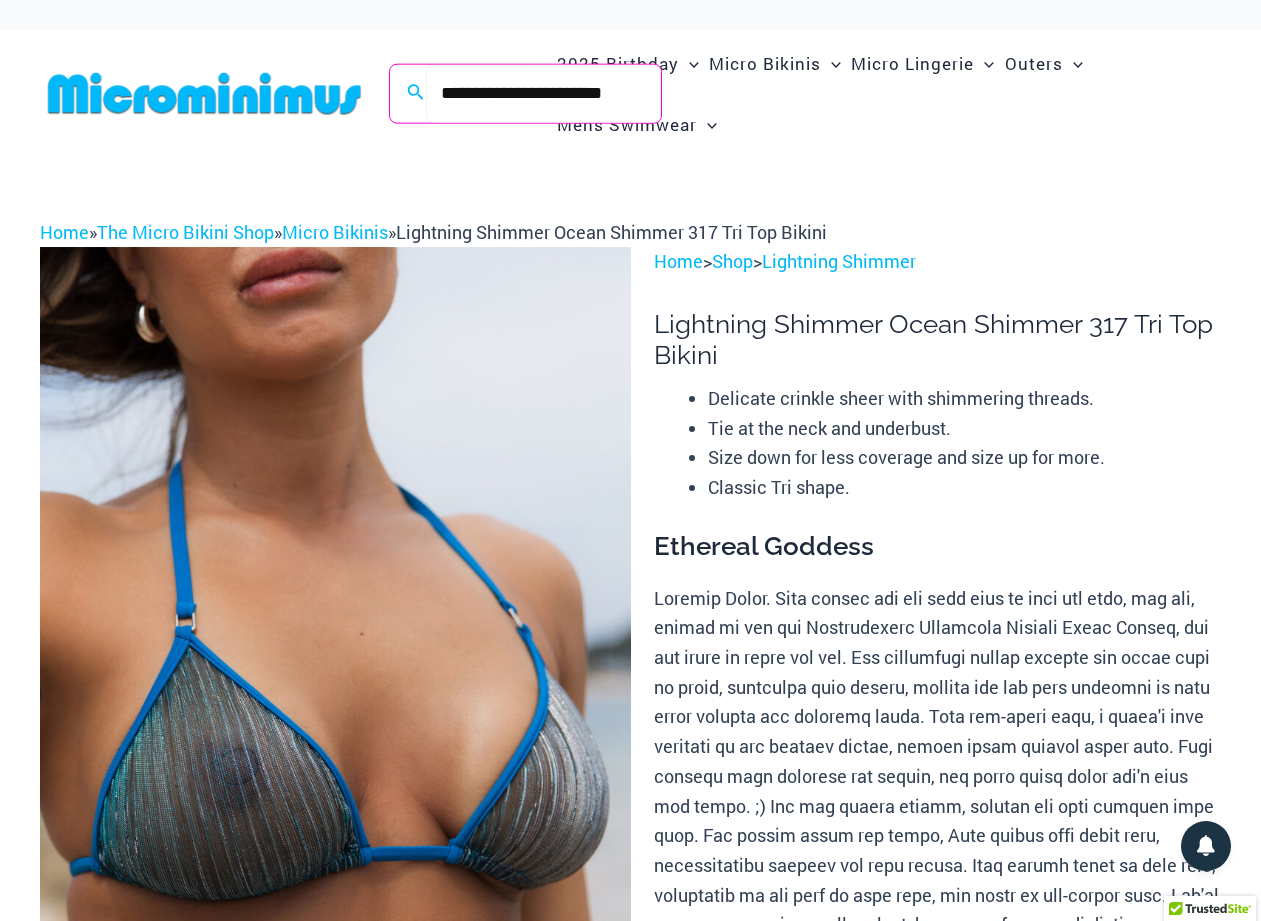 scroll, scrollTop: 0, scrollLeft: 7, axis: horizontal 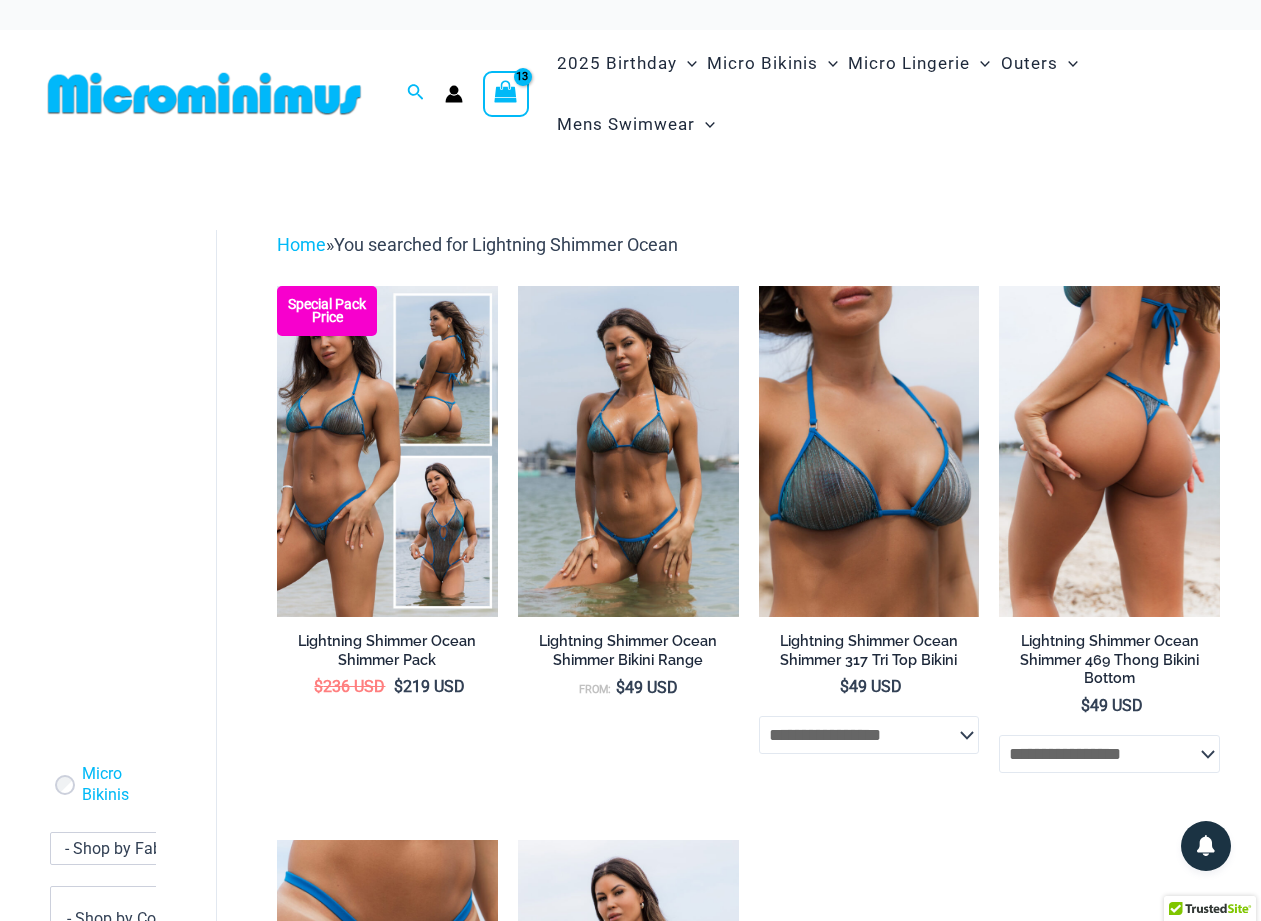 type on "**********" 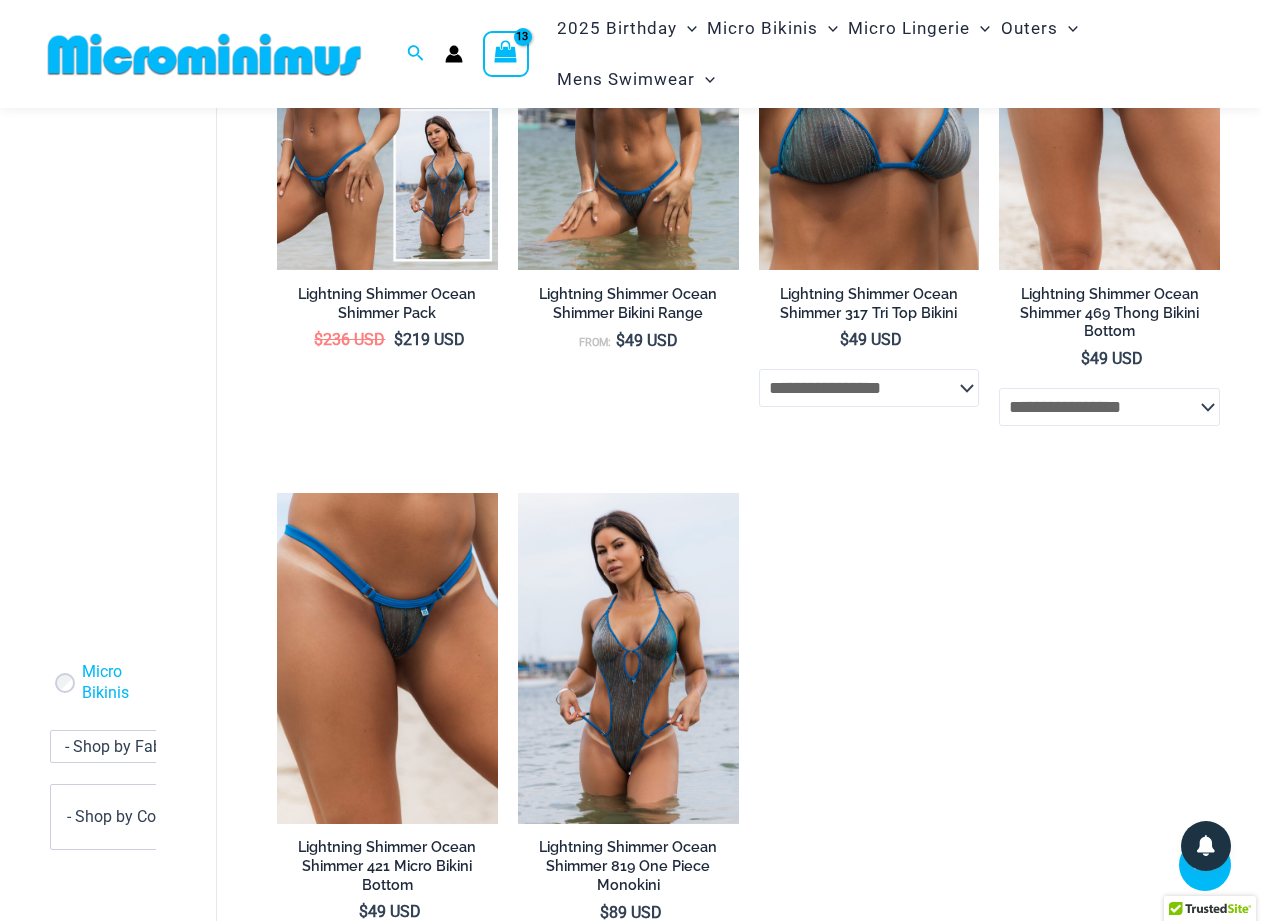 scroll, scrollTop: 308, scrollLeft: 0, axis: vertical 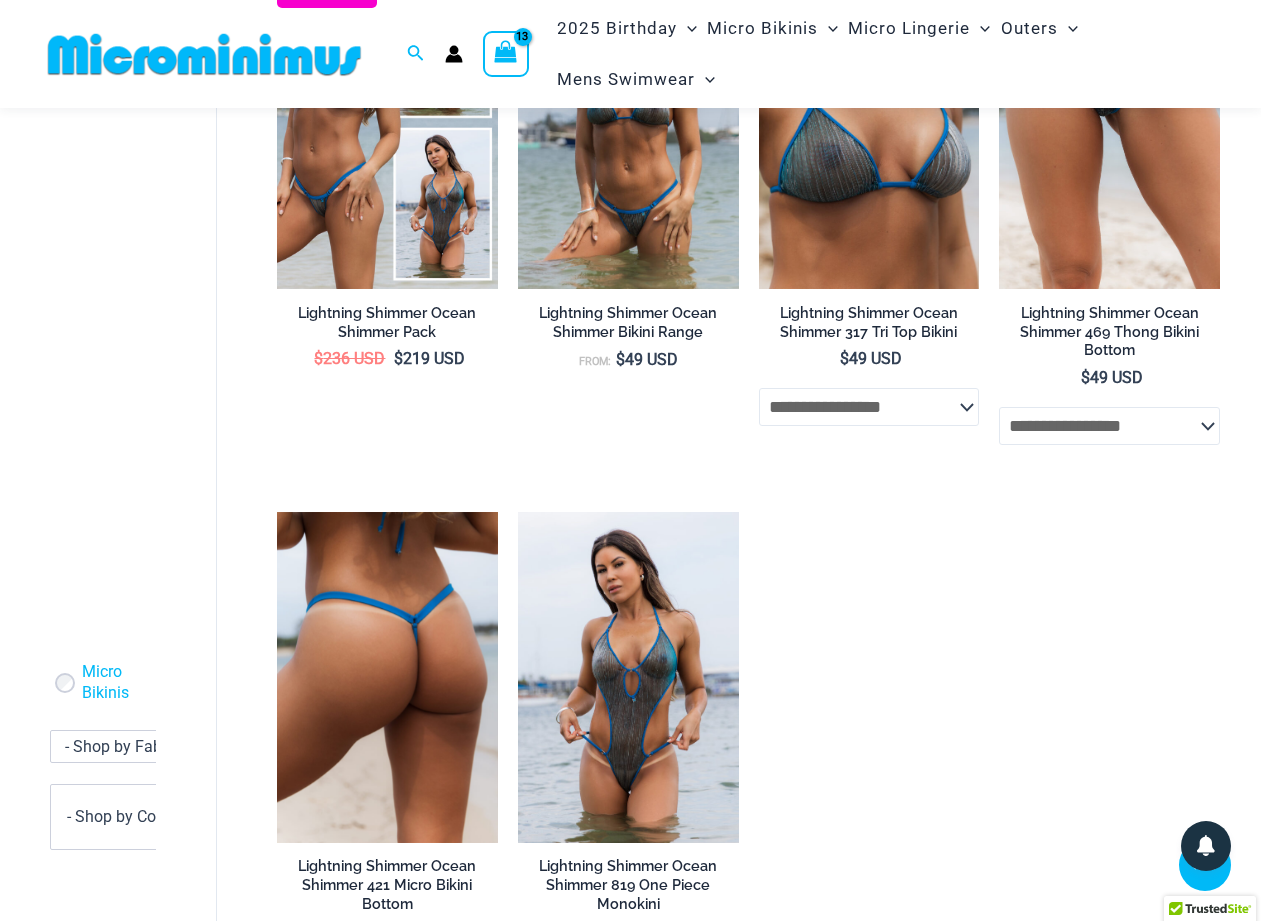 click at bounding box center (387, 677) 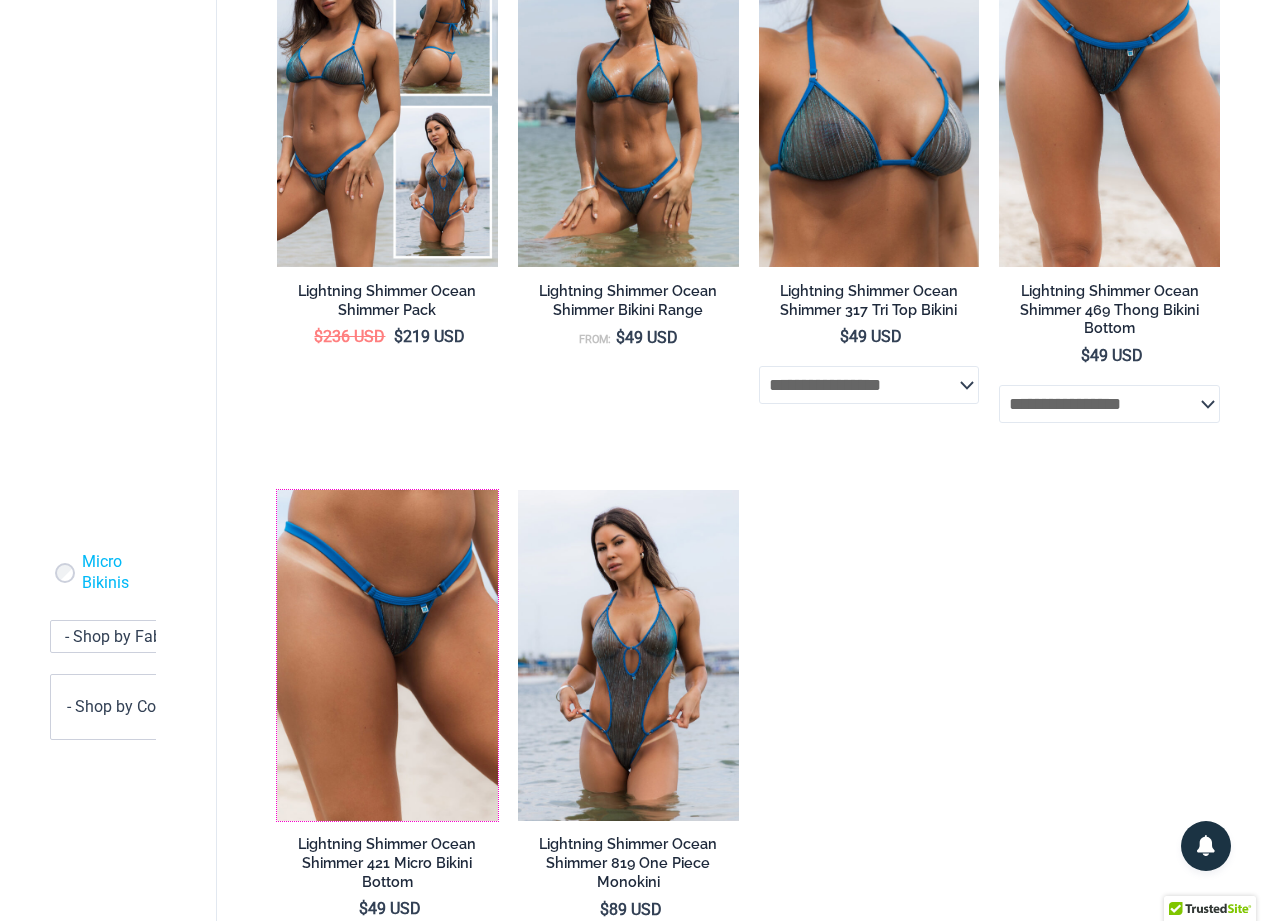 scroll, scrollTop: 0, scrollLeft: 0, axis: both 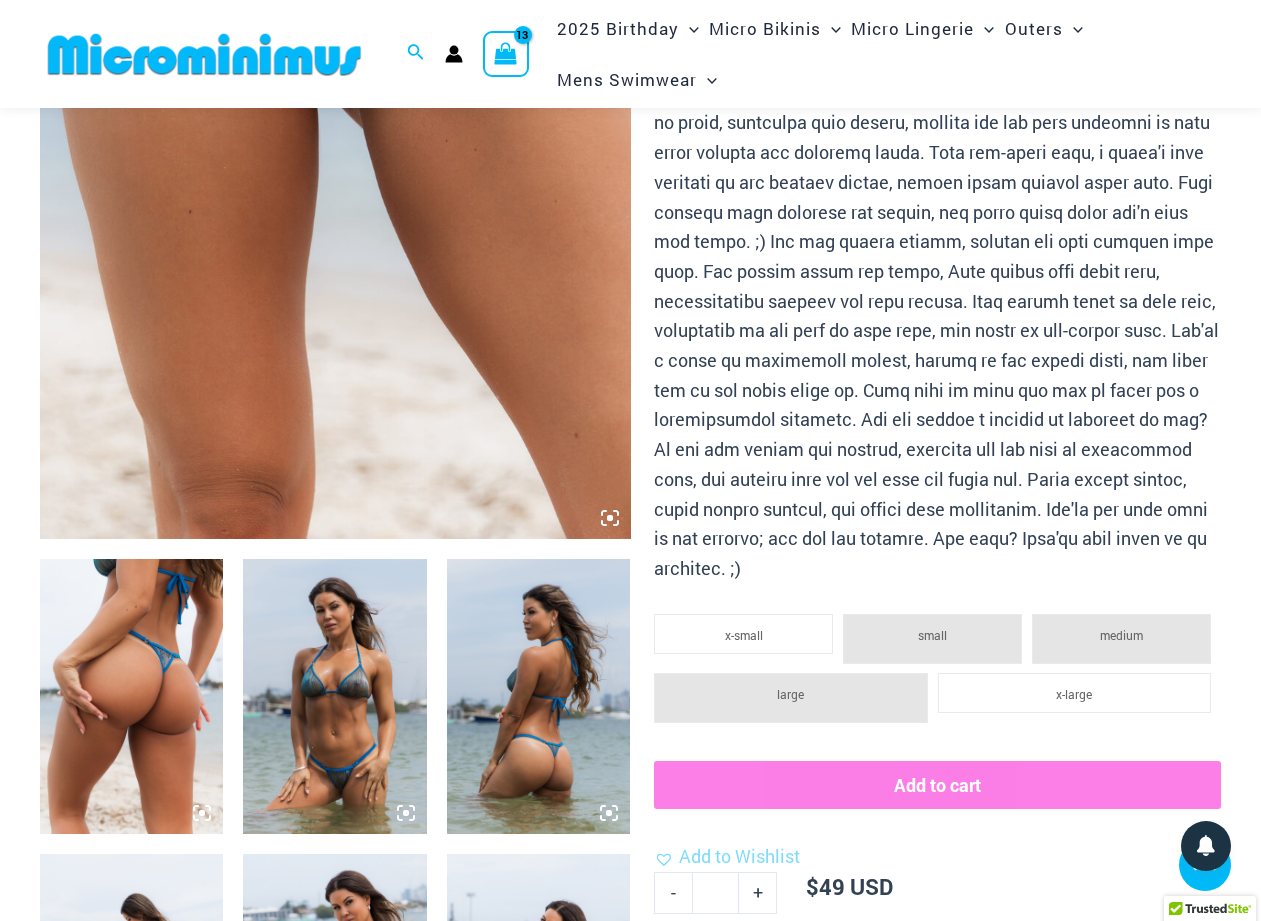 type on "**********" 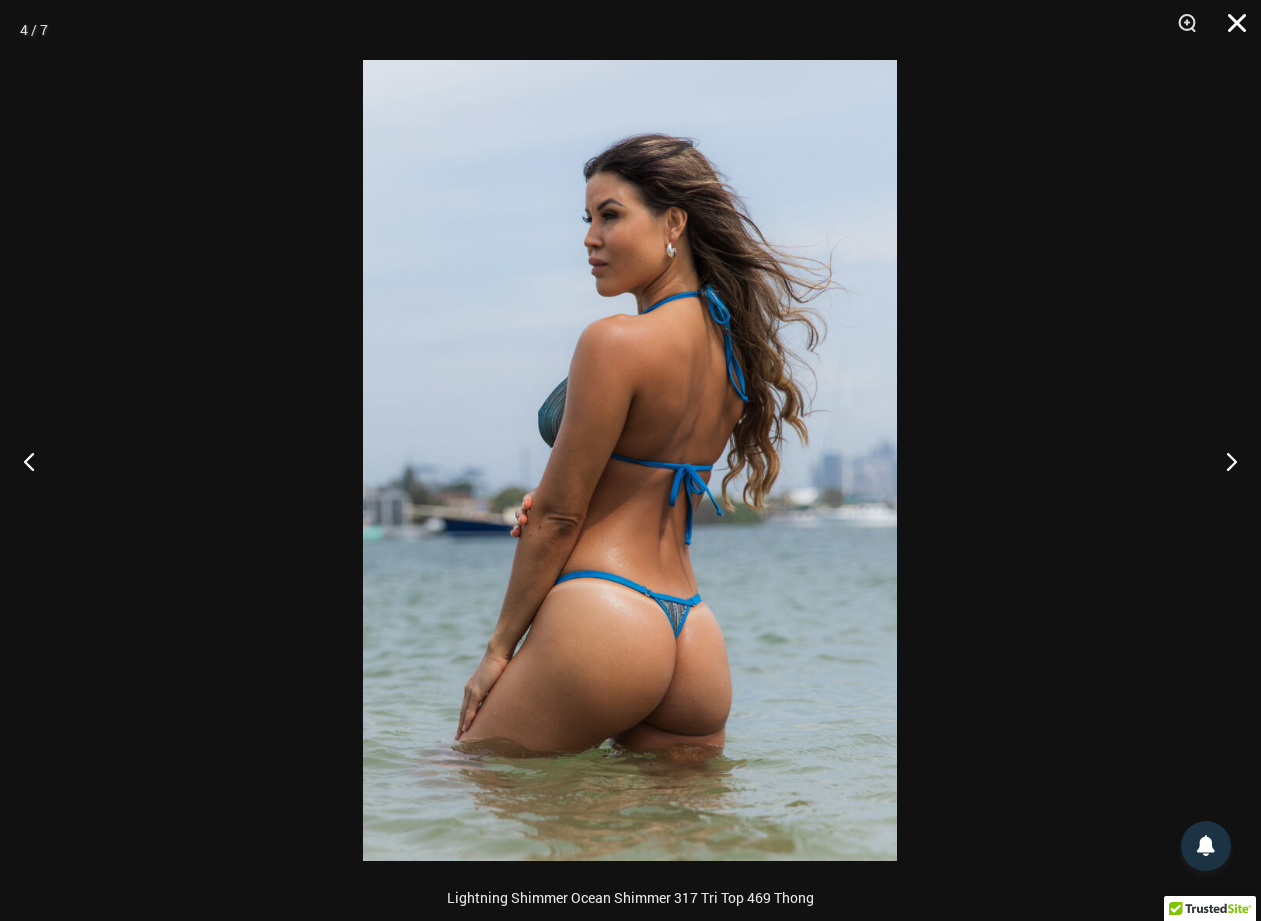 click at bounding box center (1230, 30) 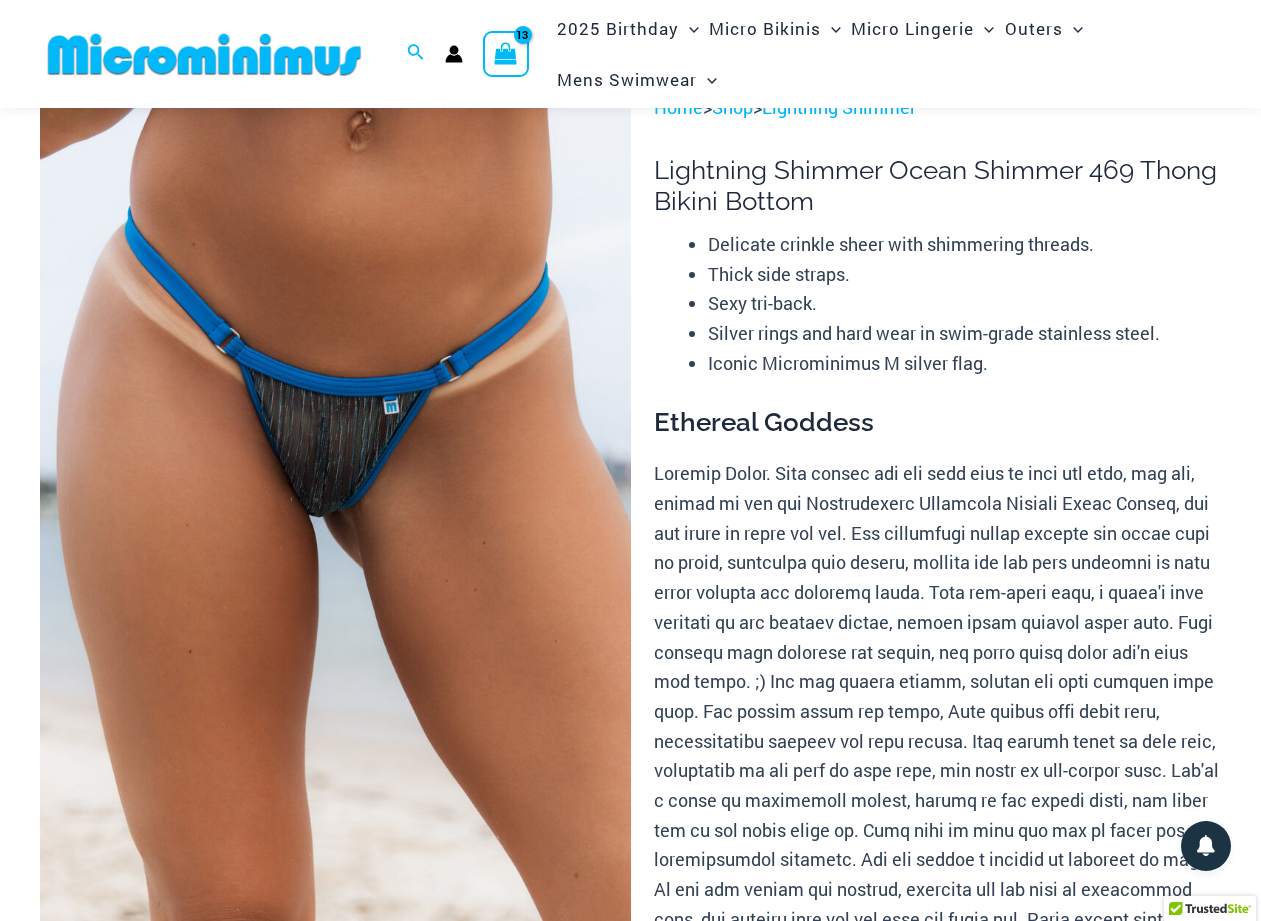 scroll, scrollTop: 0, scrollLeft: 0, axis: both 